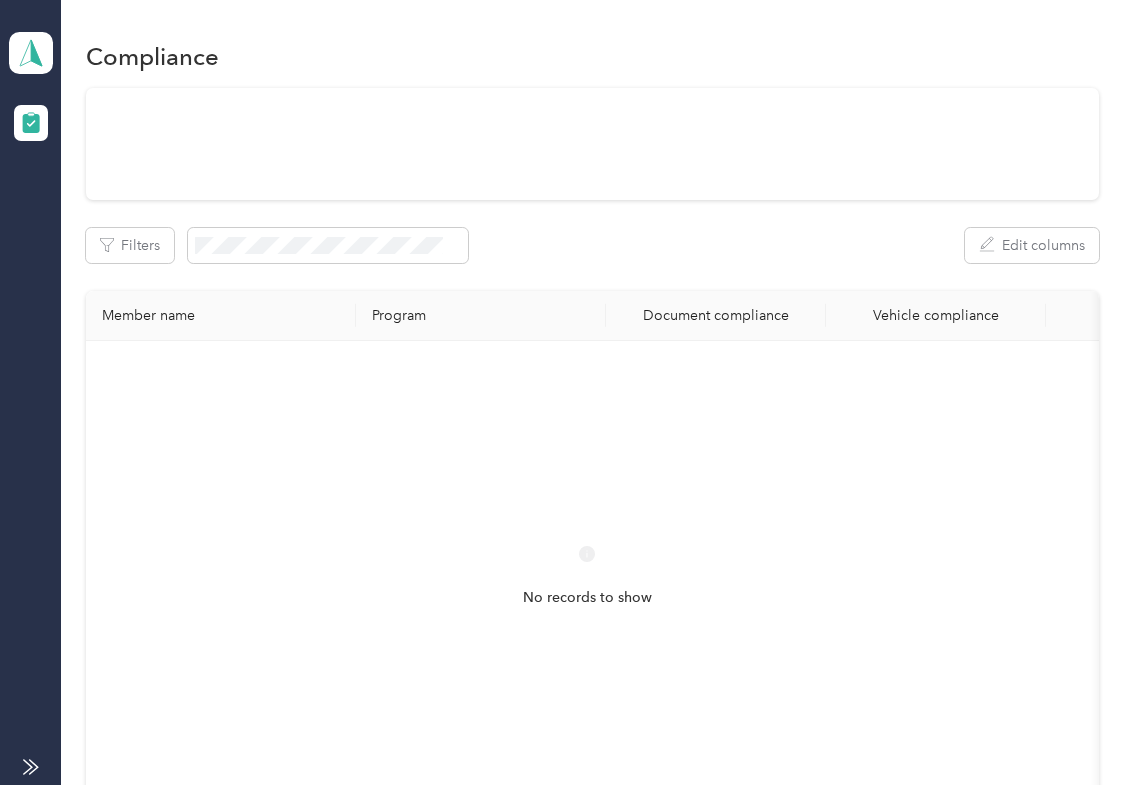 scroll, scrollTop: 0, scrollLeft: 0, axis: both 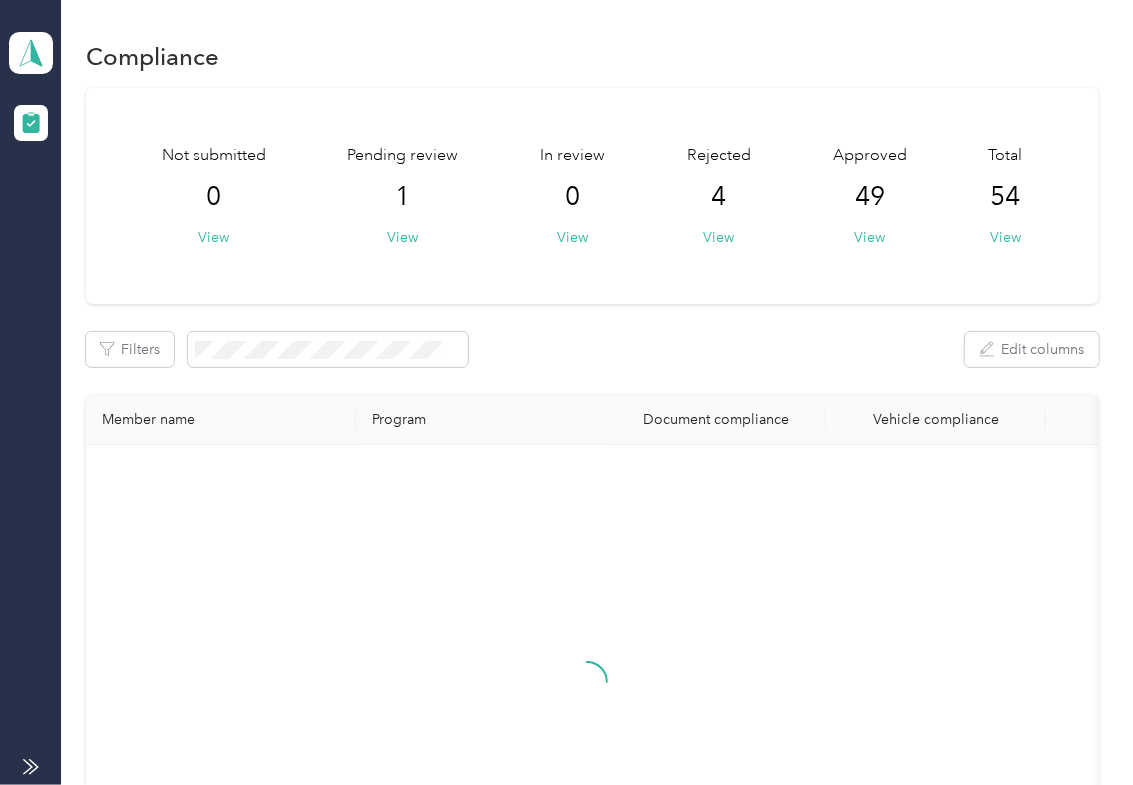 click on "Filters Edit columns" at bounding box center (592, 349) 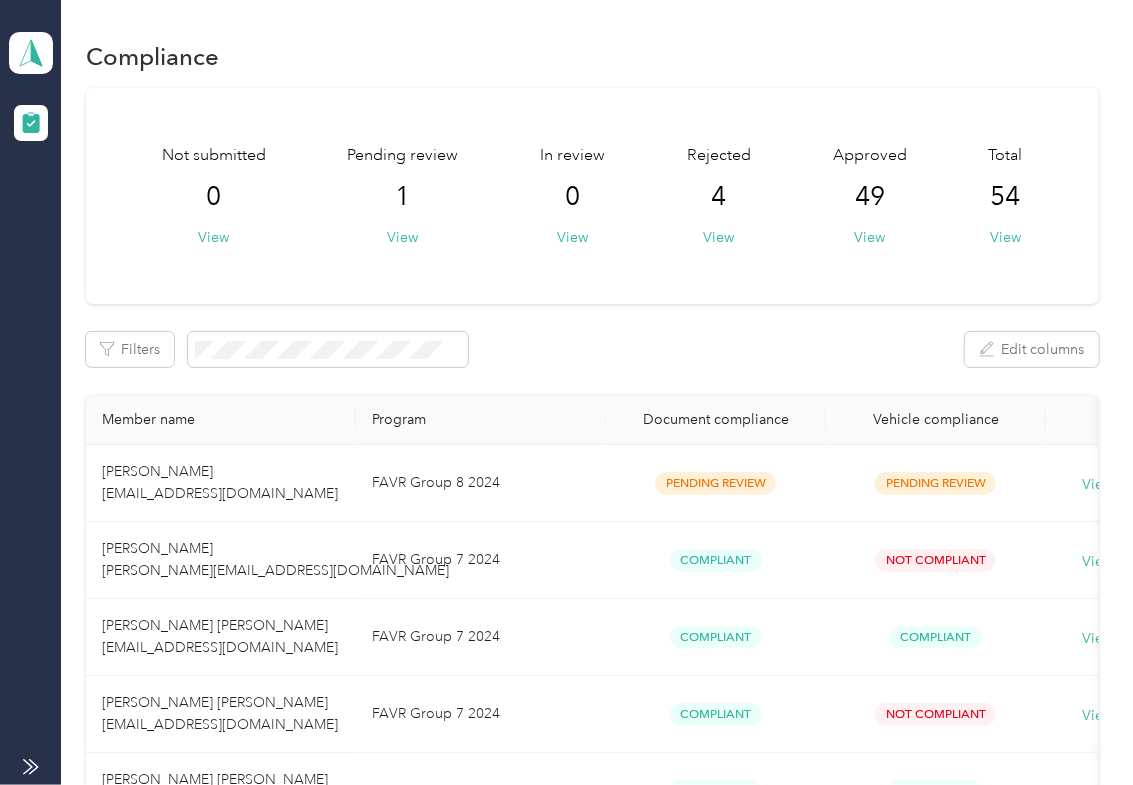 click on "Not submitted 0 View Pending review 1 View In review 0 View Rejected 4 View Approved 49 View Total 54 View Filters Edit columns Member name Program Document compliance Vehicle compliance             [PERSON_NAME]
[EMAIL_ADDRESS][DOMAIN_NAME] FAVR Group 8 2024 Pending Review Pending Review View history [PERSON_NAME]
[PERSON_NAME][EMAIL_ADDRESS][DOMAIN_NAME] FAVR Group 7 2024 Compliant Not Compliant View history [PERSON_NAME] [PERSON_NAME]
[EMAIL_ADDRESS][DOMAIN_NAME] FAVR Group 7 2024 Compliant Compliant View history [PERSON_NAME] [PERSON_NAME]
[EMAIL_ADDRESS][DOMAIN_NAME] FAVR Group 7 2024 Compliant Not Compliant View history [PERSON_NAME] [PERSON_NAME]
[EMAIL_ADDRESS][DOMAIN_NAME] FAVR Group 7 2024 Compliant Compliant View history [PERSON_NAME]
[EMAIL_ADDRESS][DOMAIN_NAME] FAVR Group 5 2024 Compliant Not Compliant View history [PERSON_NAME]
[EMAIL_ADDRESS][DOMAIN_NAME] FAVR Group 10 2024 Compliant Compliant View history [PERSON_NAME]
[EMAIL_ADDRESS][DOMAIN_NAME] FAVR Group 7 2024 Compliant Not Compliant View history FAVR Group 7 2024 Compliant 1" at bounding box center [592, 1261] 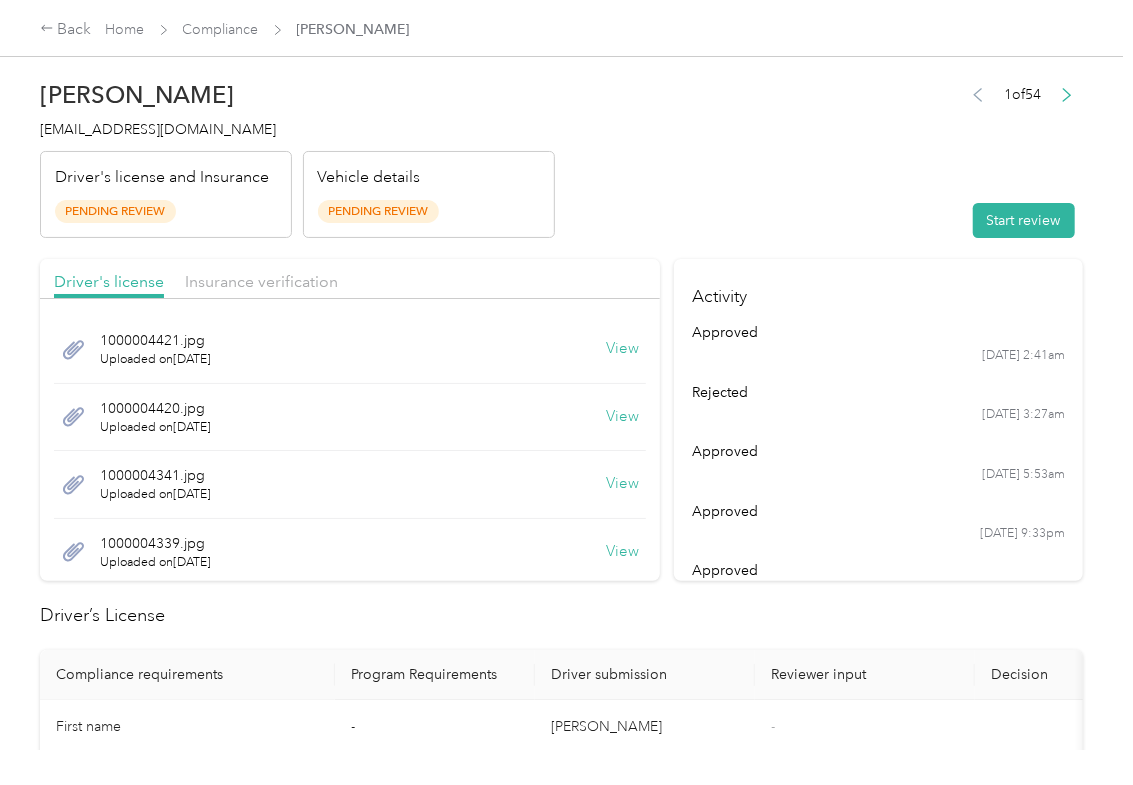 click on "[PERSON_NAME]	 [EMAIL_ADDRESS][DOMAIN_NAME] Driver's license and Insurance Pending Review Vehicle details Pending Review 1  of  54 Start review" at bounding box center (561, 154) 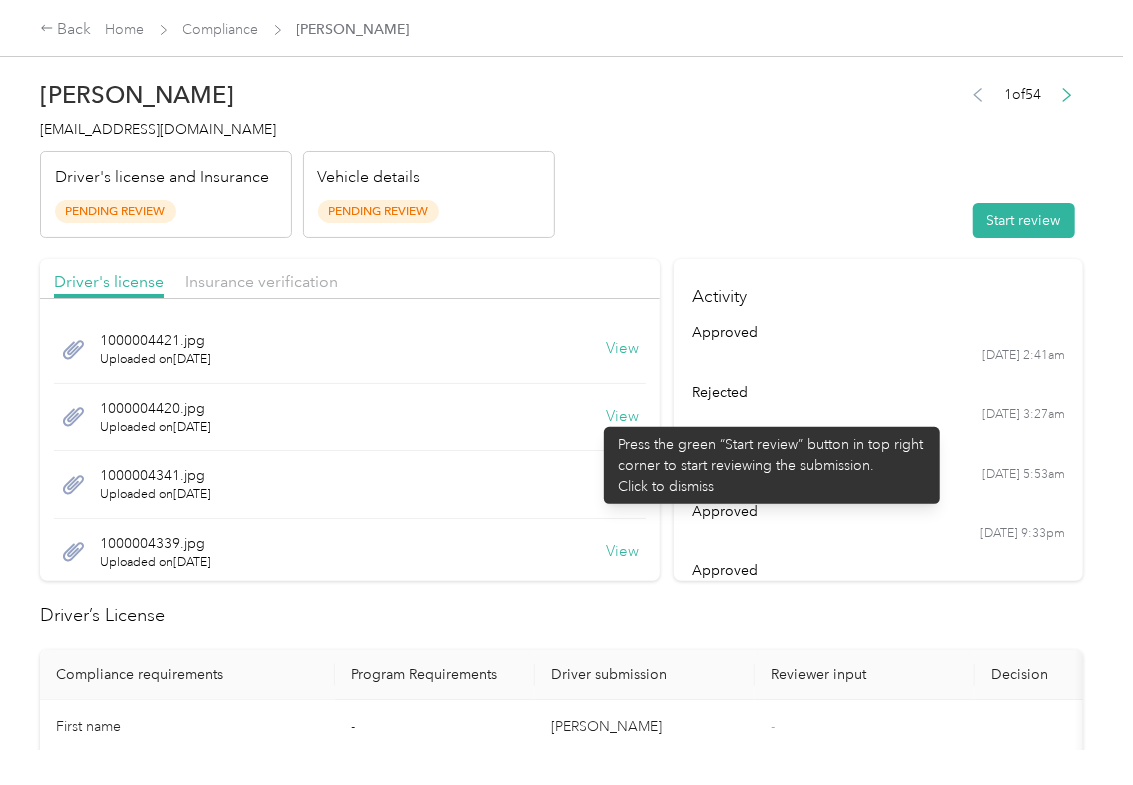 click on "View" at bounding box center [622, 417] 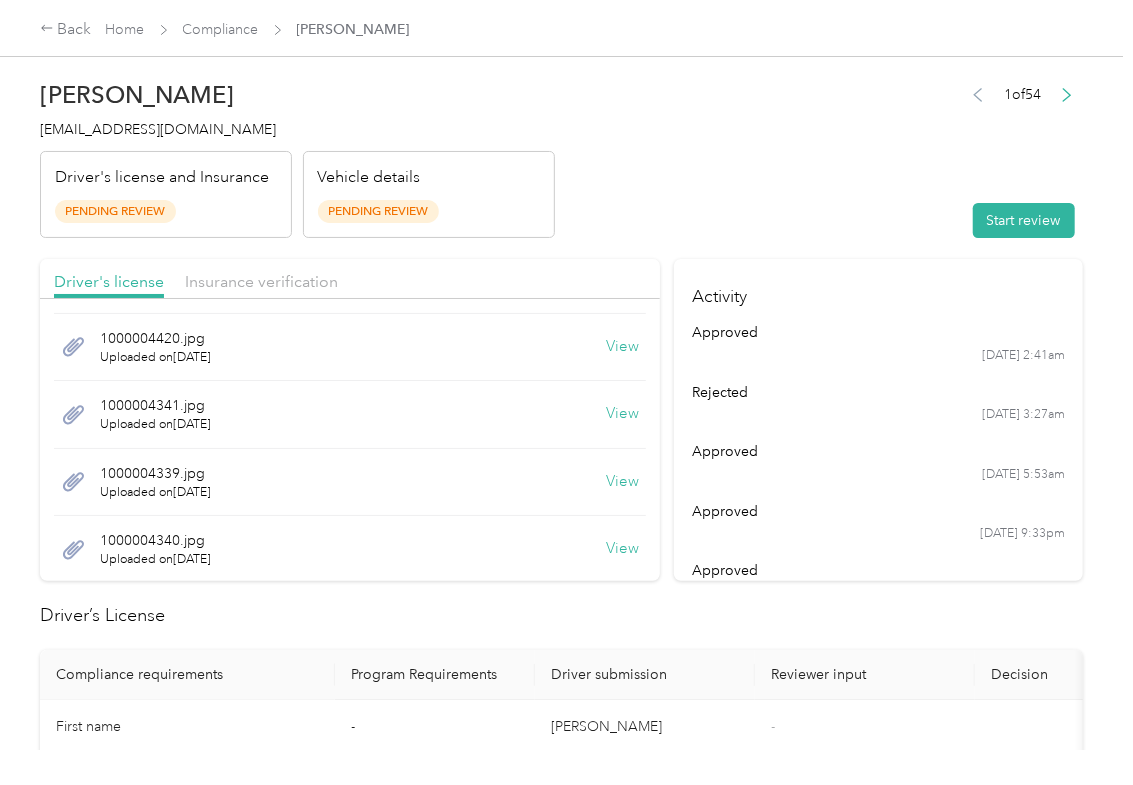 scroll, scrollTop: 82, scrollLeft: 0, axis: vertical 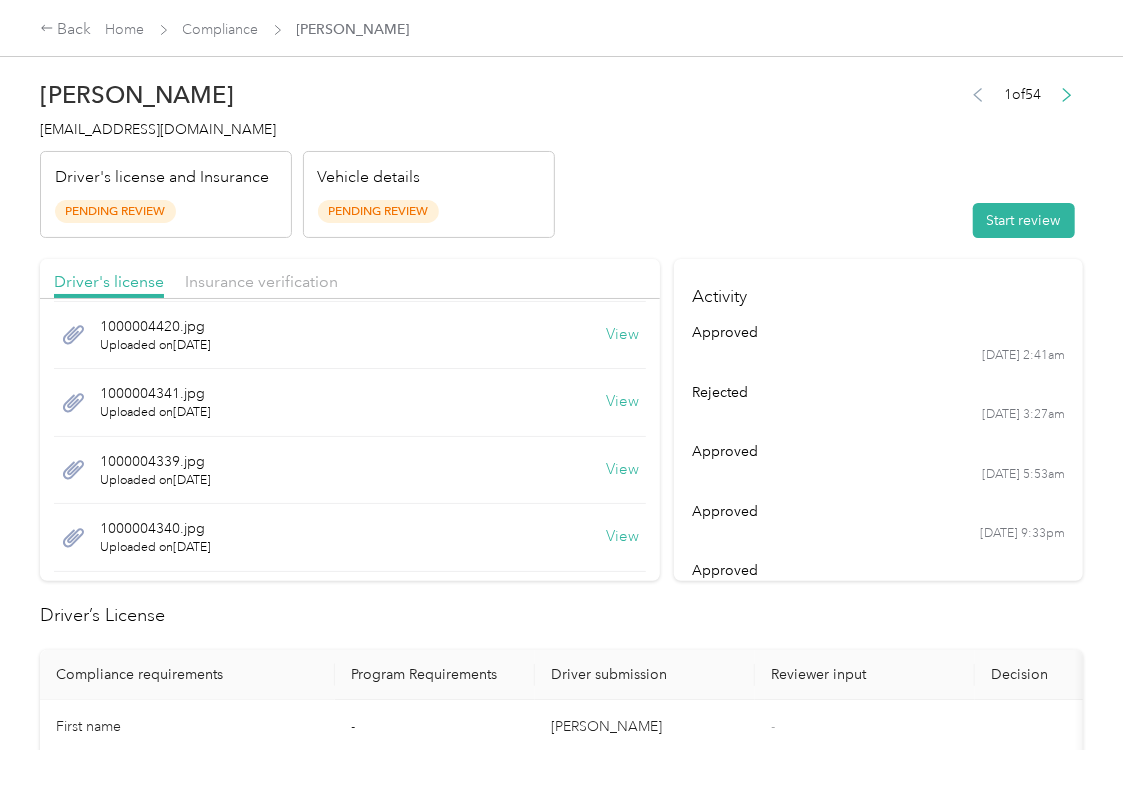 click on "View" at bounding box center [622, 402] 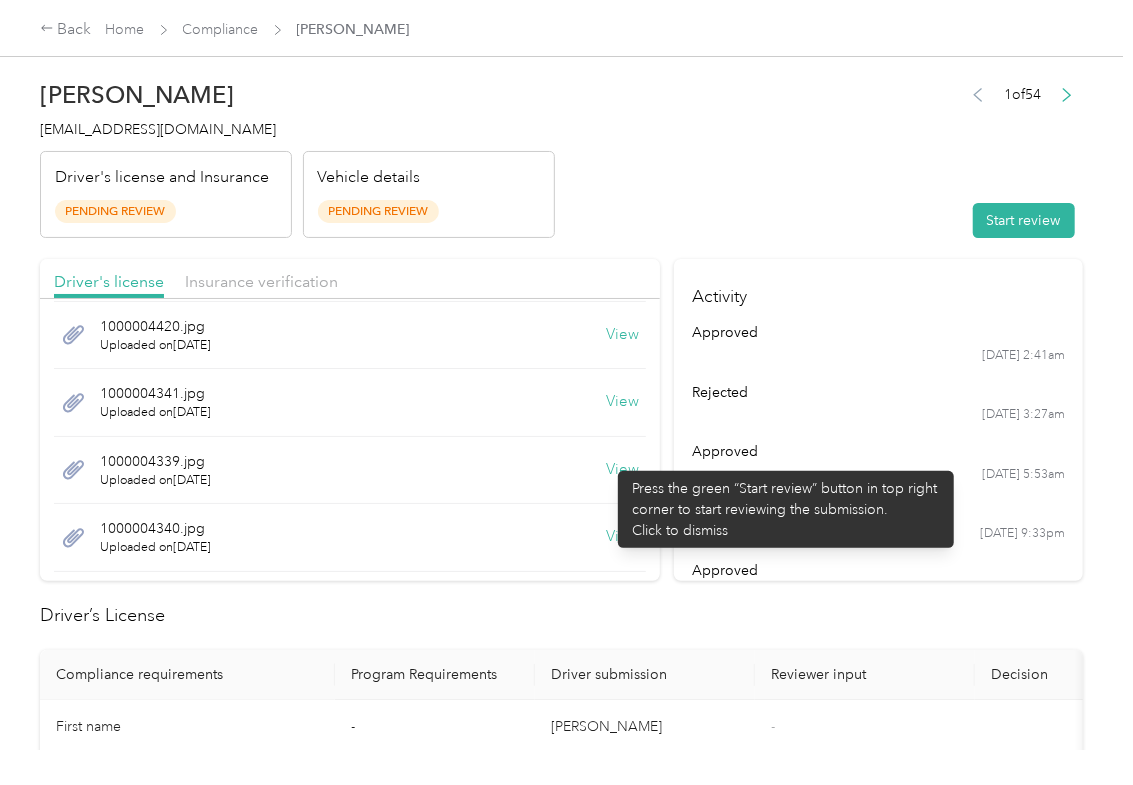 click on "View" at bounding box center [622, 470] 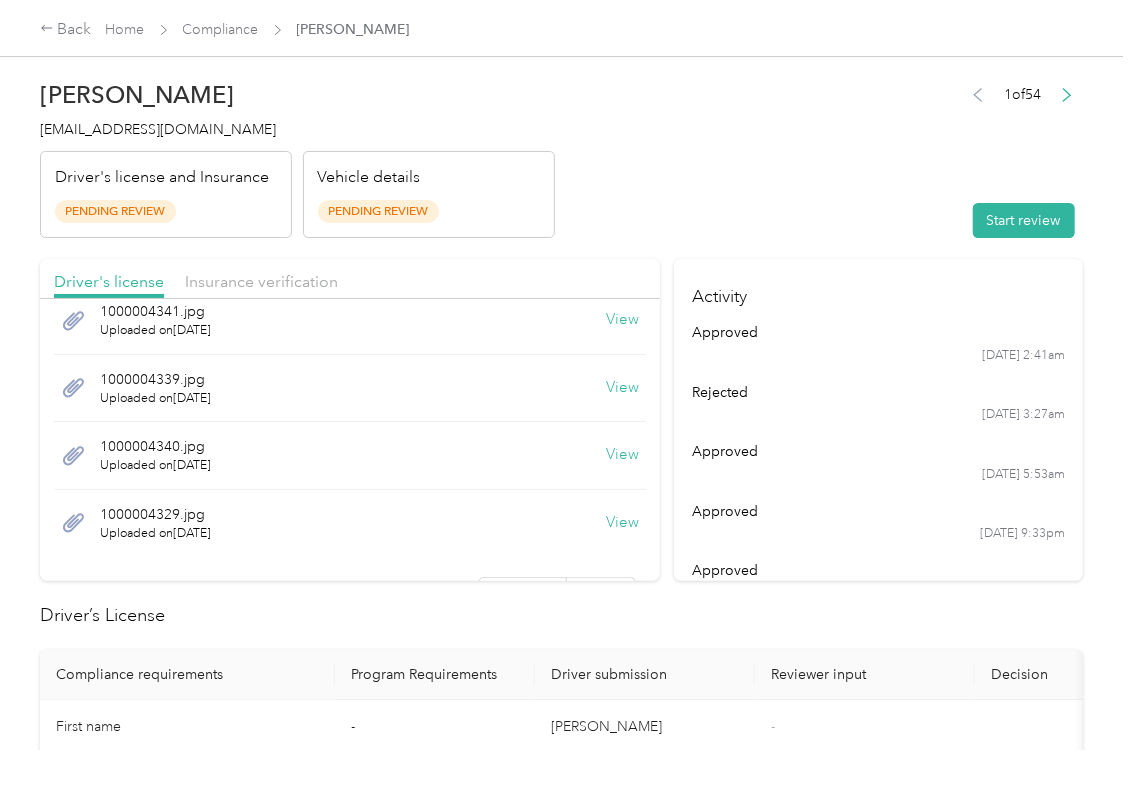scroll, scrollTop: 169, scrollLeft: 0, axis: vertical 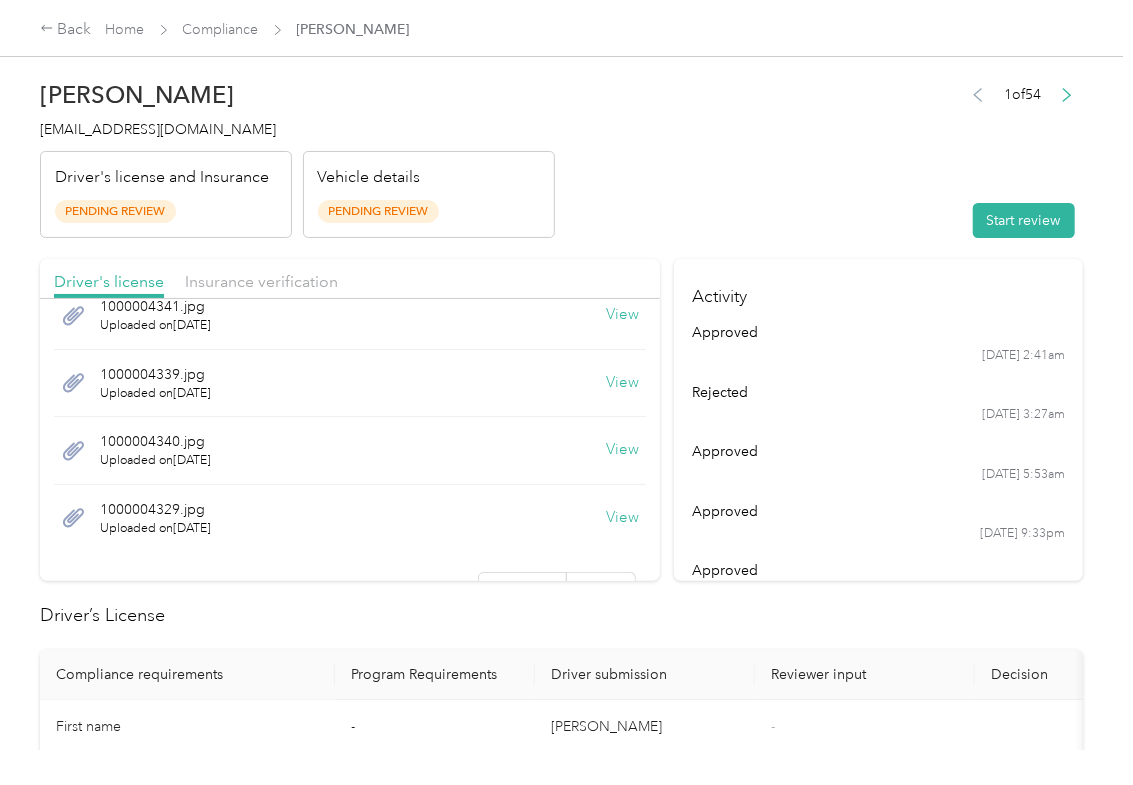 click on "View" at bounding box center (622, 450) 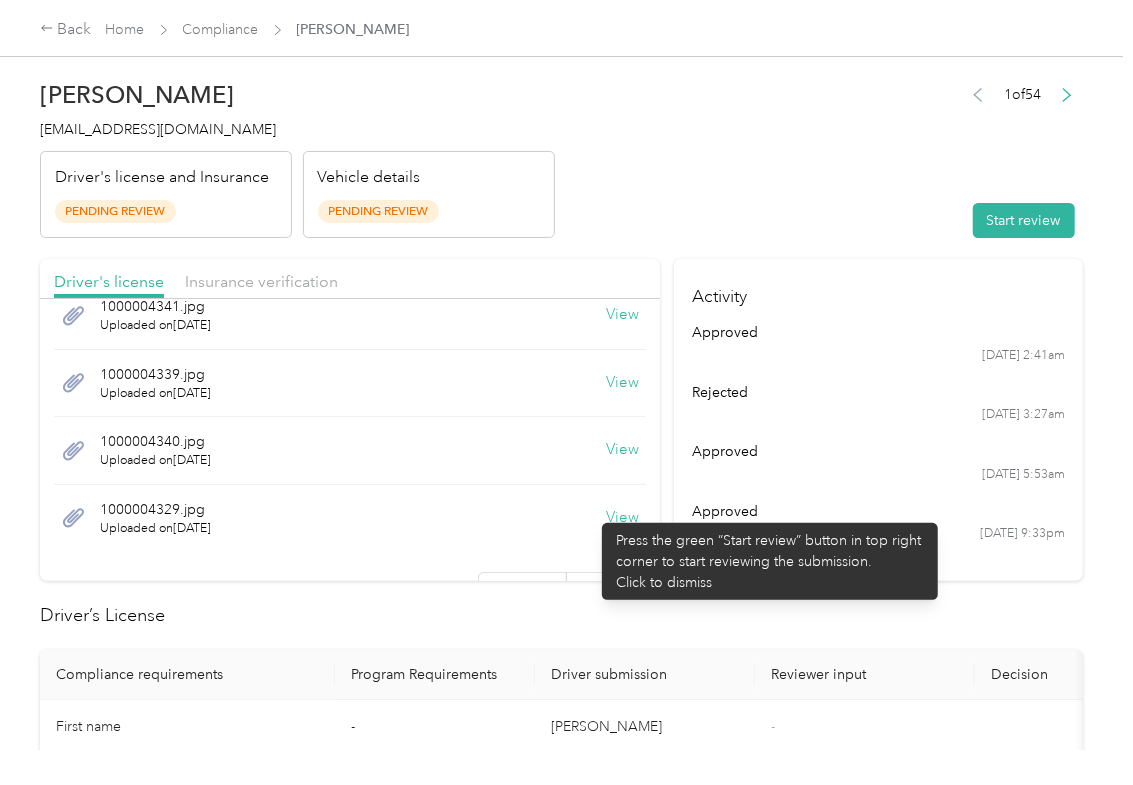 click on "View" at bounding box center [622, 518] 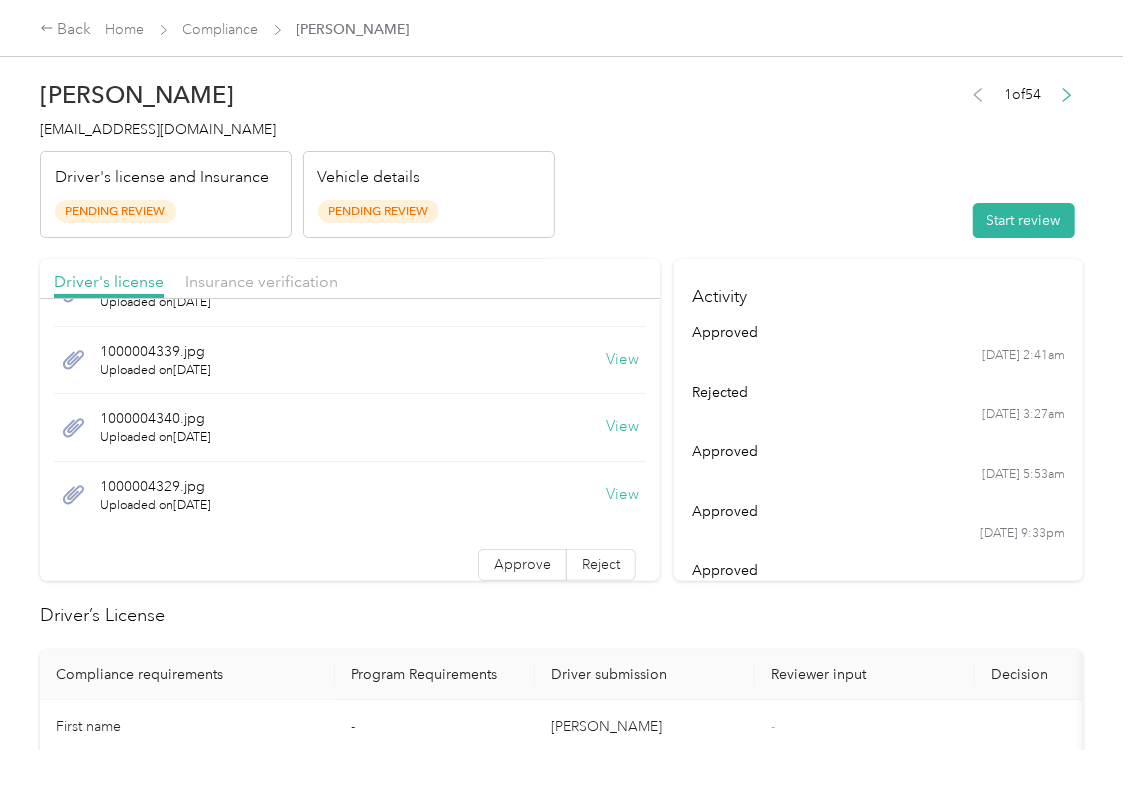 scroll, scrollTop: 208, scrollLeft: 0, axis: vertical 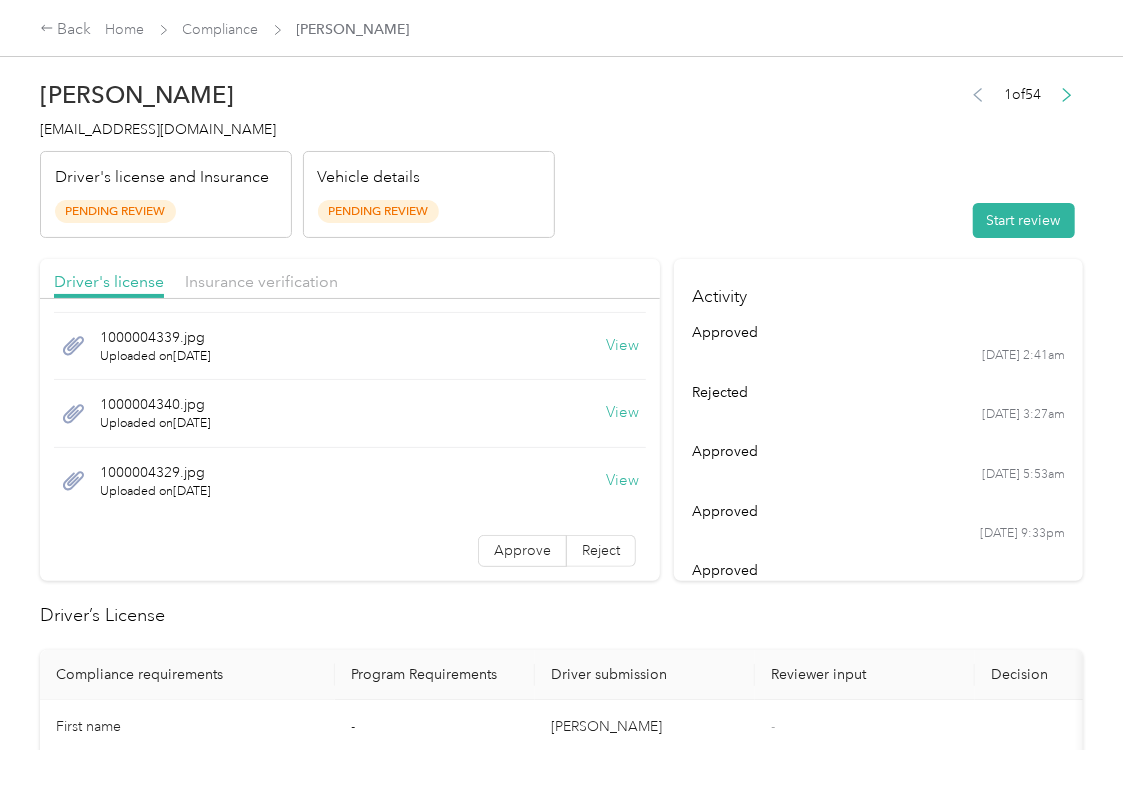 click on "[PERSON_NAME]	 [EMAIL_ADDRESS][DOMAIN_NAME] Driver's license and Insurance Pending Review Vehicle details Pending Review 1  of  54 Start review Driver's license Insurance verification [DRIVERS_LICENSE_NUMBER].jpg Uploaded on  [DATE] View 1000004420.jpg Uploaded on  [DATE] View 1000004341.jpg Uploaded on  [DATE] View 1000004339.jpg Uploaded on  [DATE] View 1000004340.jpg Uploaded on  [DATE] View 1000004329.jpg Uploaded on  [DATE] View Approve Reject Activity approved [DATE] 2:41am rejected [DATE] 3:27am approved [DATE] 5:53am approved [DATE] 9:33pm approved [DATE] 6:59pm rejected [DATE] 9:09pm rejected [DATE] 6:50am approved [DATE] 10:51pm rejected [DATE] 6:10pm Driver’s License  Compliance requirements Program Requirements Driver submission Reviewer input Decision Rejection reason             First name - [PERSON_NAME] - Last name - [PERSON_NAME]	 - Mobile number - [PHONE_NUMBER] - Driver License expiration * 0 month-diff [DATE] - Approve Reject Insurance Declaration Compliance requirements" at bounding box center (561, 1332) 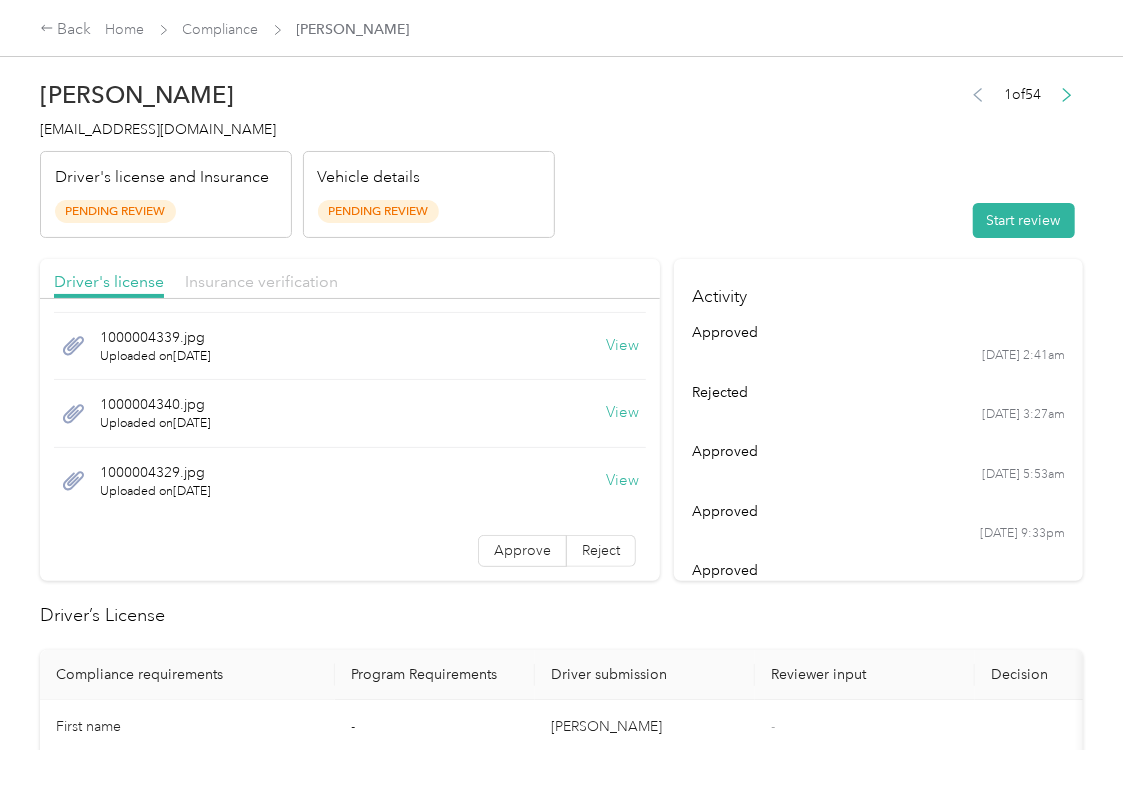 click on "Insurance verification" at bounding box center (261, 281) 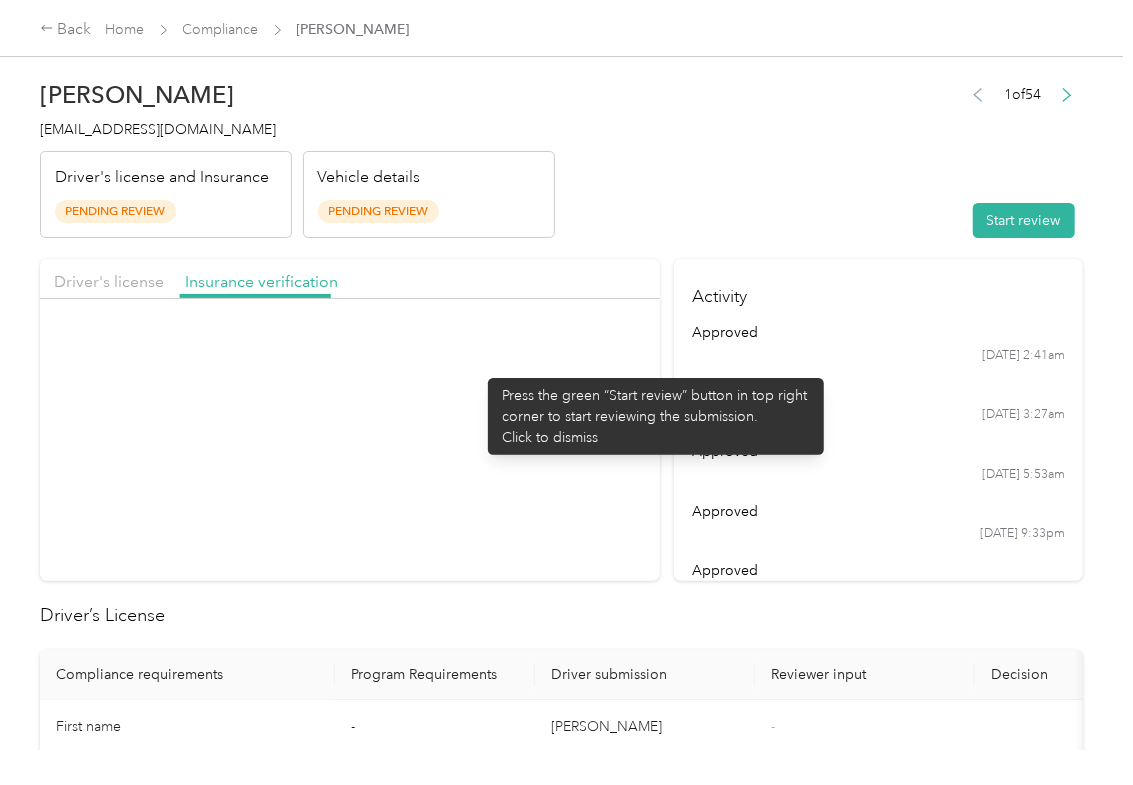 scroll, scrollTop: 0, scrollLeft: 0, axis: both 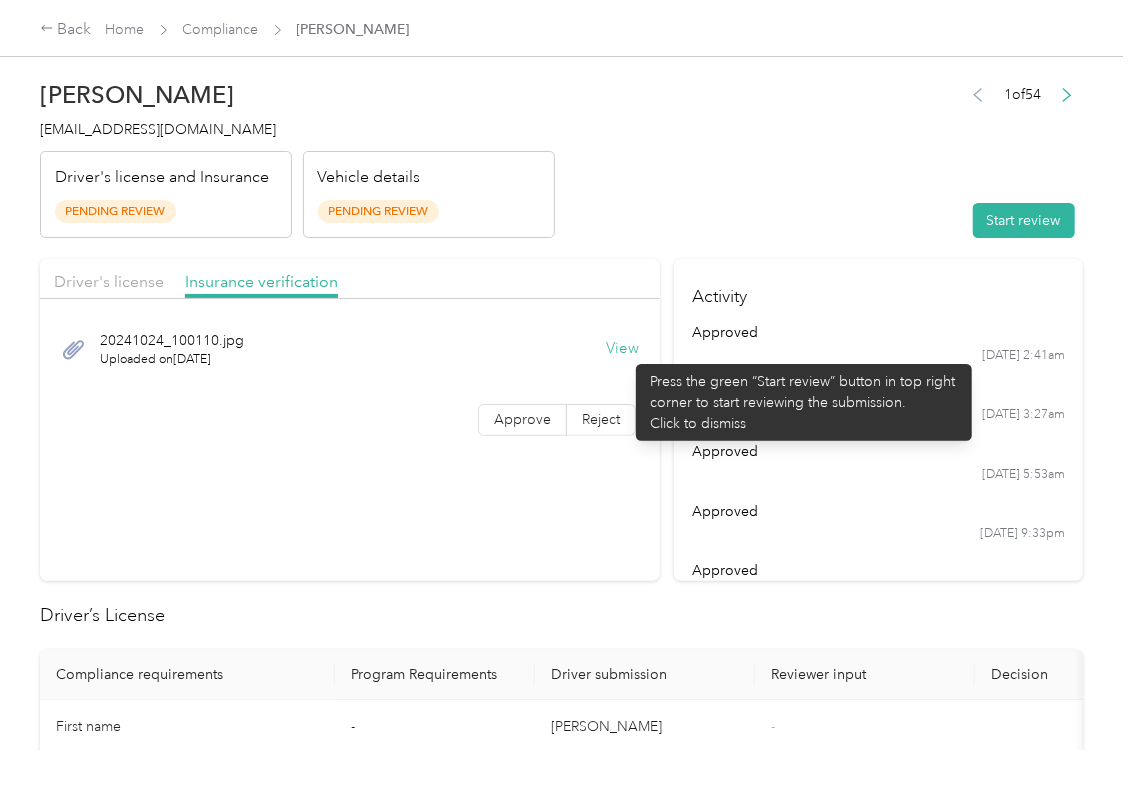 click on "View" at bounding box center (622, 349) 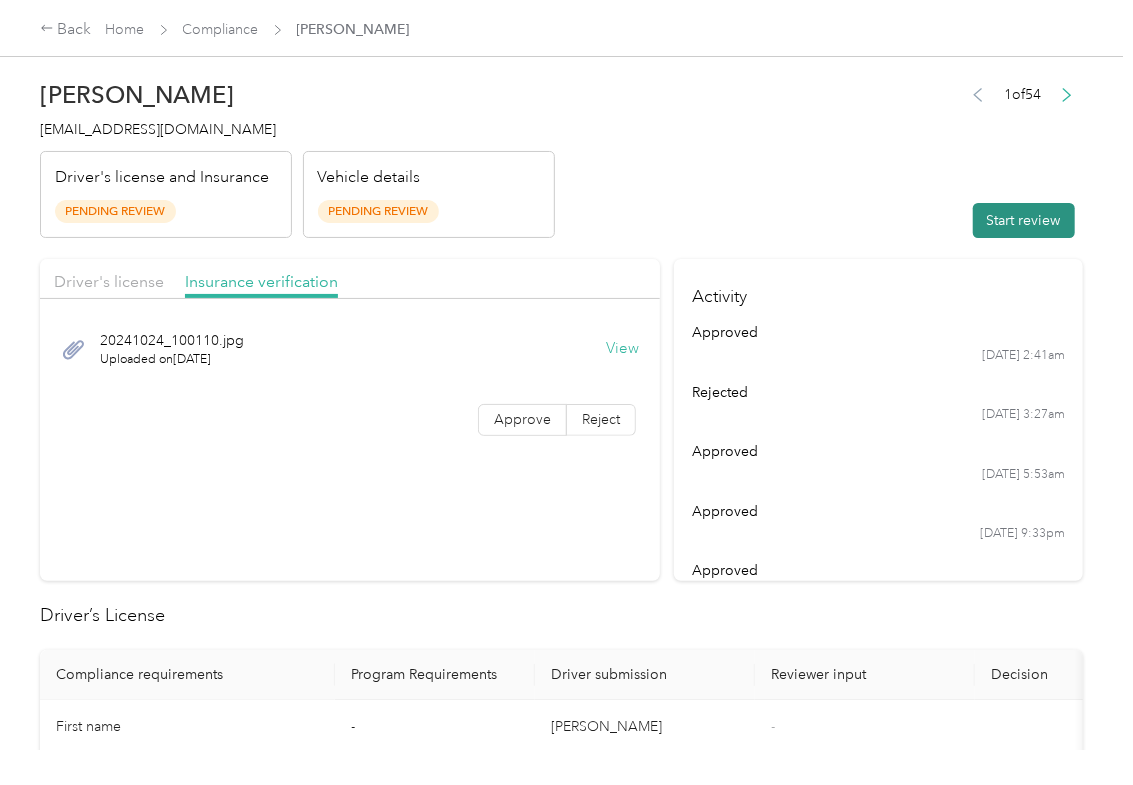 click on "Start review" at bounding box center (1024, 220) 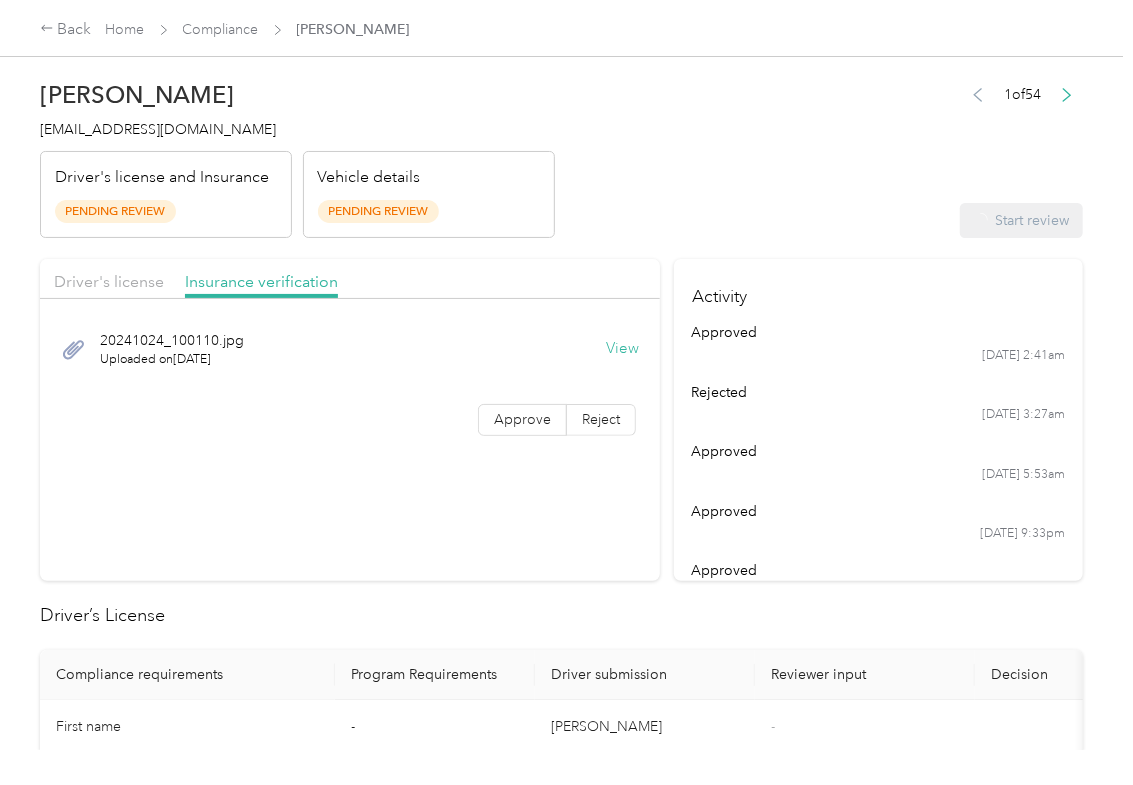 click on "Driver's license" at bounding box center [109, 282] 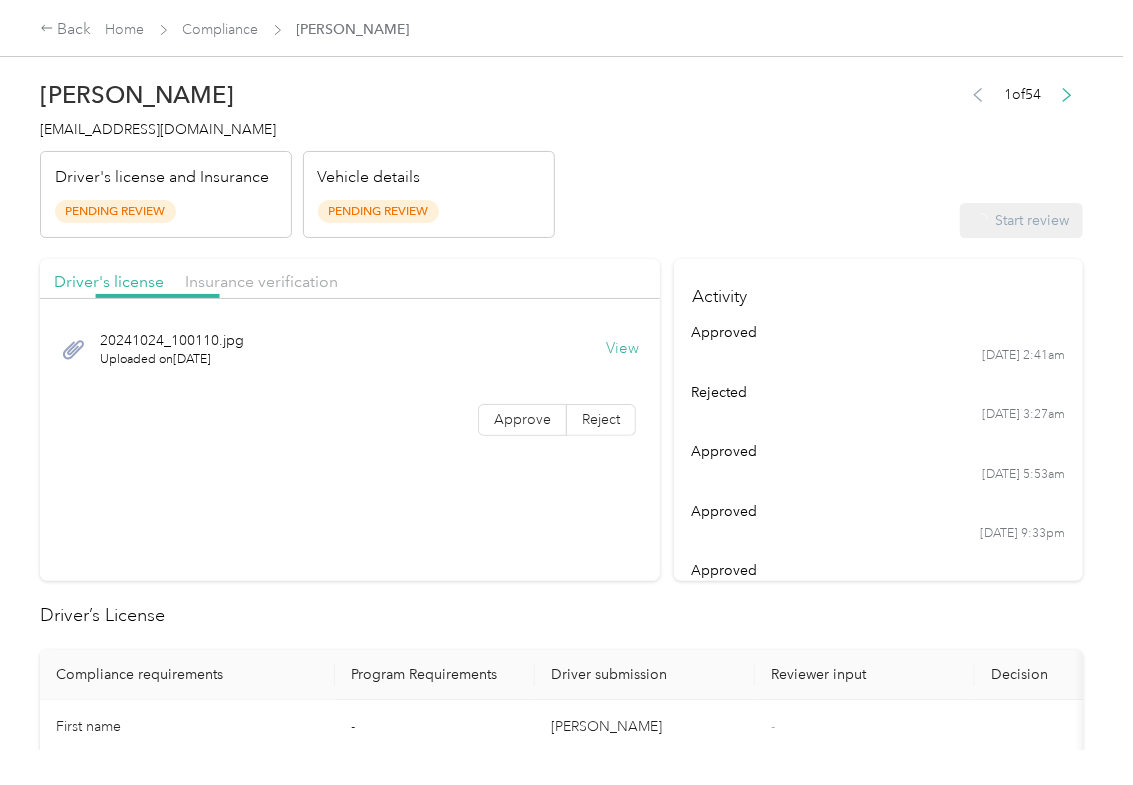 click on "Driver's license" at bounding box center (109, 282) 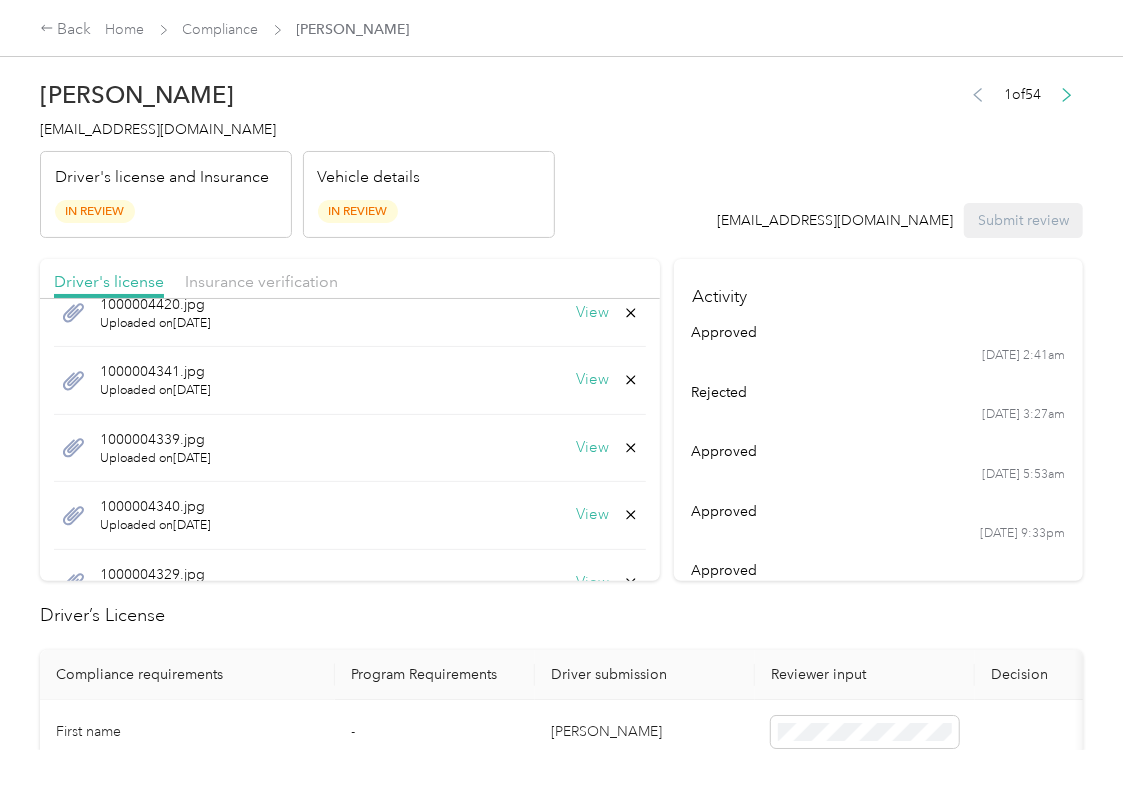 scroll, scrollTop: 208, scrollLeft: 0, axis: vertical 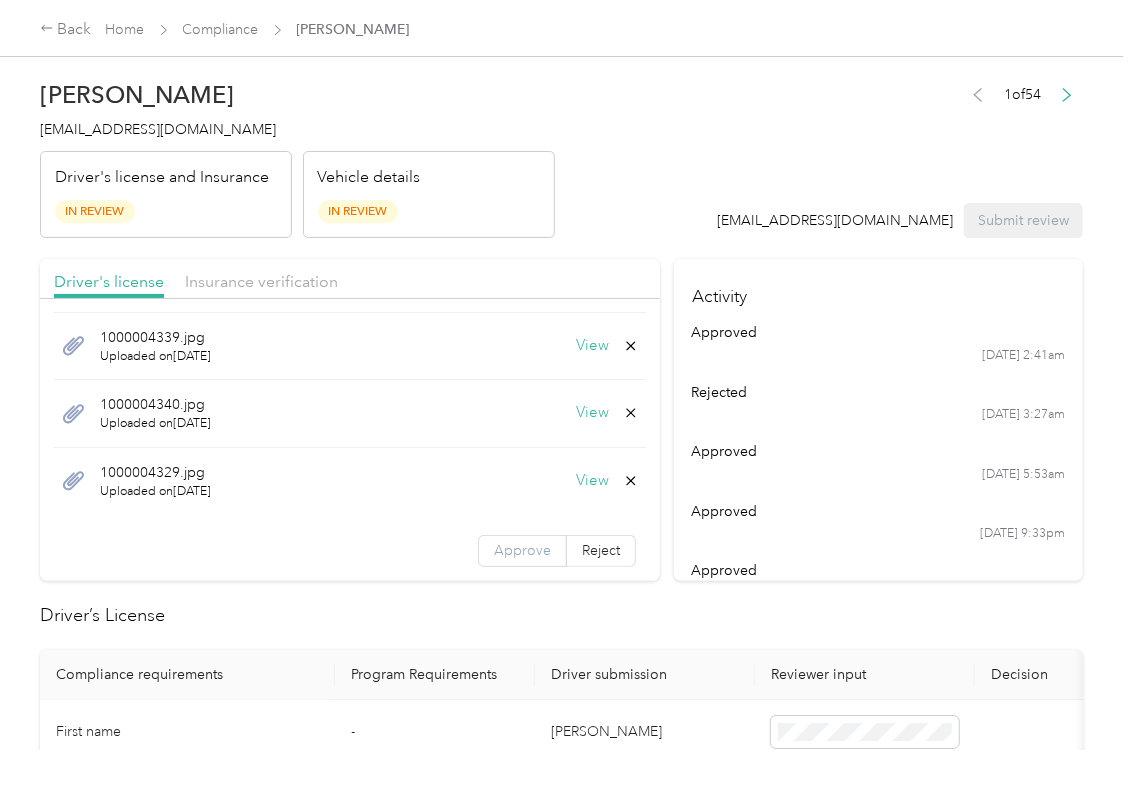 click on "Approve" at bounding box center (522, 550) 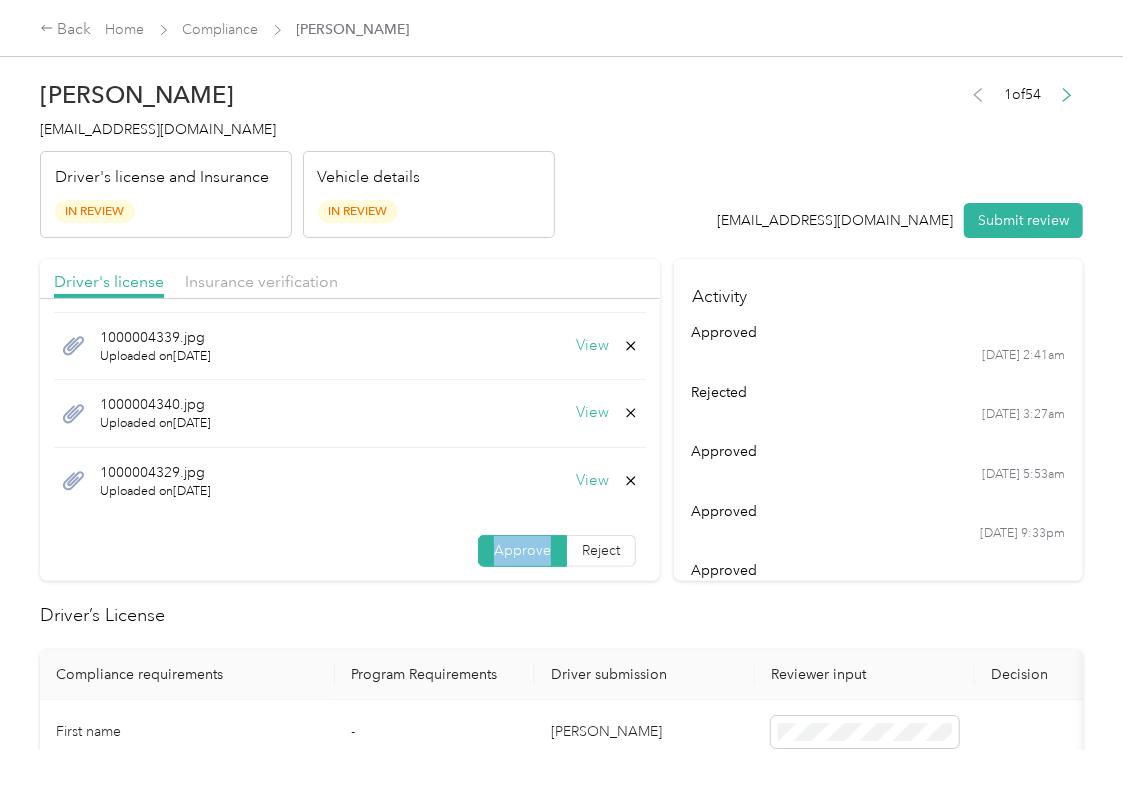 click on "Approve" at bounding box center [522, 550] 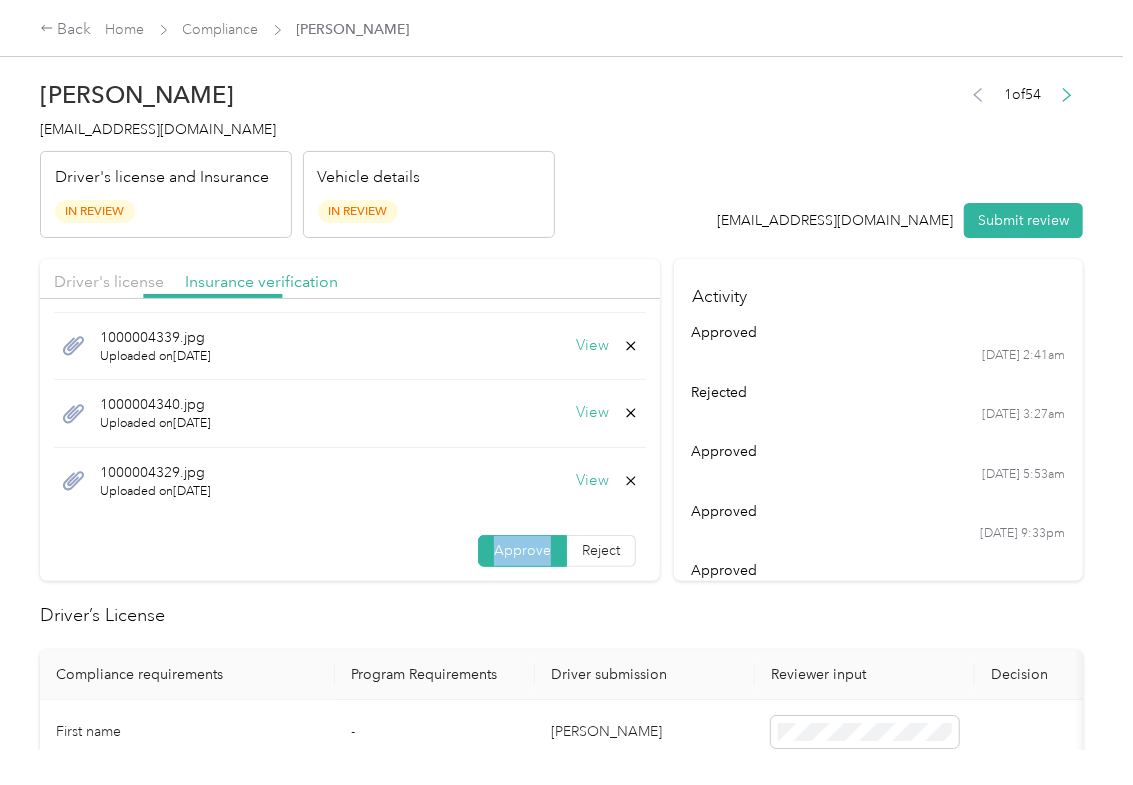 click on "Insurance verification" at bounding box center [261, 282] 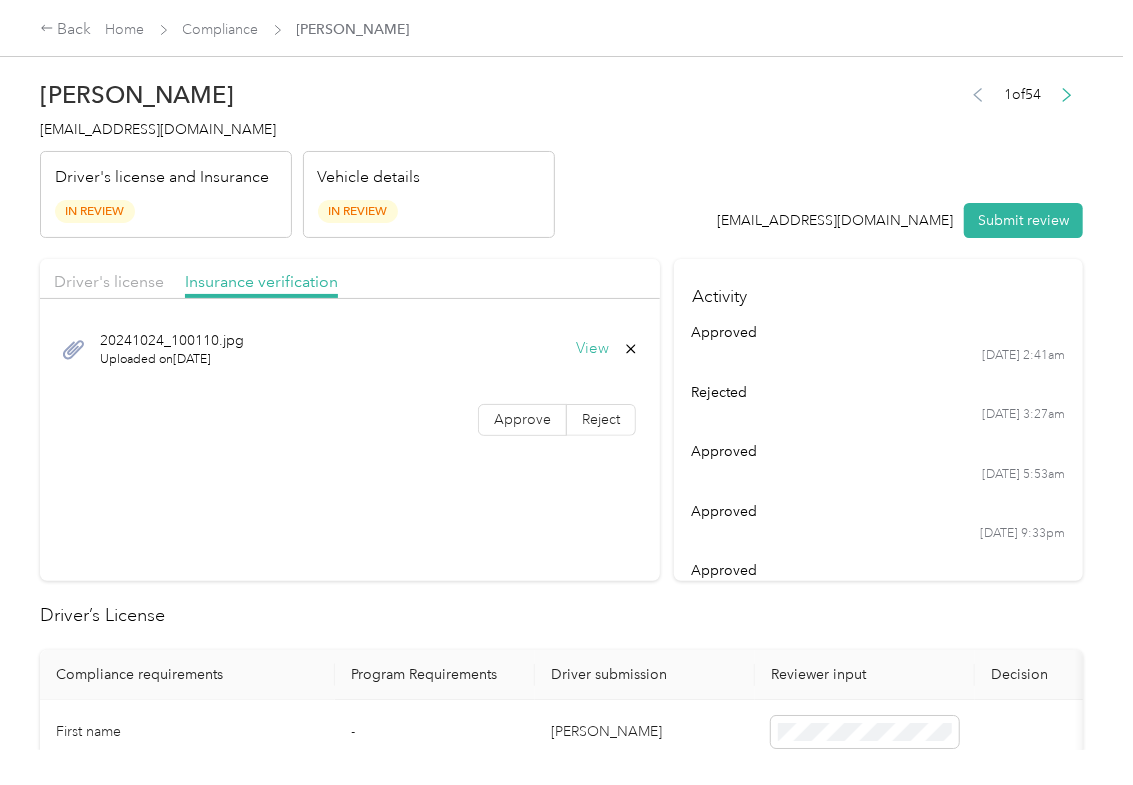click on "20241024_100110.jpg Uploaded on  [DATE] View Approve Reject" at bounding box center (350, 379) 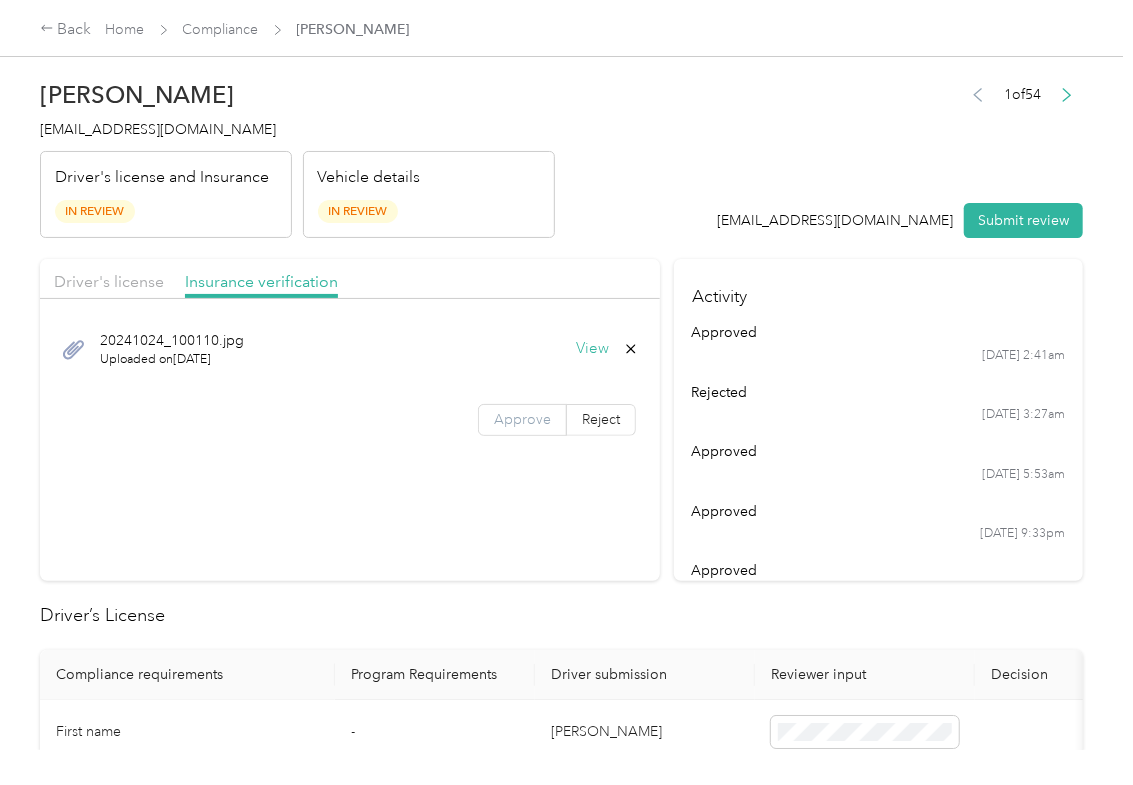 click on "Approve" at bounding box center (522, 419) 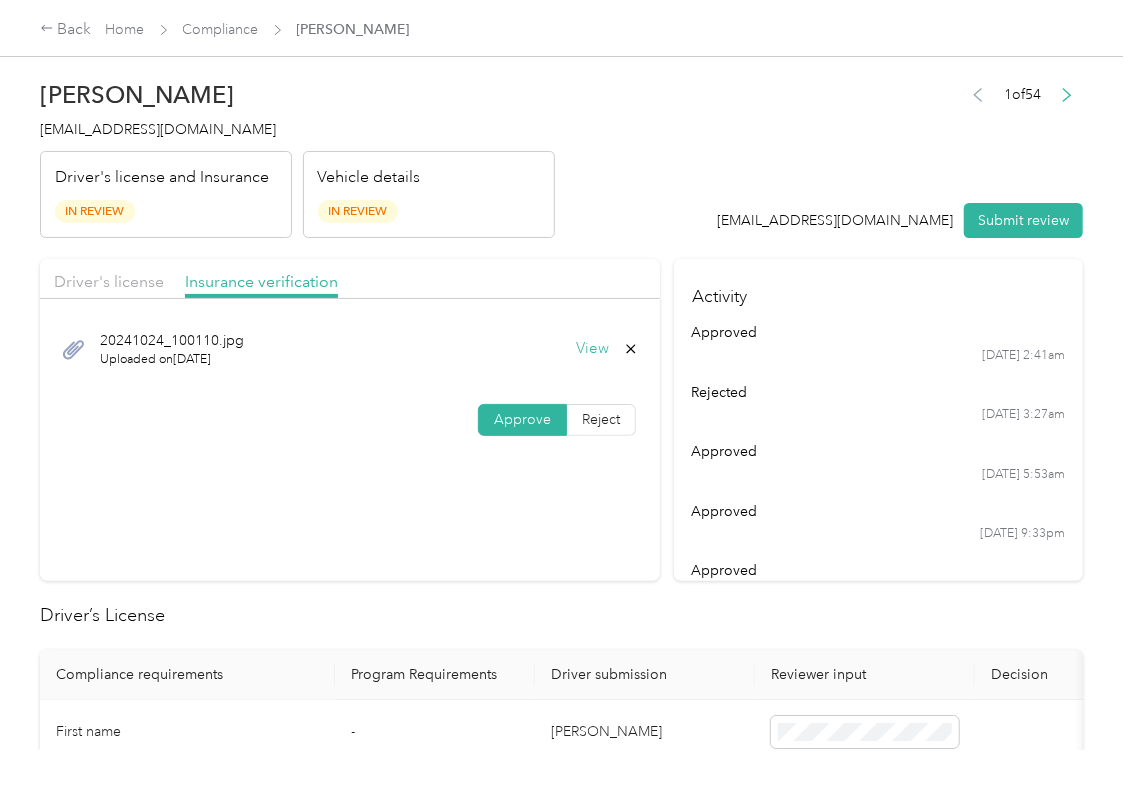 click on "Approve" at bounding box center [522, 419] 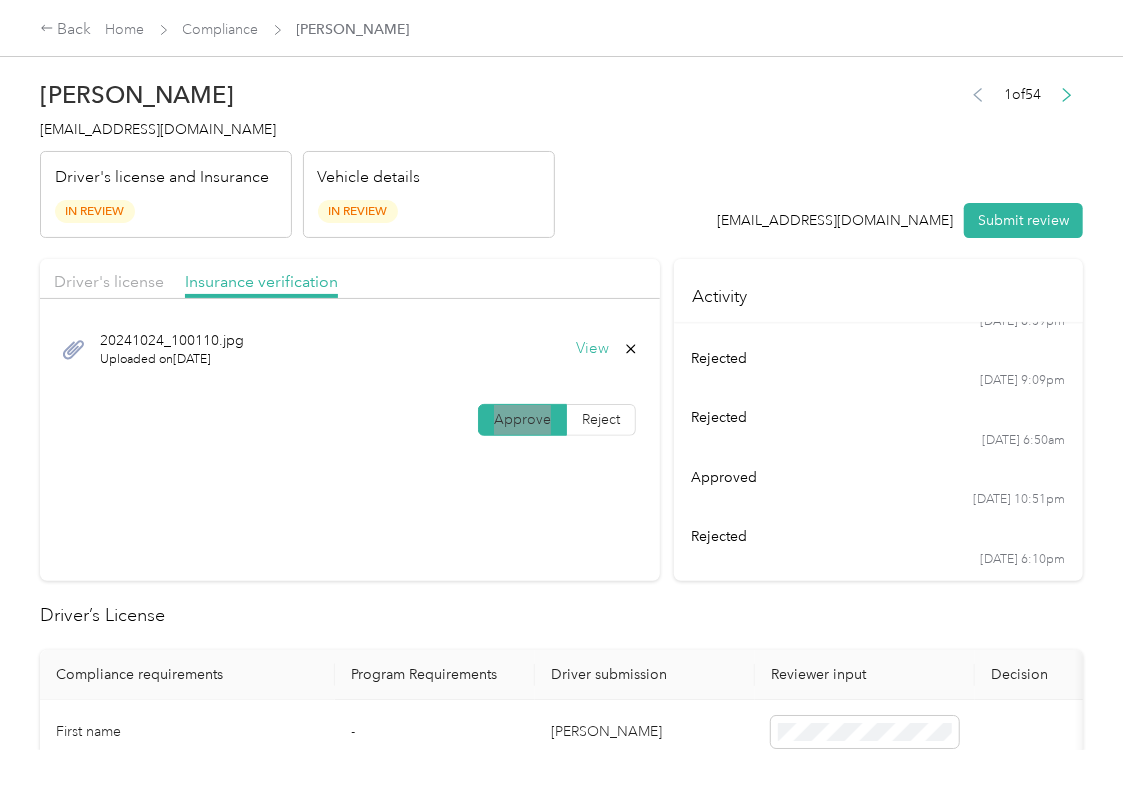 scroll, scrollTop: 282, scrollLeft: 0, axis: vertical 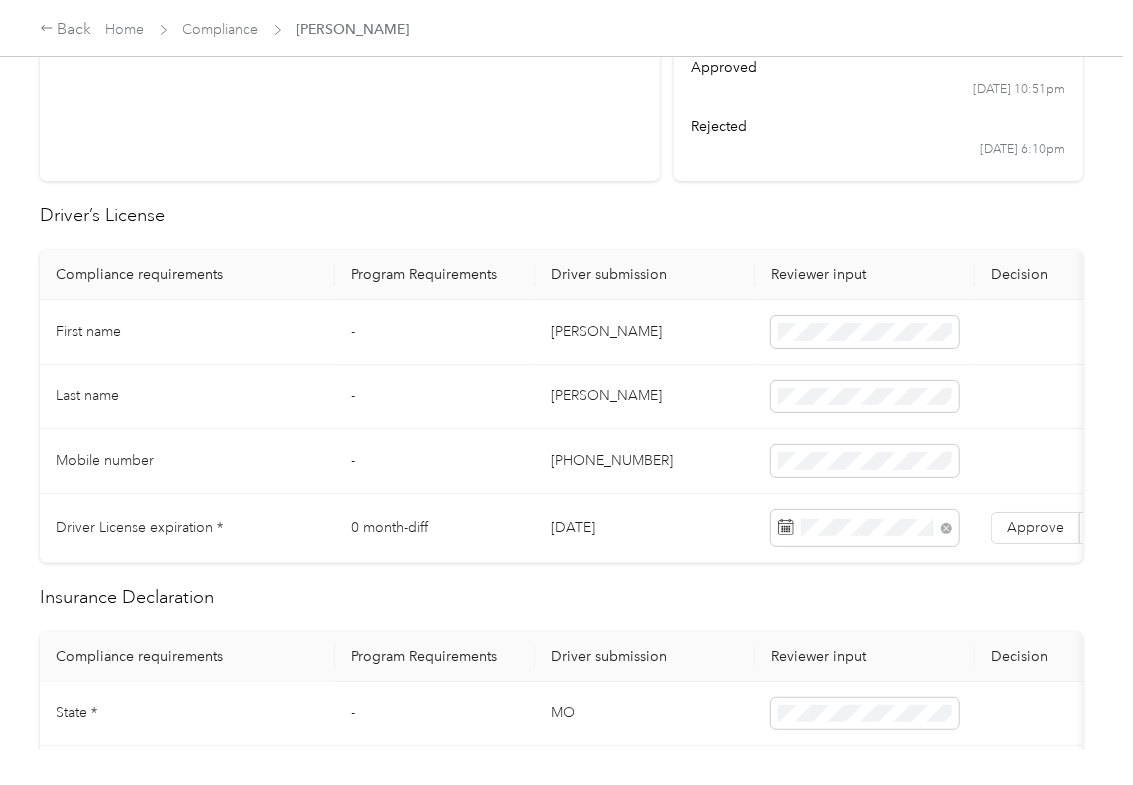 click on "-" at bounding box center [435, 397] 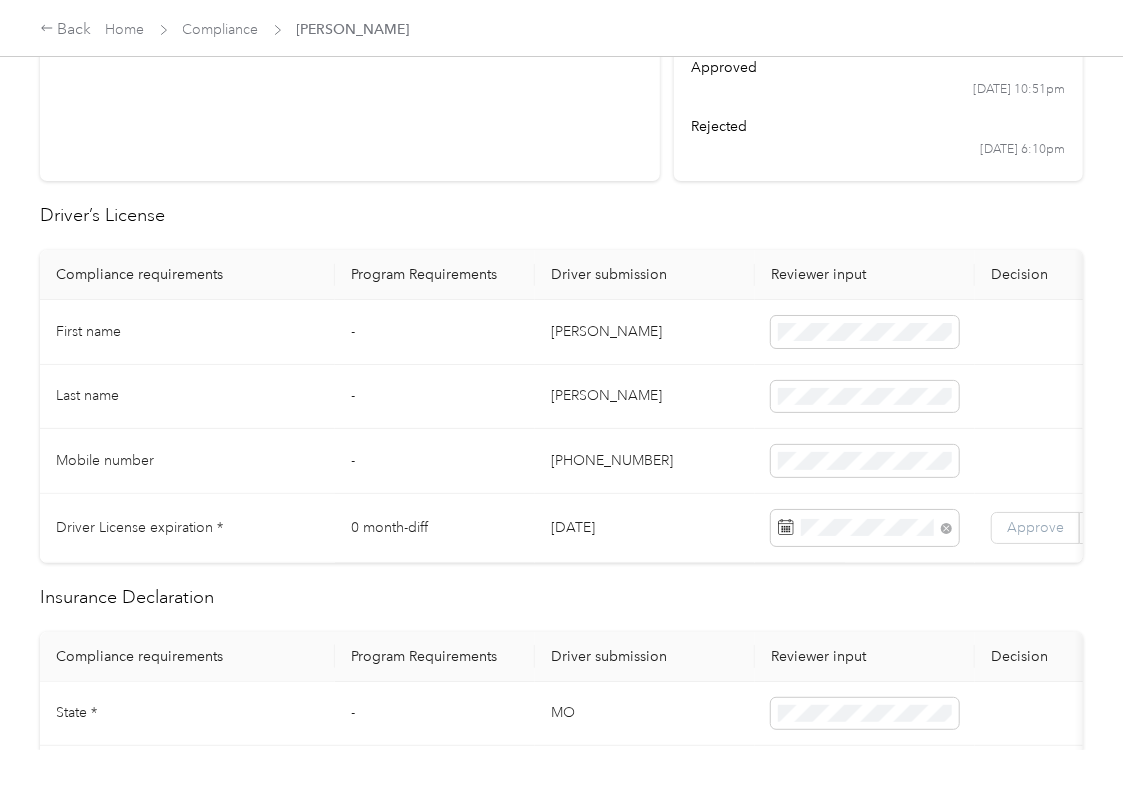 click on "Approve" at bounding box center [1035, 527] 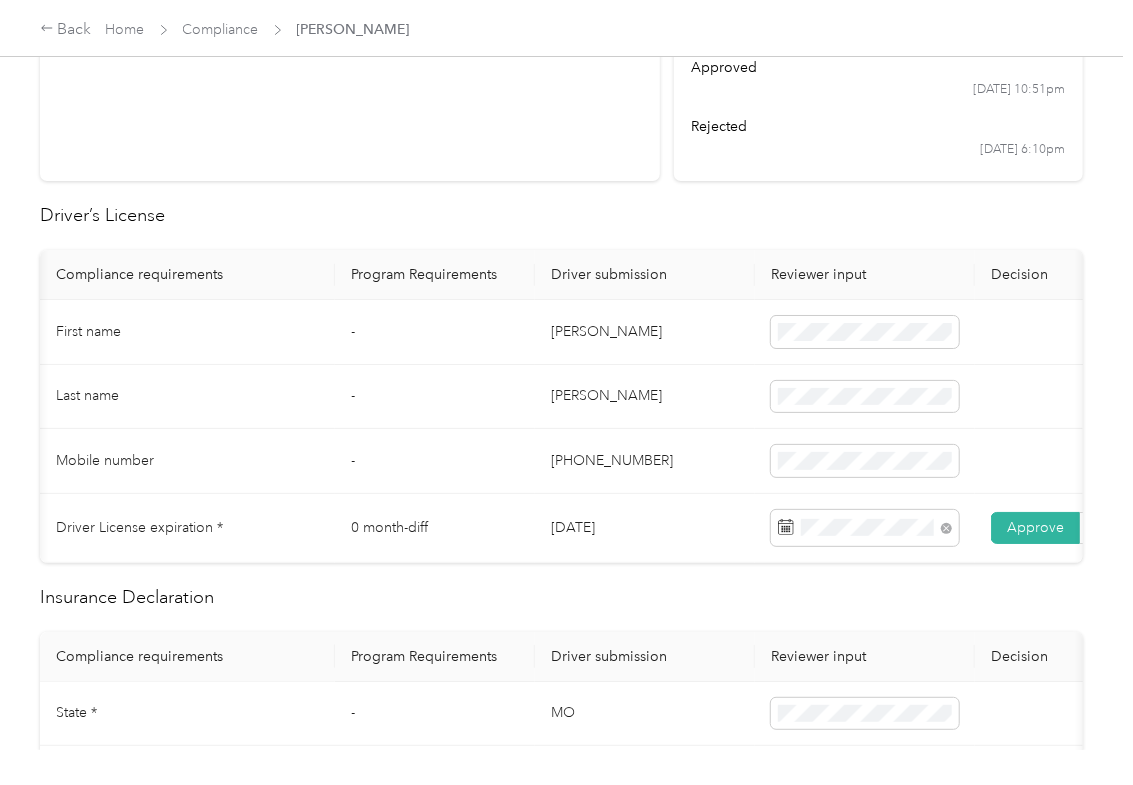 scroll, scrollTop: 0, scrollLeft: 65, axis: horizontal 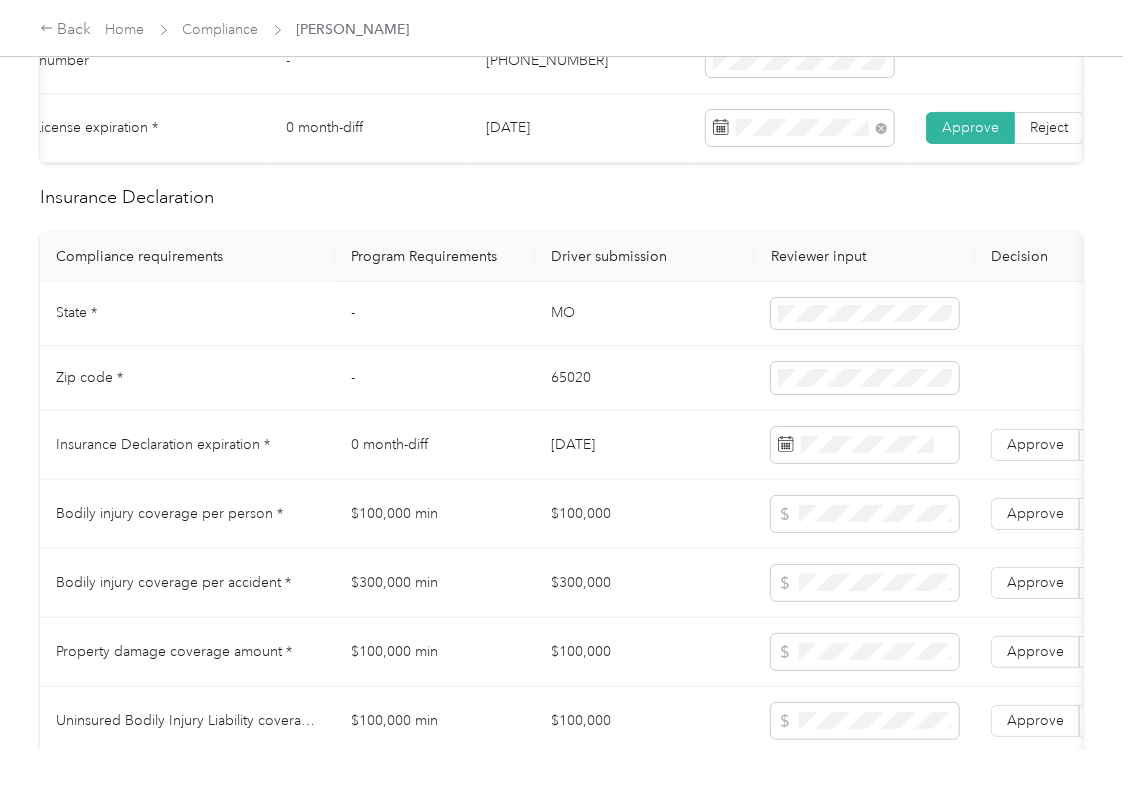 click on "MO" at bounding box center (645, 314) 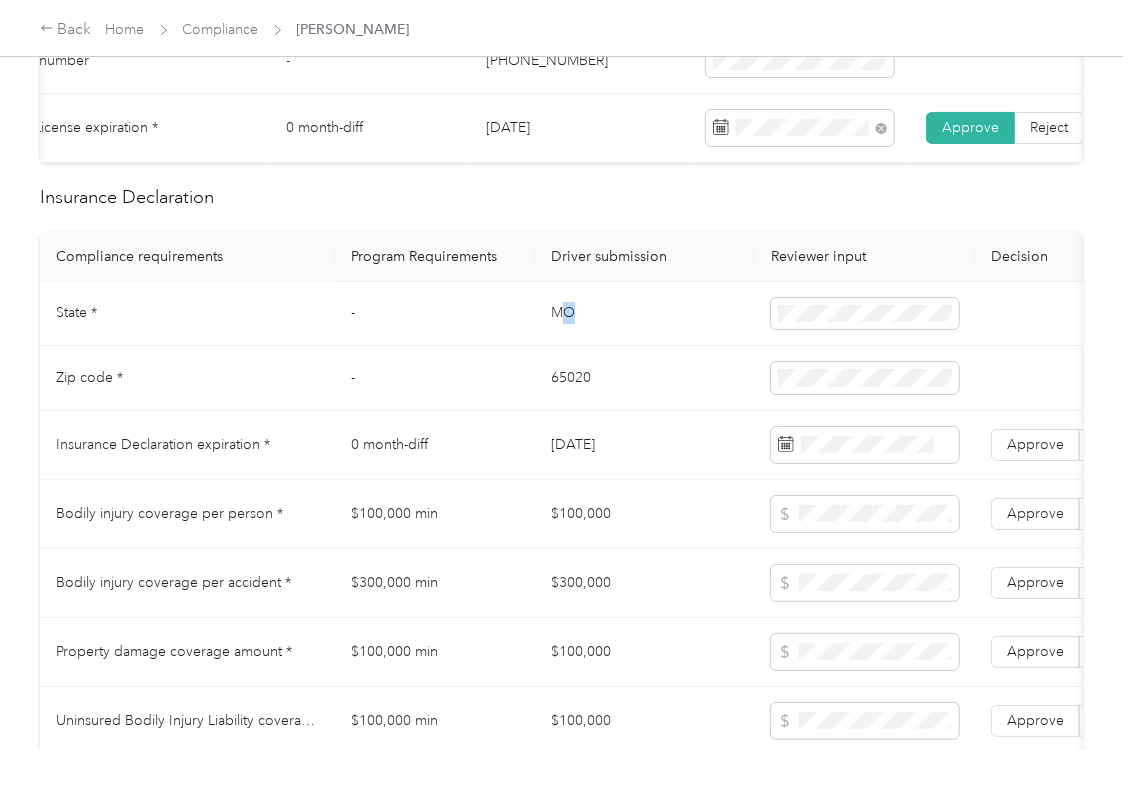 click on "MO" at bounding box center [645, 314] 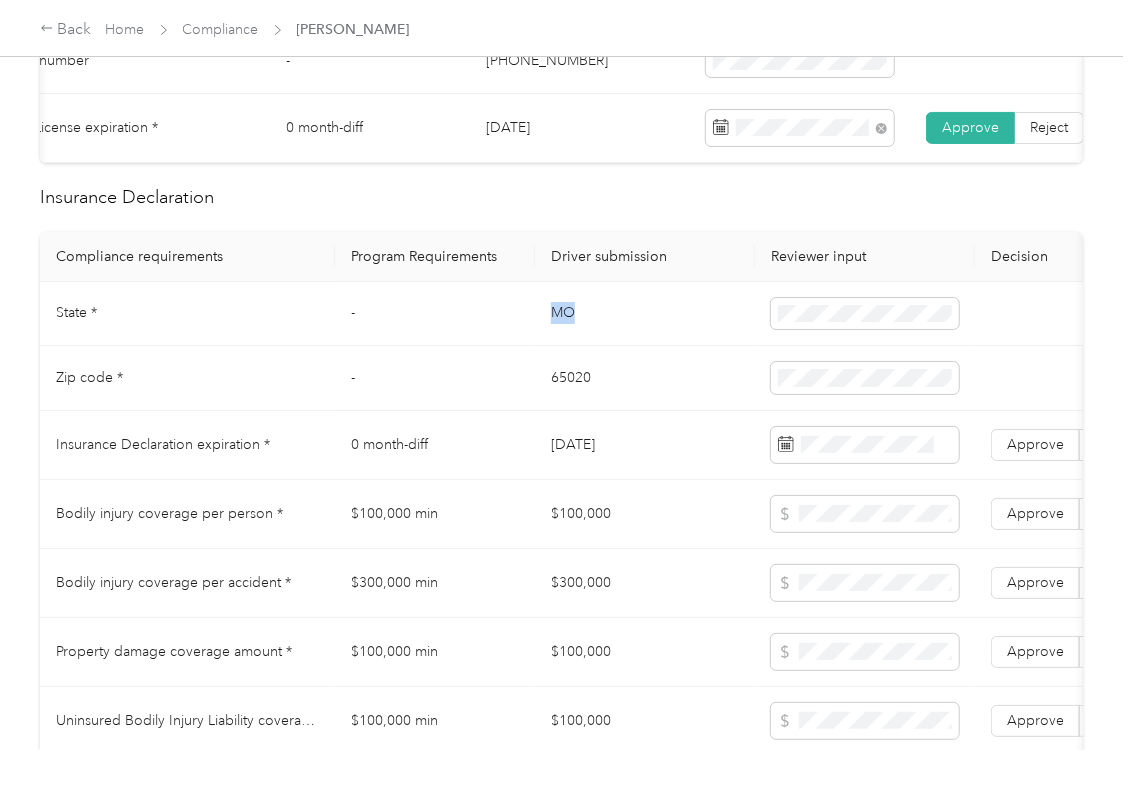 click on "MO" at bounding box center (645, 314) 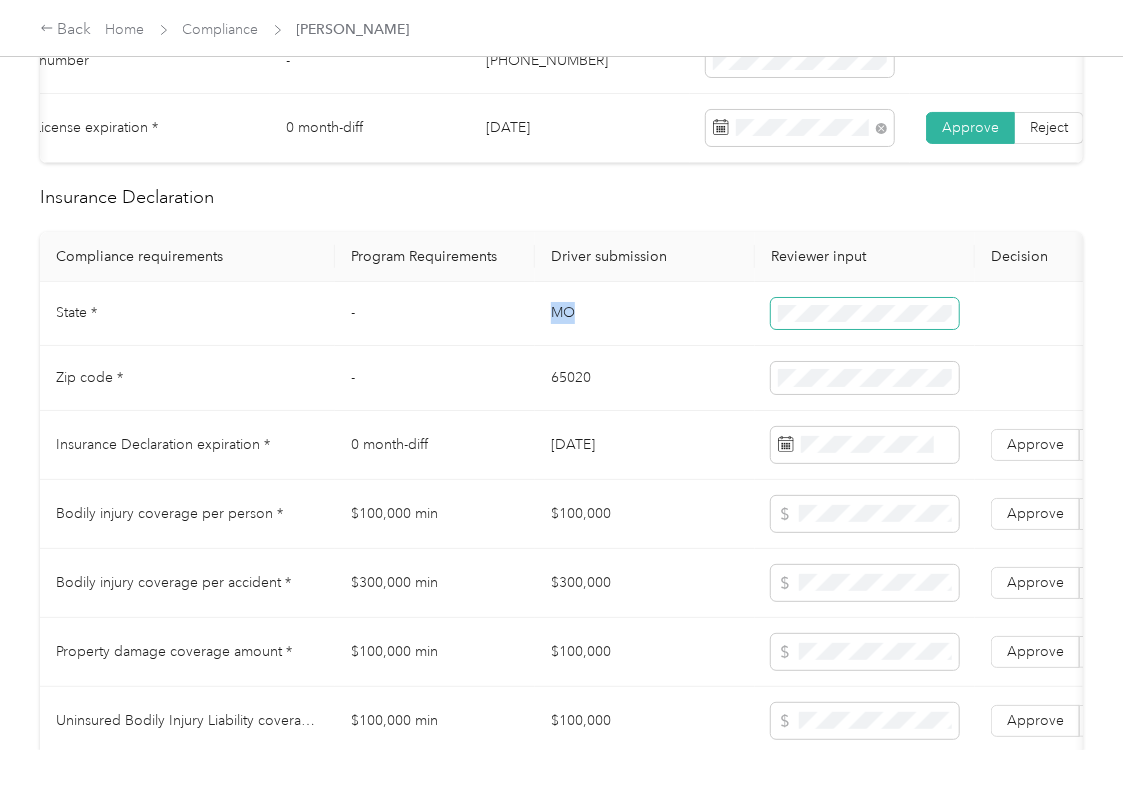 copy on "MO" 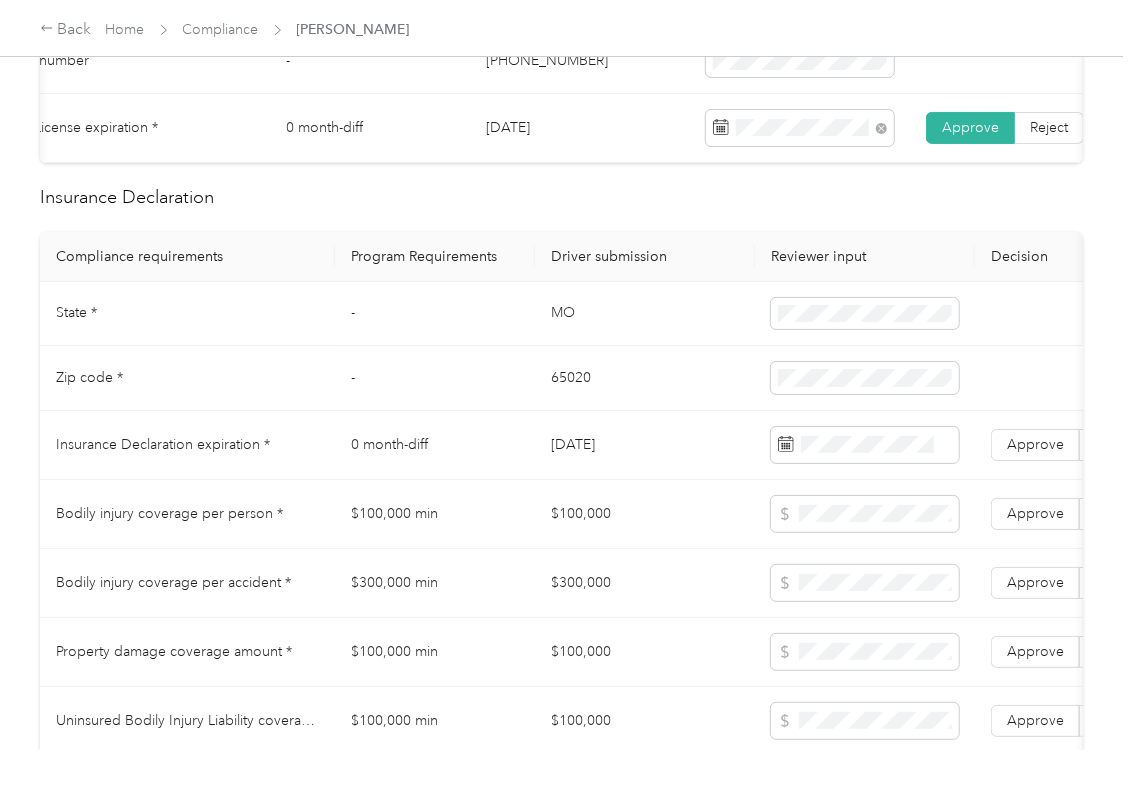 click on "65020" at bounding box center (645, 378) 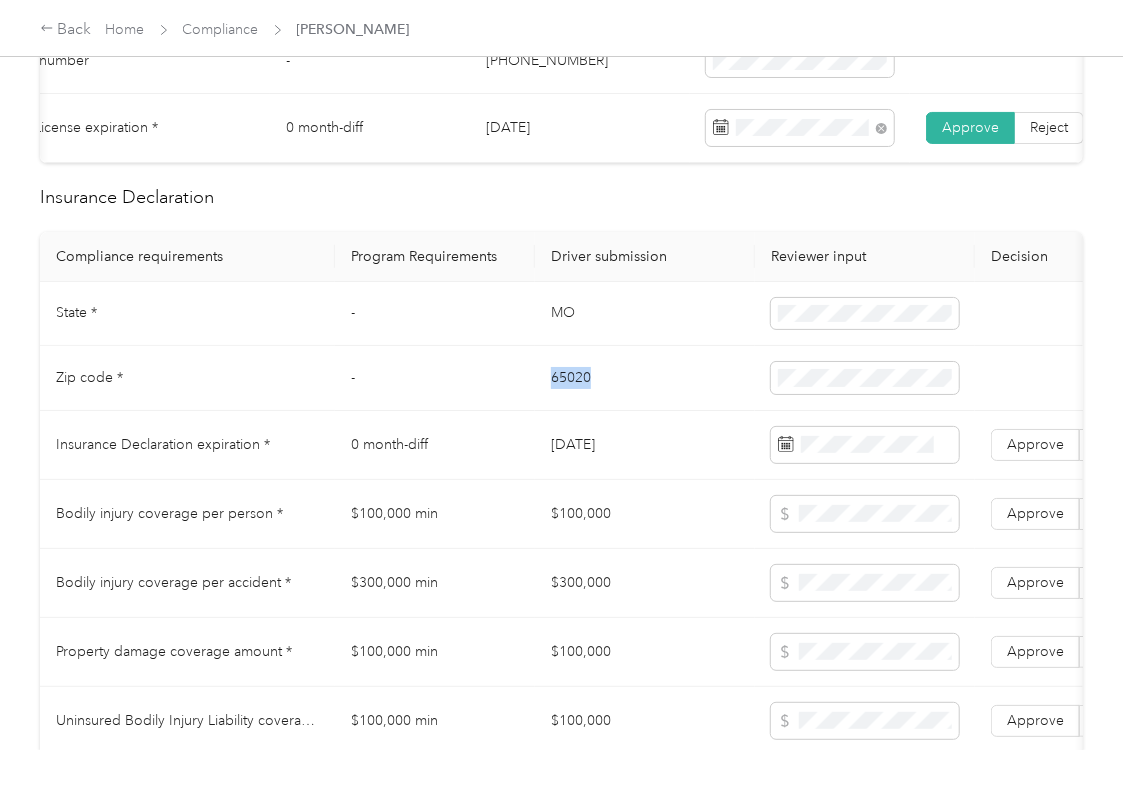 click on "65020" at bounding box center (645, 378) 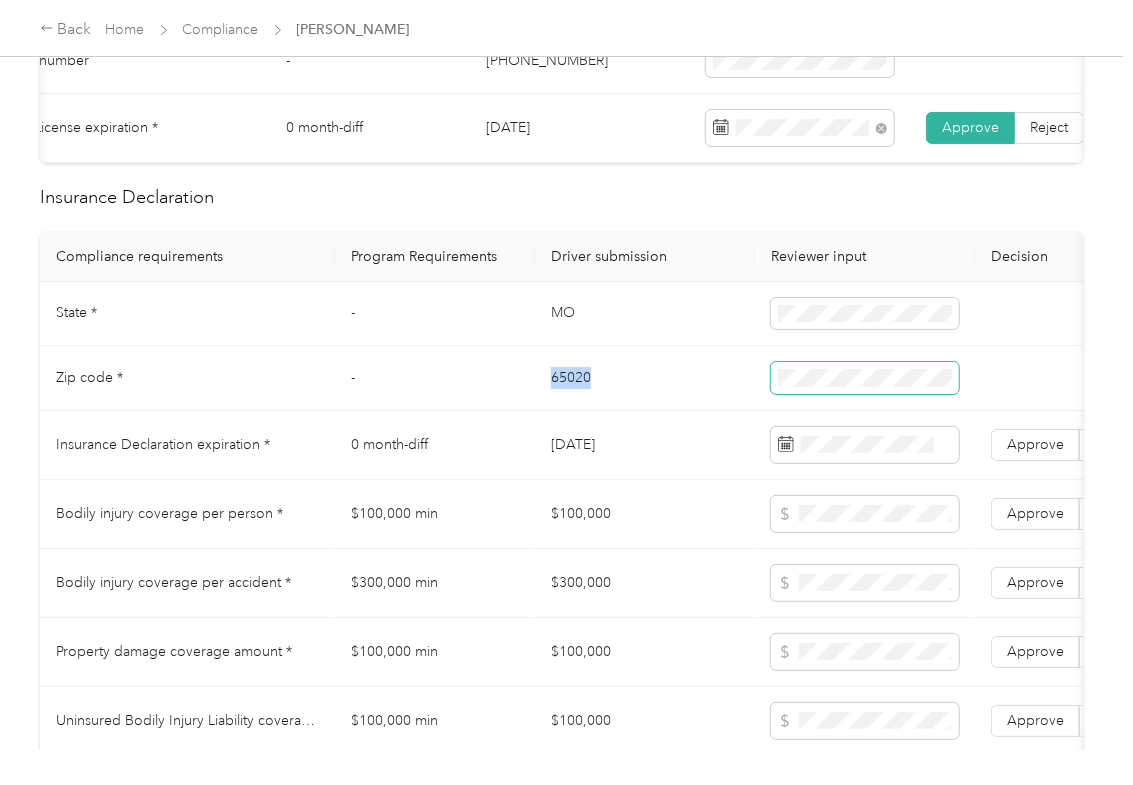 copy on "65020" 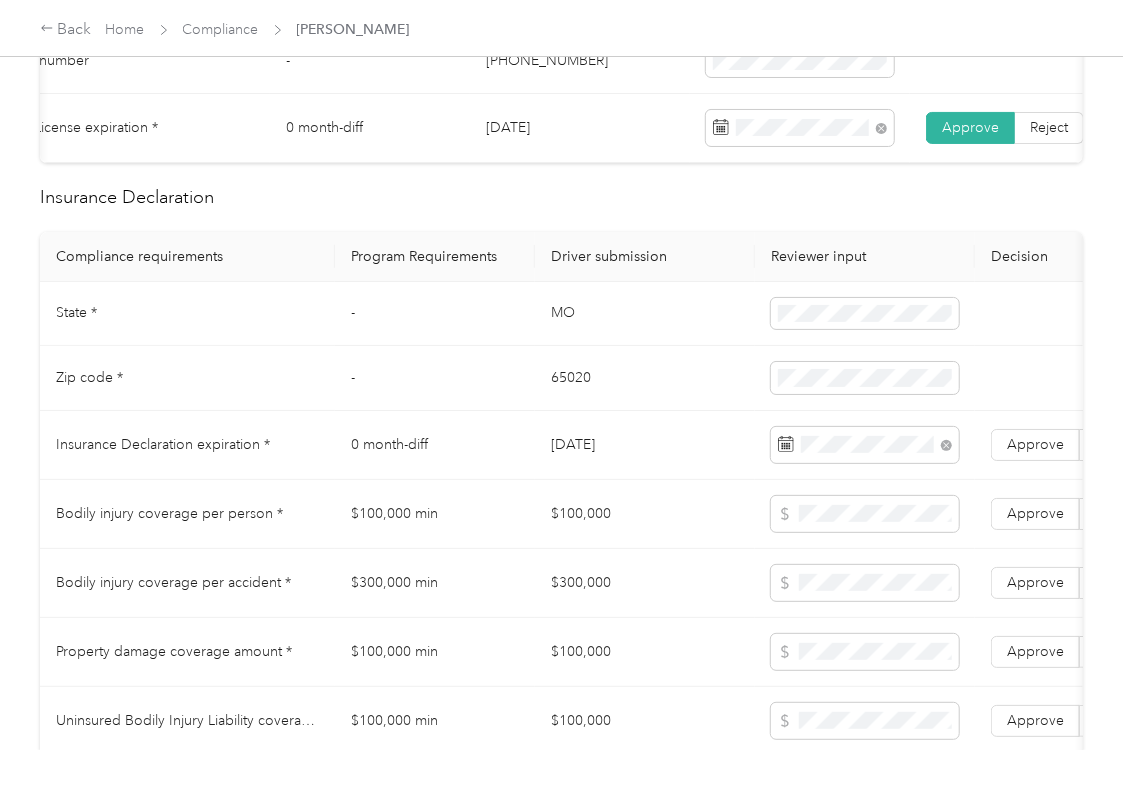 drag, startPoint x: 341, startPoint y: 390, endPoint x: 593, endPoint y: 472, distance: 265.00565 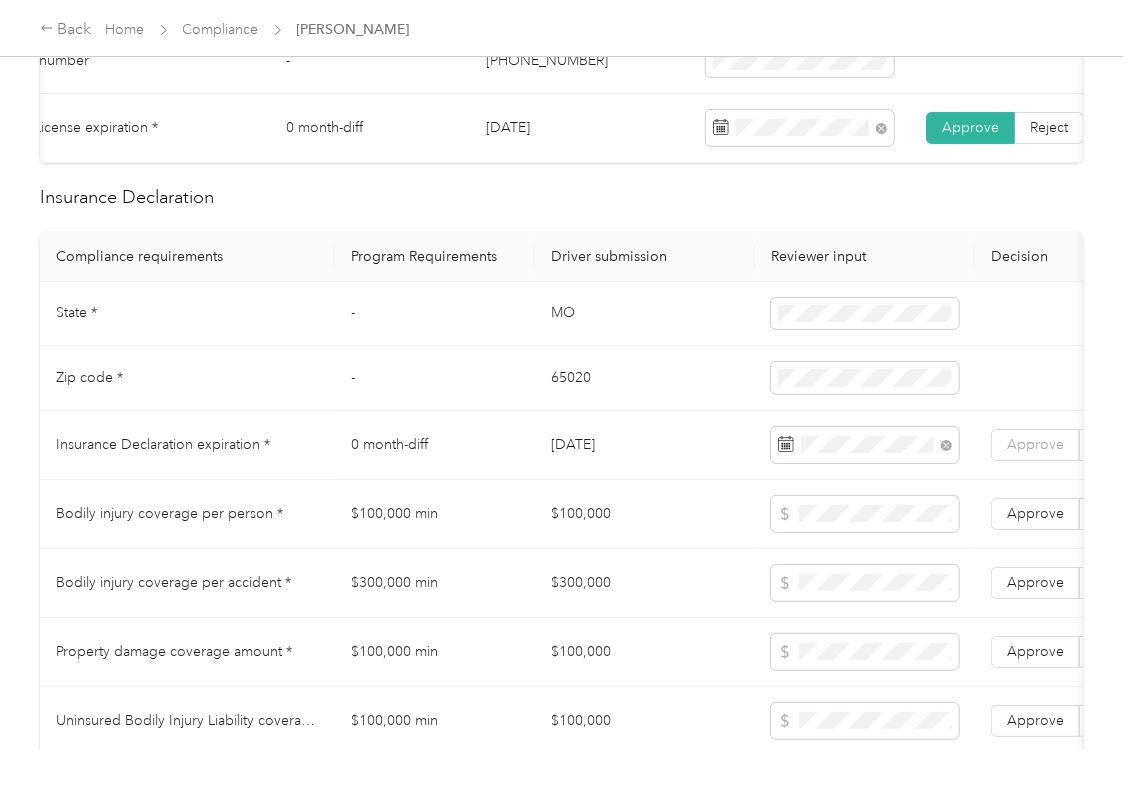 click on "Approve" at bounding box center (1035, 445) 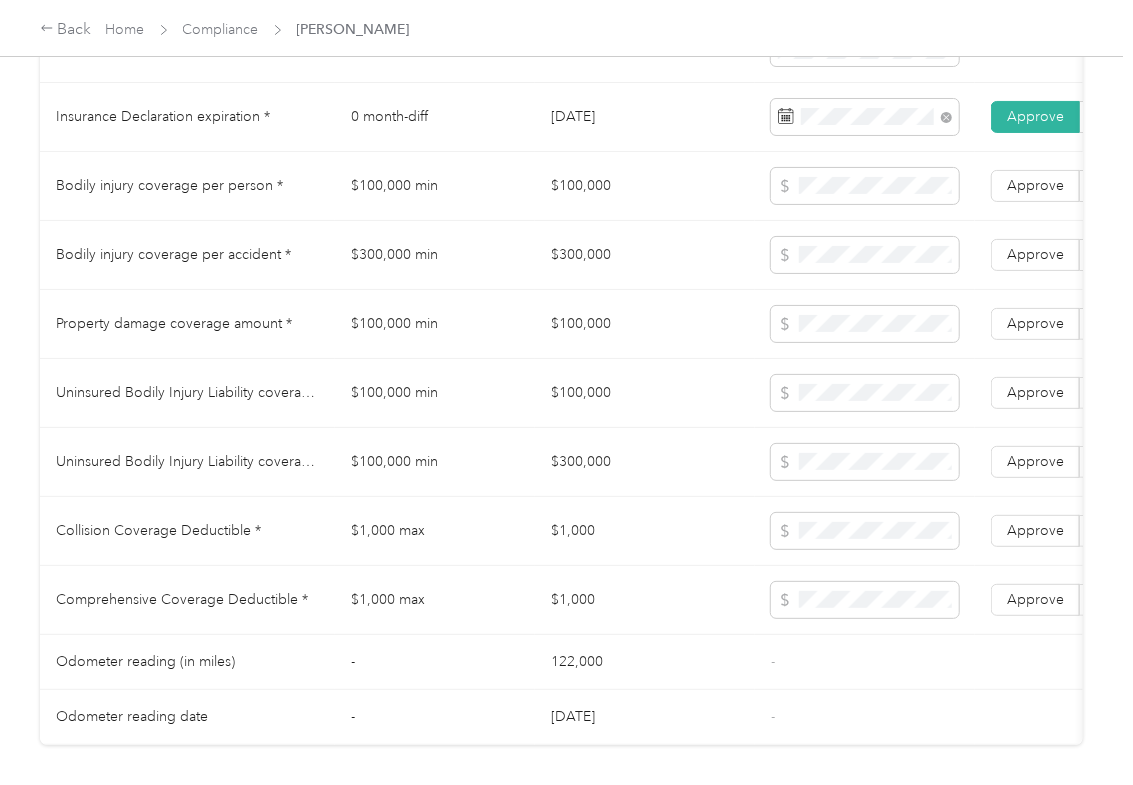 scroll, scrollTop: 1200, scrollLeft: 0, axis: vertical 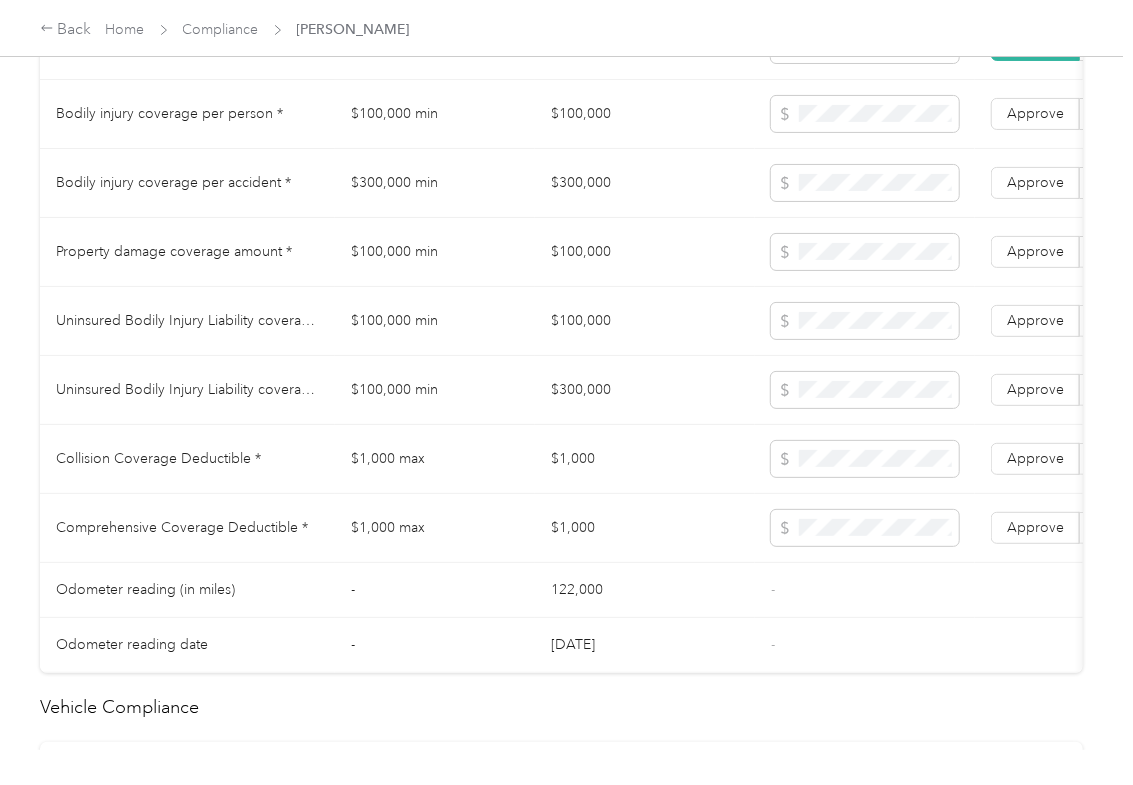 click on "$100,000" at bounding box center [645, 114] 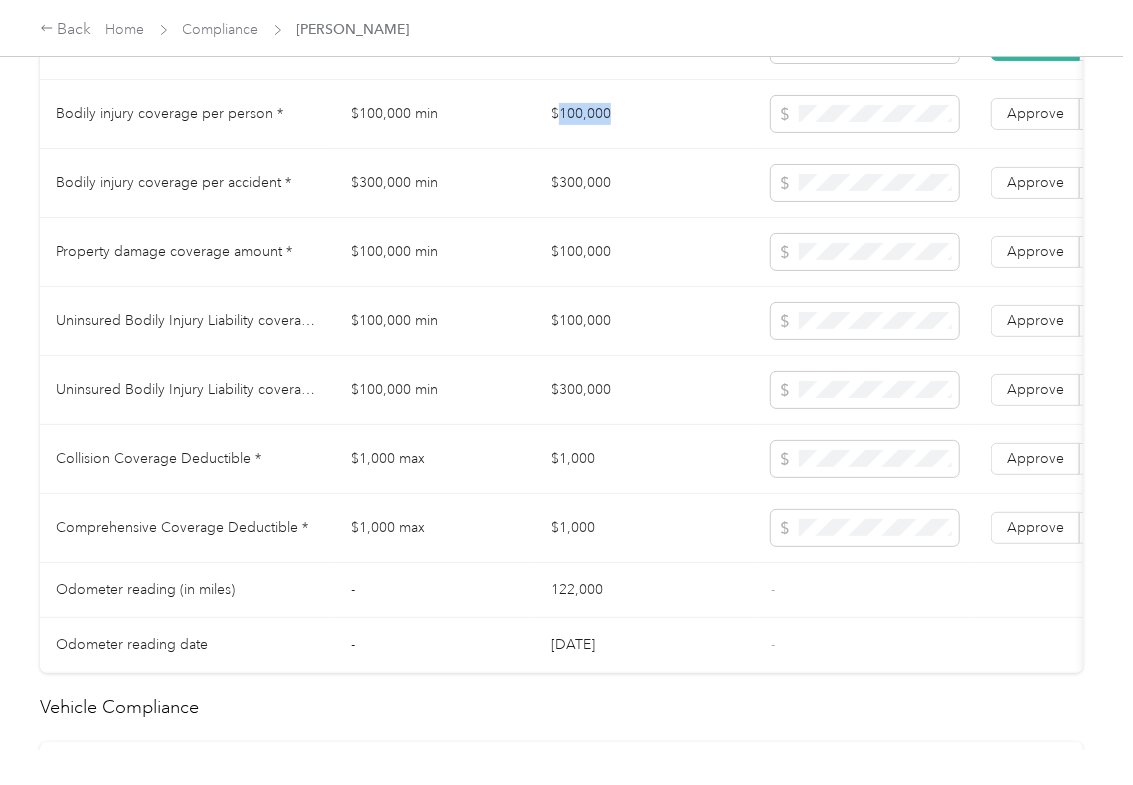click on "$100,000" at bounding box center (645, 114) 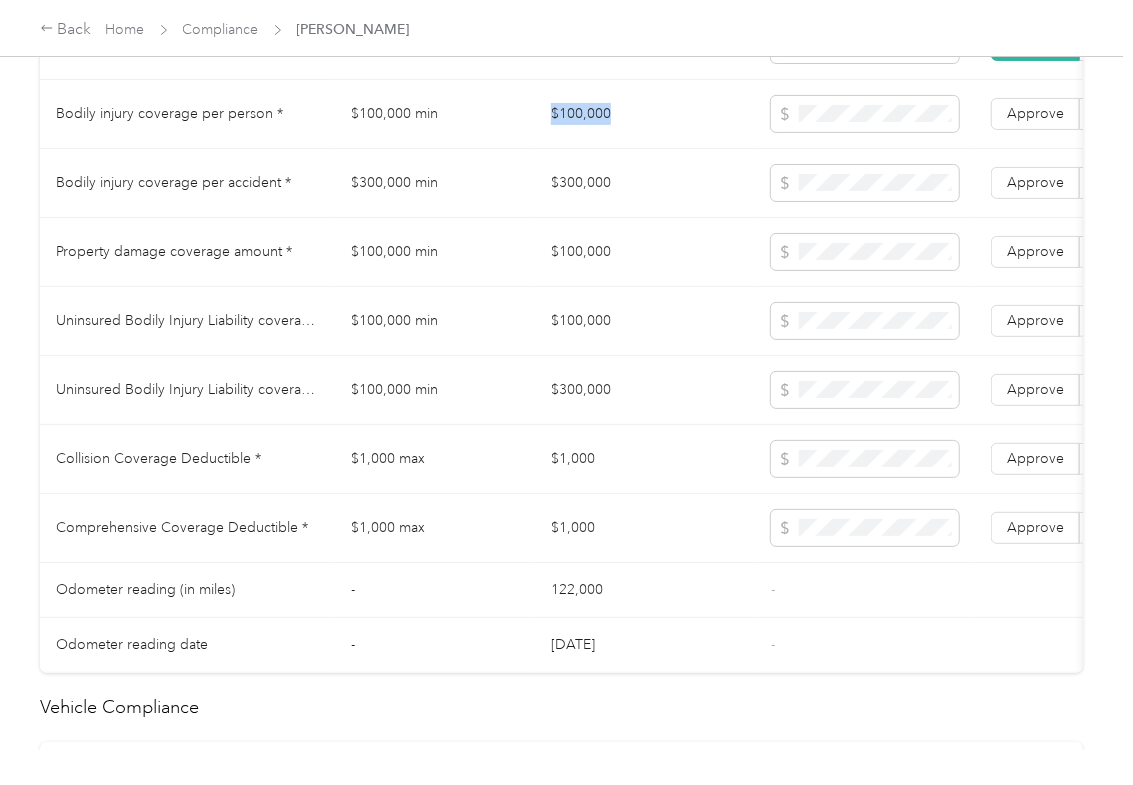 click on "$100,000" at bounding box center [645, 114] 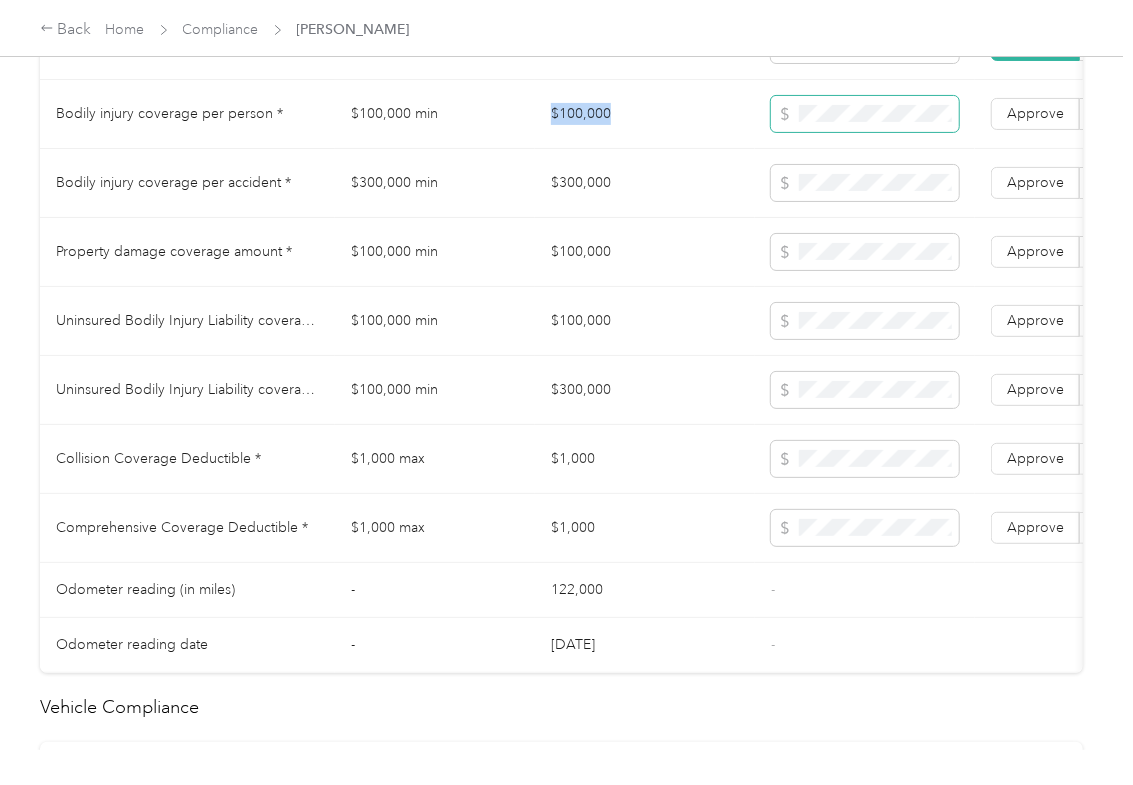 copy on "$100,000" 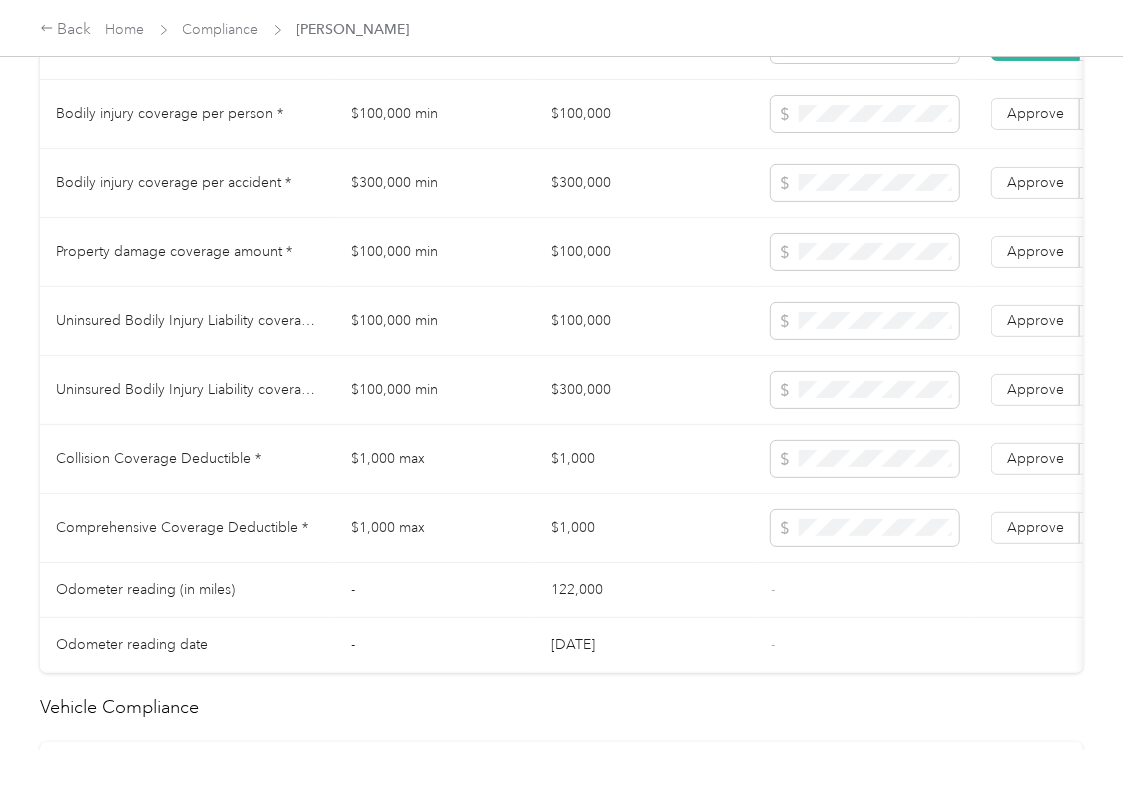 click on "$300,000" at bounding box center (645, 183) 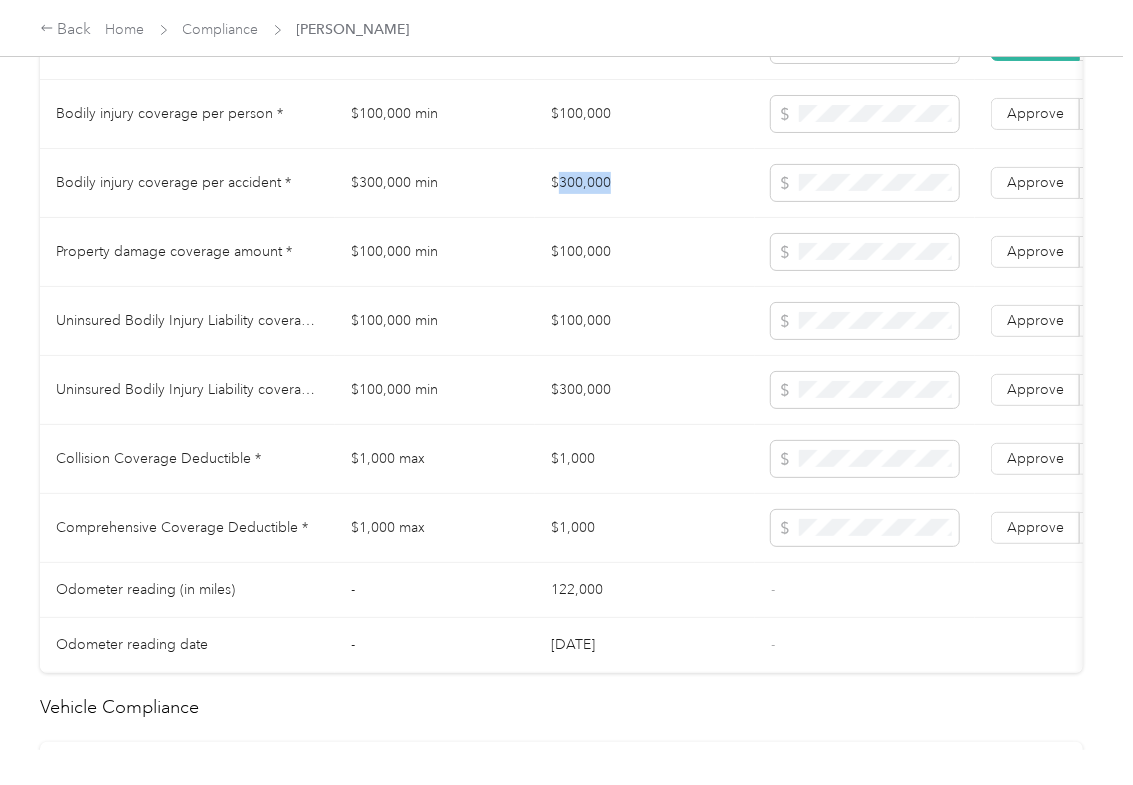 click on "$300,000" at bounding box center [645, 183] 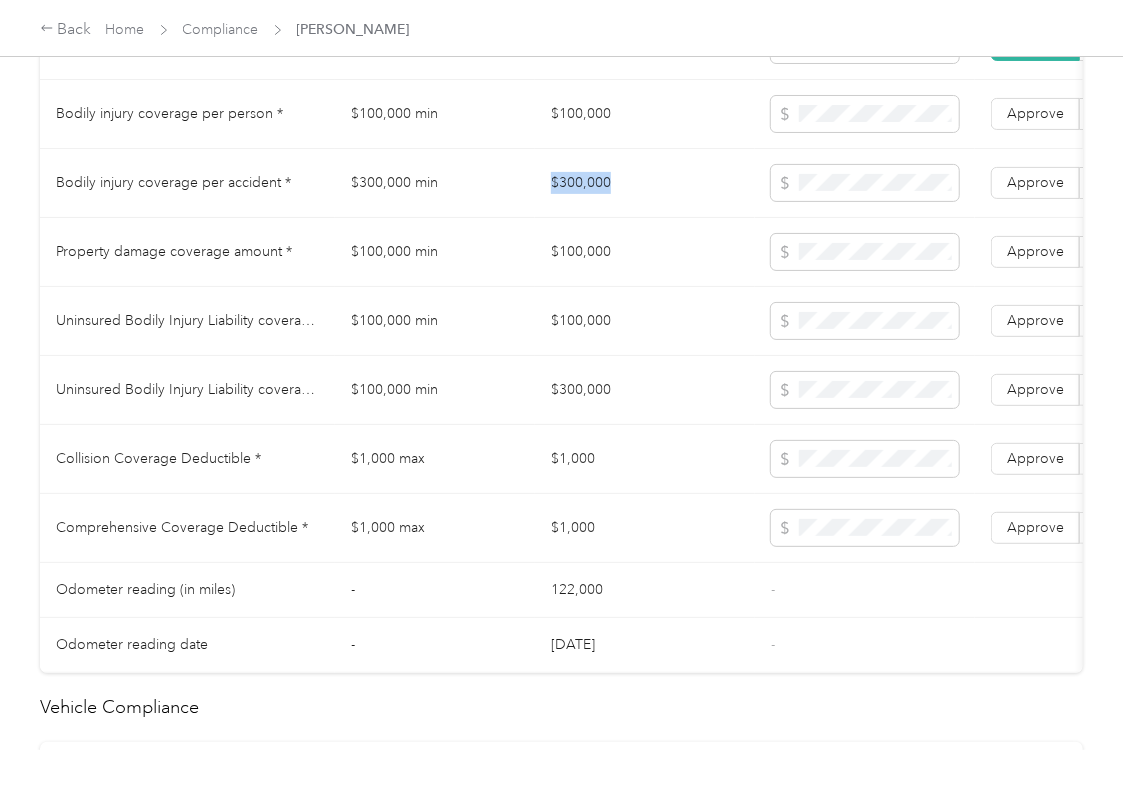 click on "$300,000" at bounding box center [645, 183] 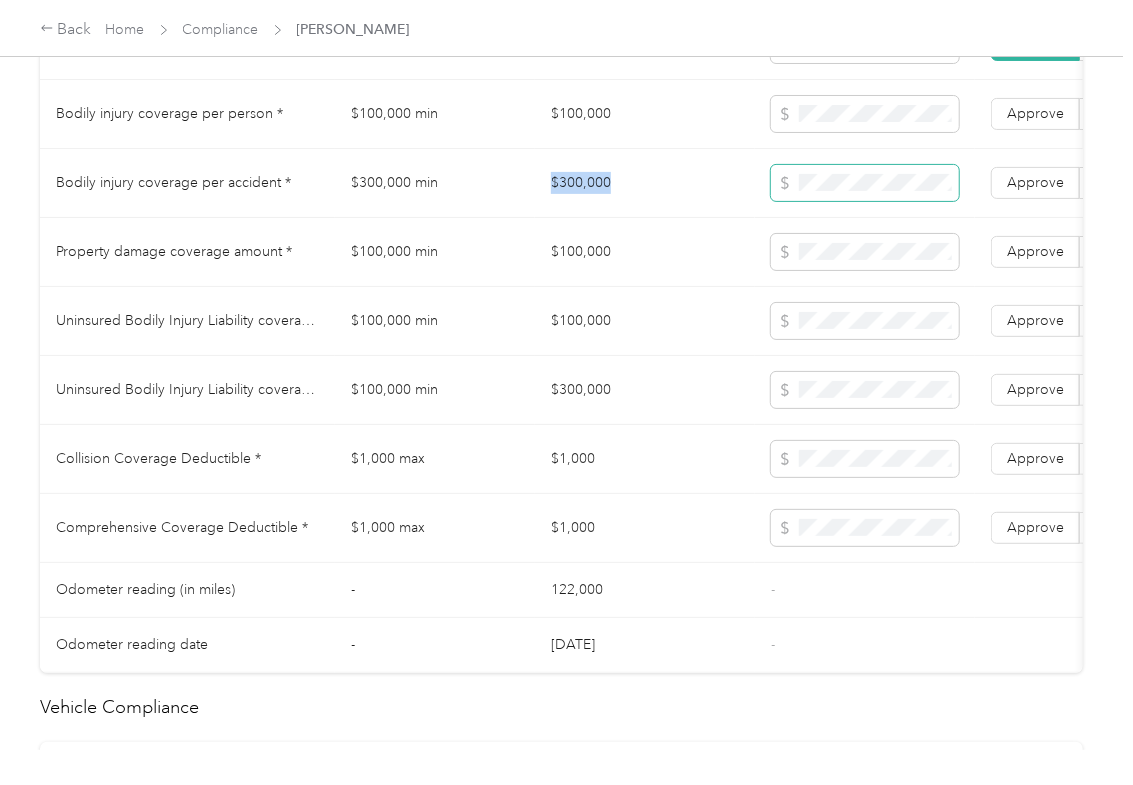 copy on "$300,000" 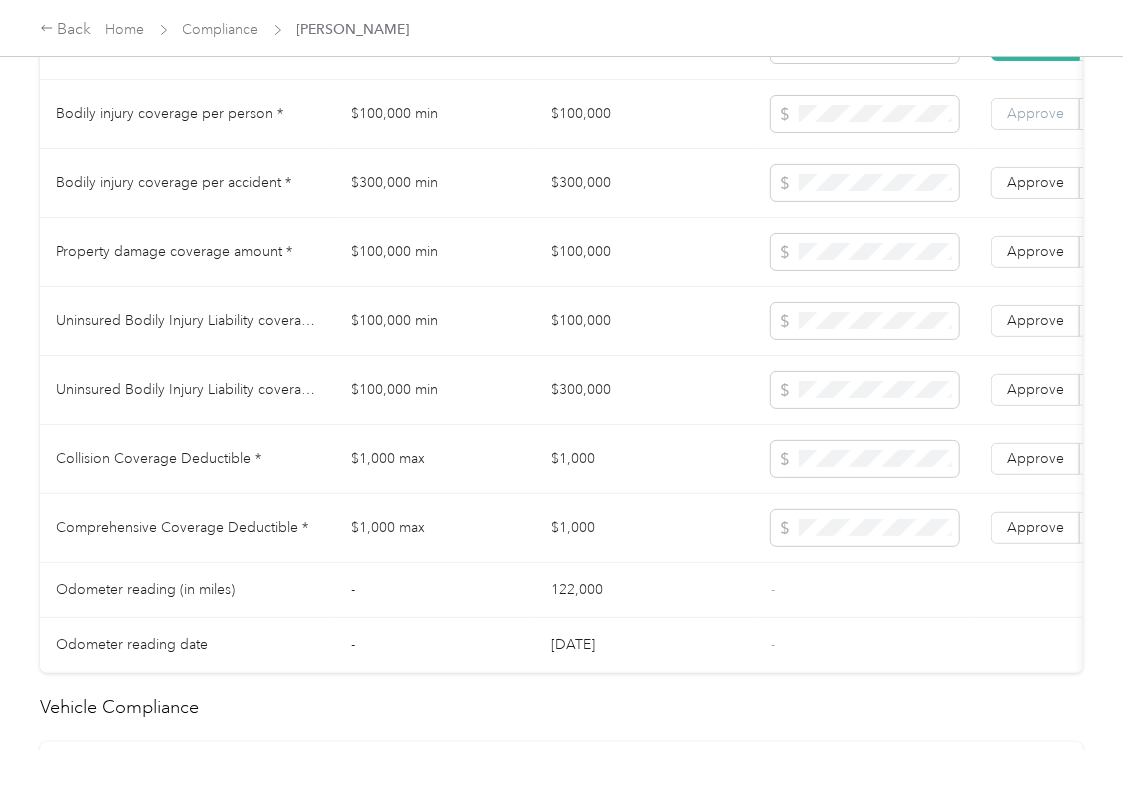 click on "Approve" at bounding box center (1035, 113) 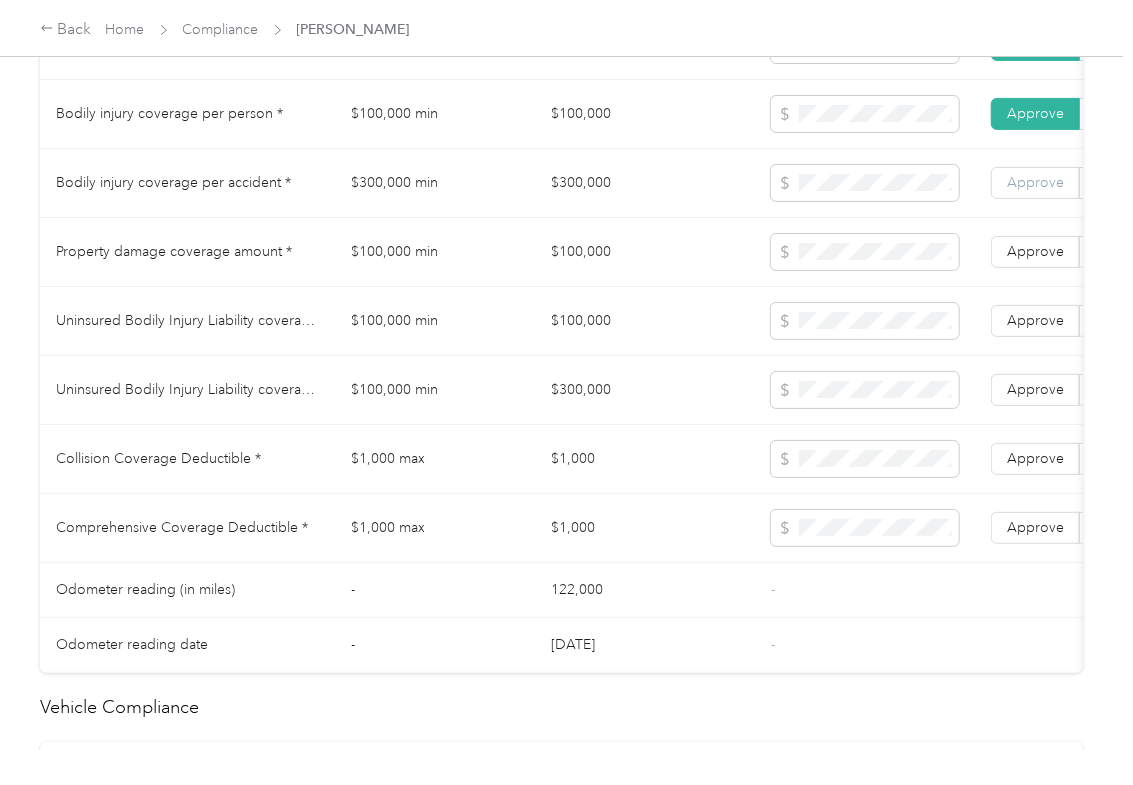 click on "Approve" at bounding box center [1035, 182] 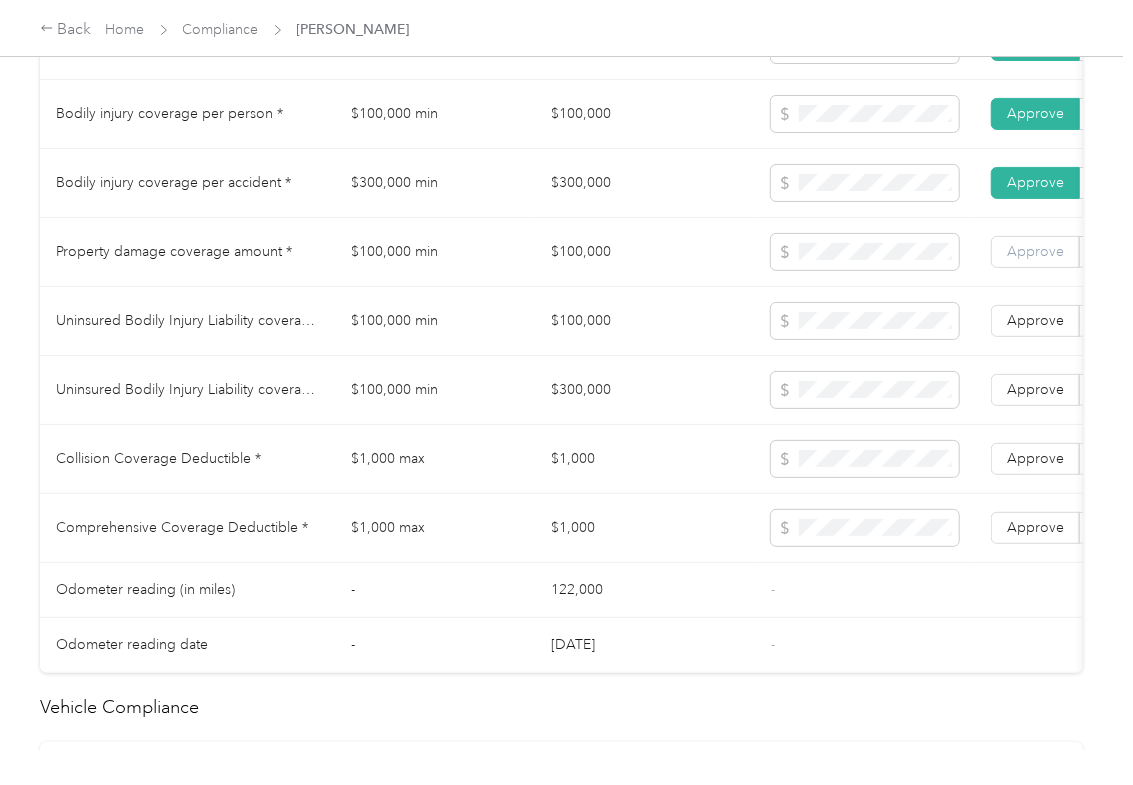click on "Approve" at bounding box center [1035, 251] 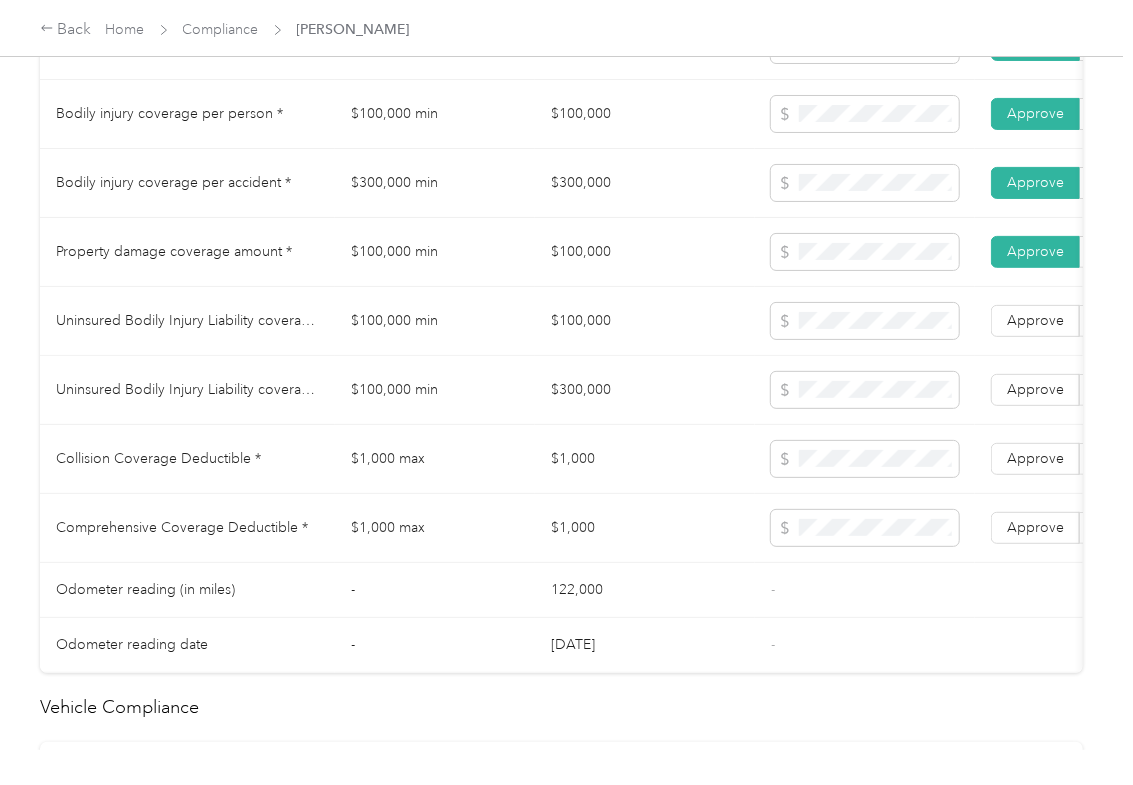 click on "$300,000" at bounding box center [645, 390] 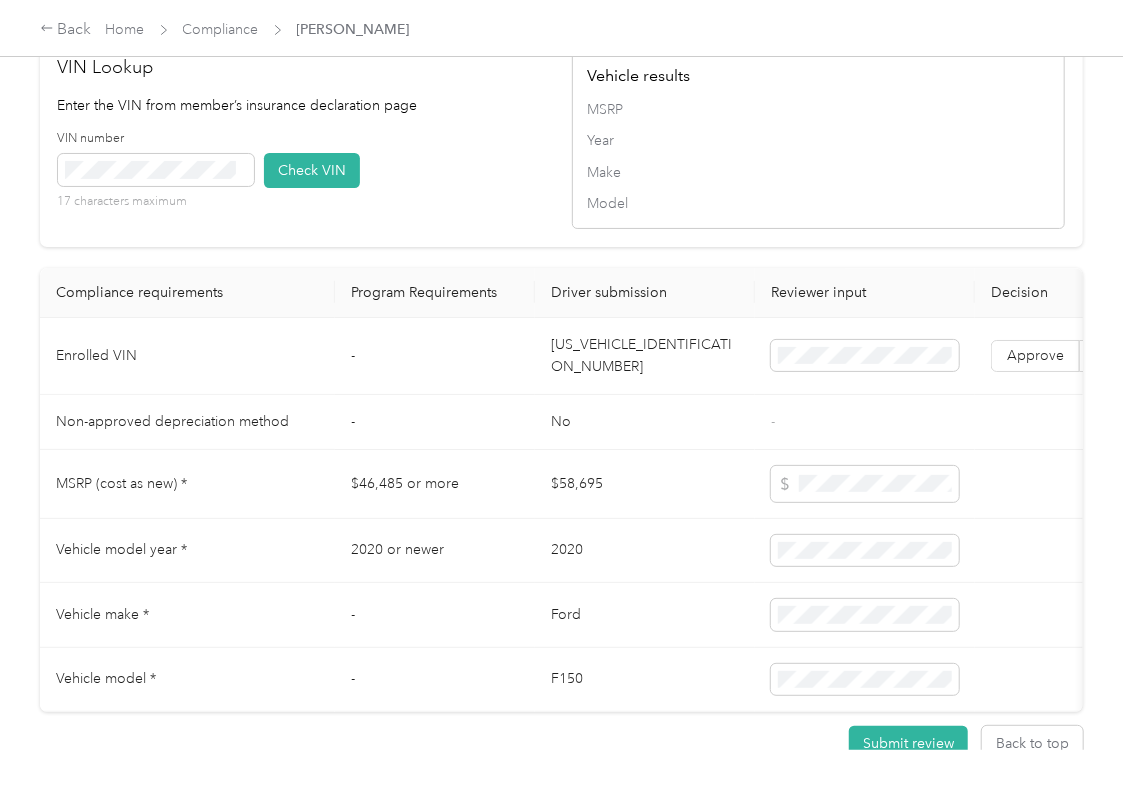 scroll, scrollTop: 2000, scrollLeft: 0, axis: vertical 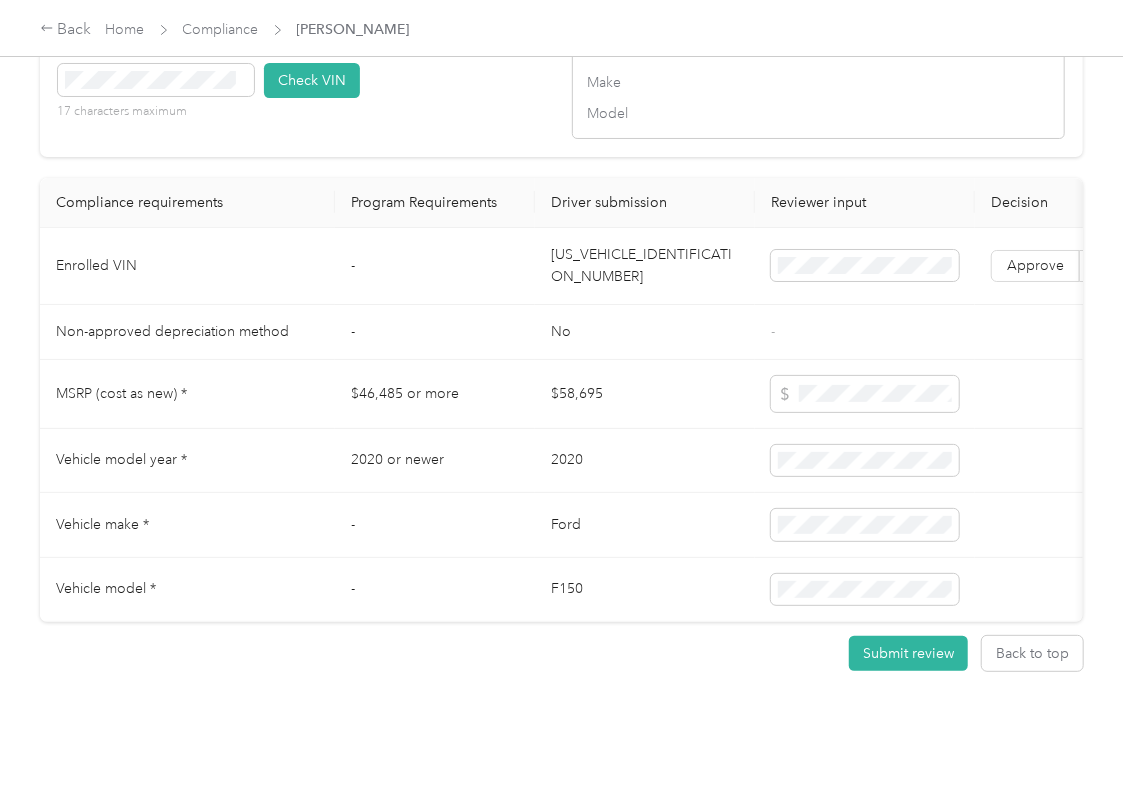 click on "[US_VEHICLE_IDENTIFICATION_NUMBER]" at bounding box center [645, 266] 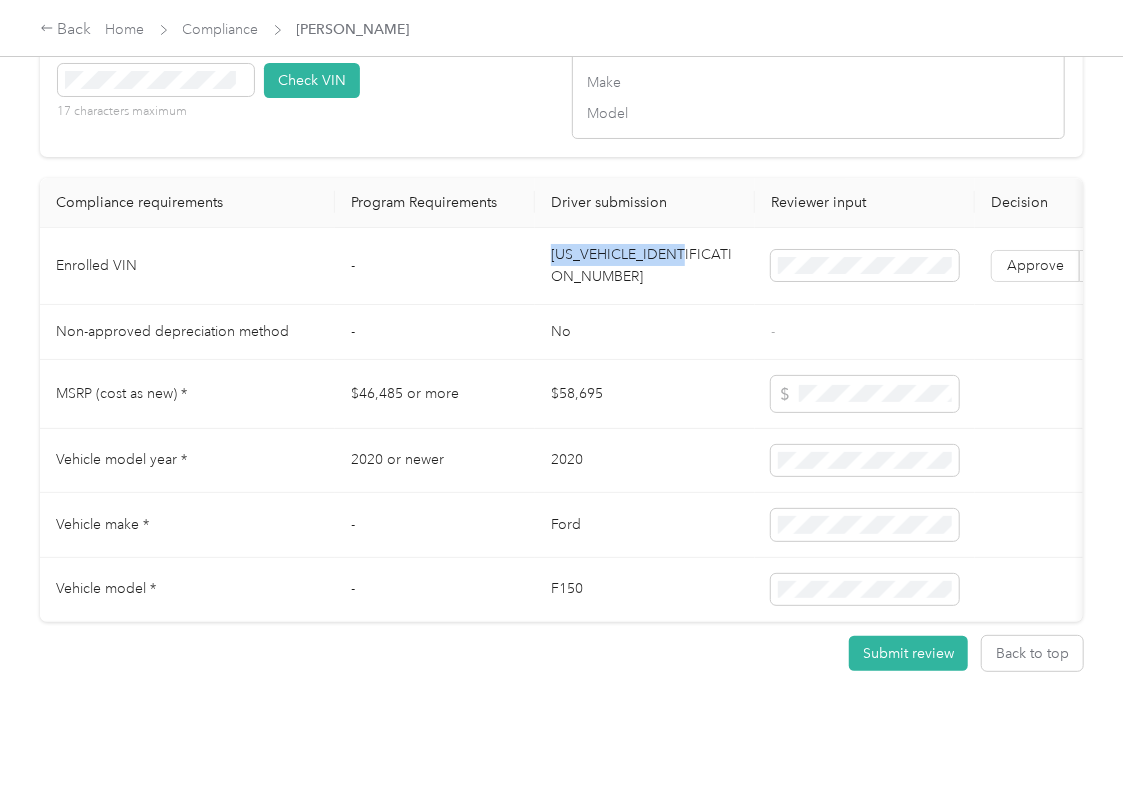 click on "[US_VEHICLE_IDENTIFICATION_NUMBER]" at bounding box center (645, 266) 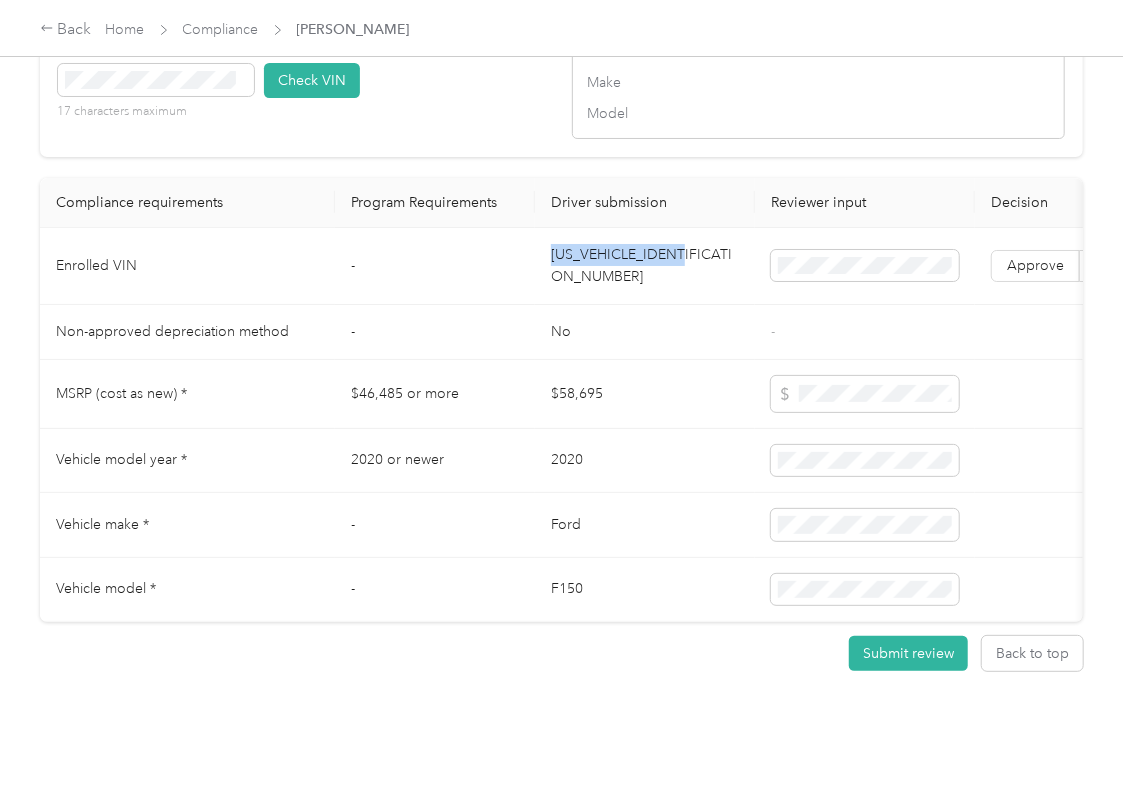 copy on "[US_VEHICLE_IDENTIFICATION_NUMBER]" 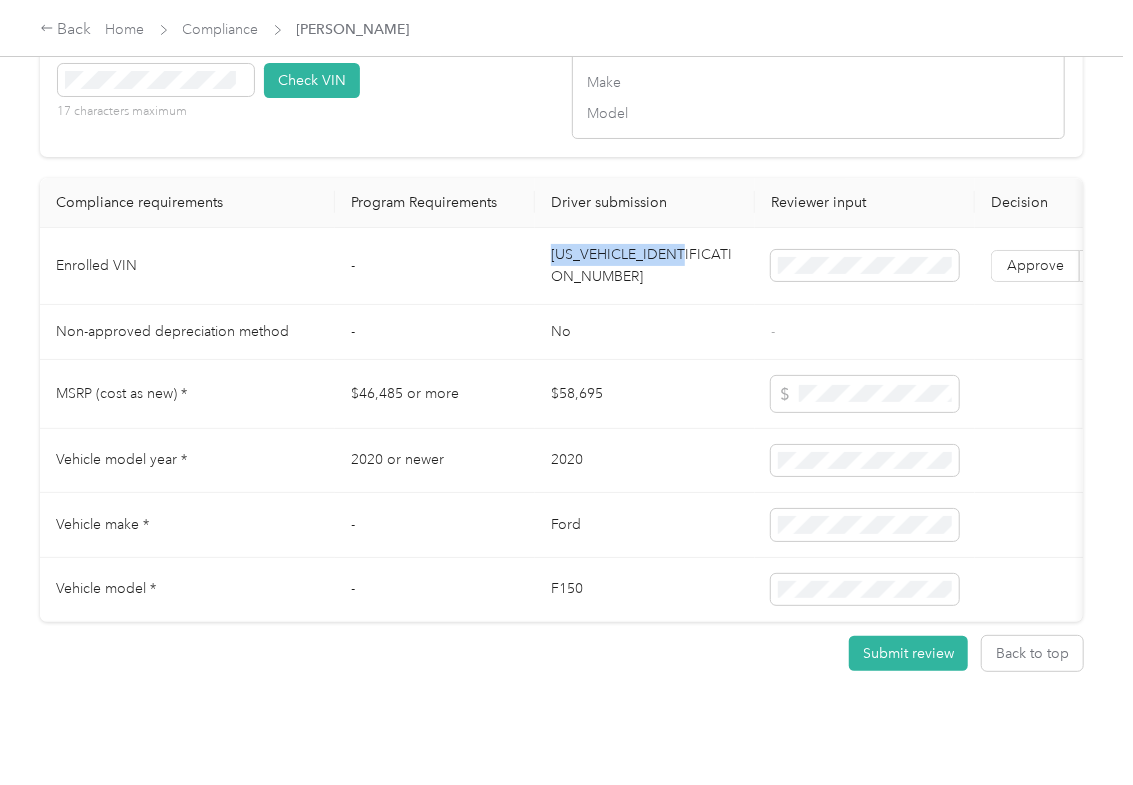 drag, startPoint x: 694, startPoint y: 517, endPoint x: 446, endPoint y: 389, distance: 279.08423 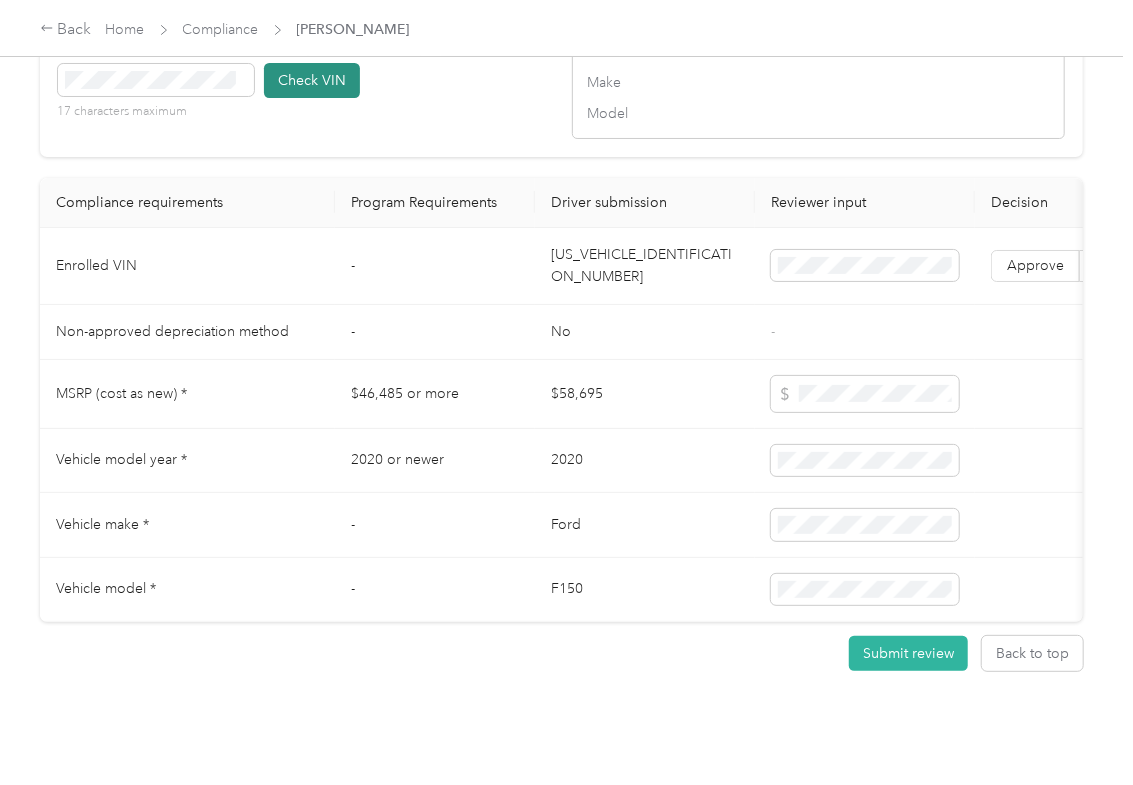 type 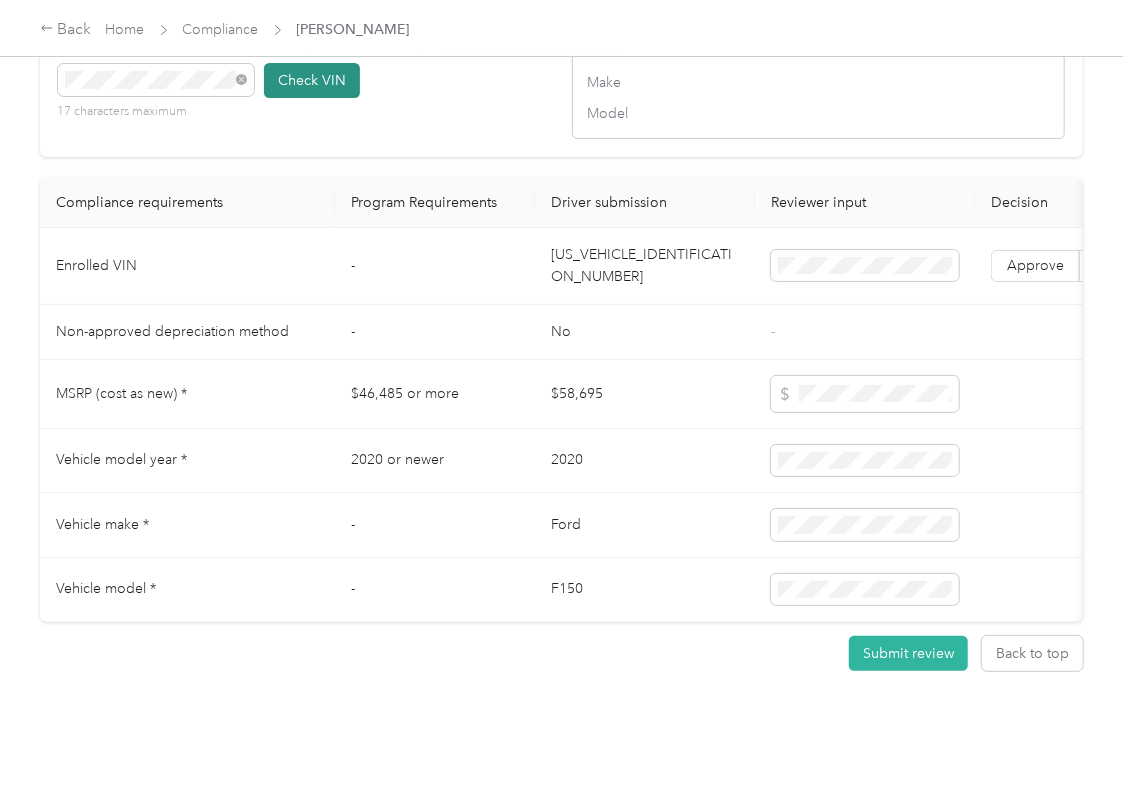 click on "Check VIN" at bounding box center (312, 80) 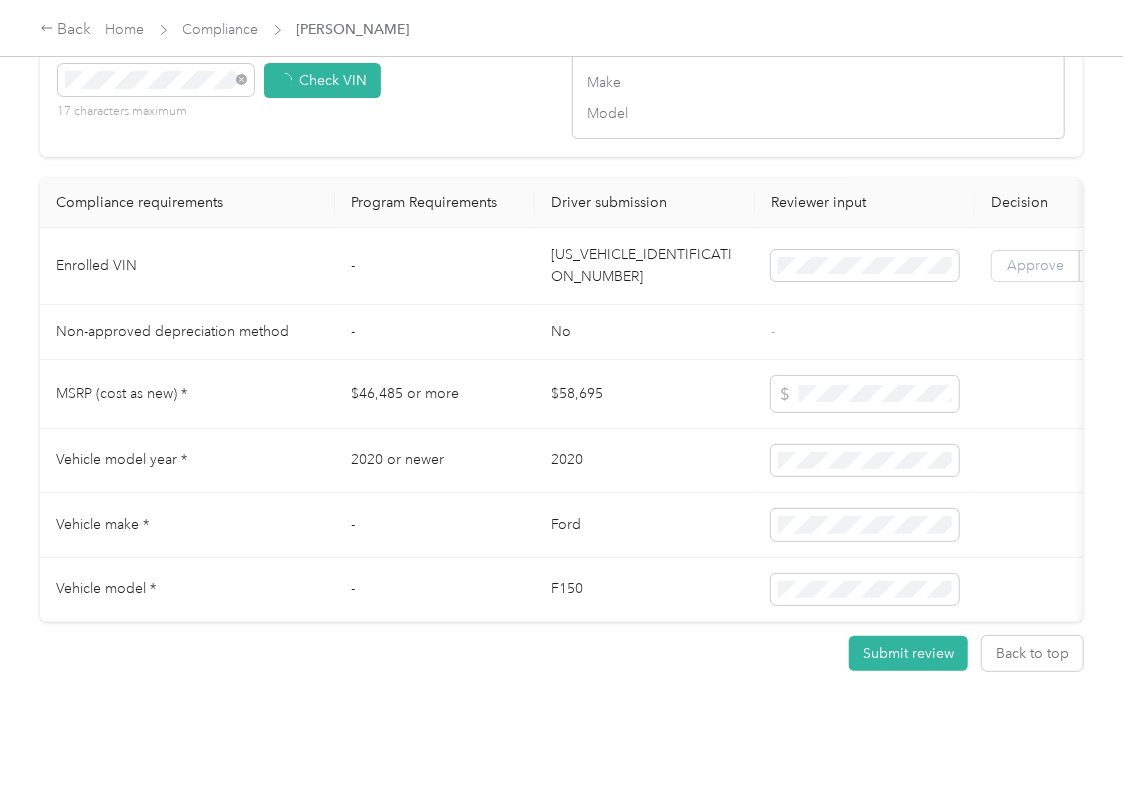 scroll, scrollTop: 2002, scrollLeft: 0, axis: vertical 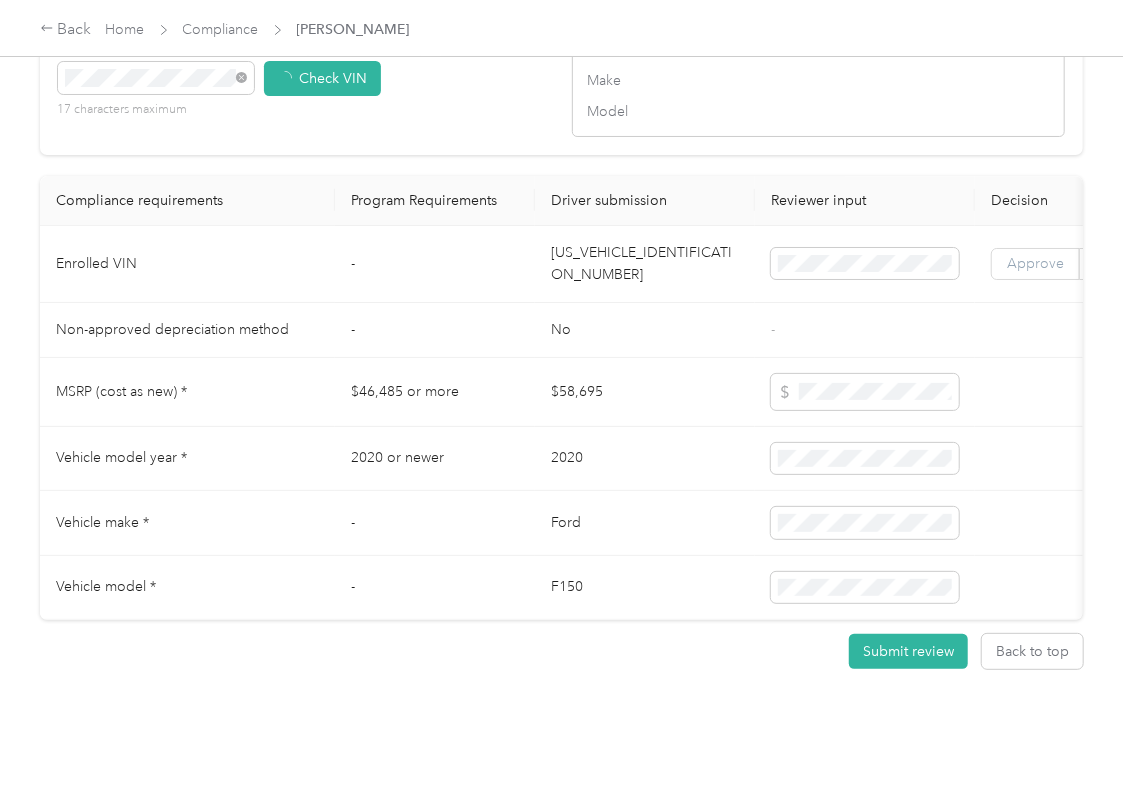 click on "Approve" at bounding box center [1035, 263] 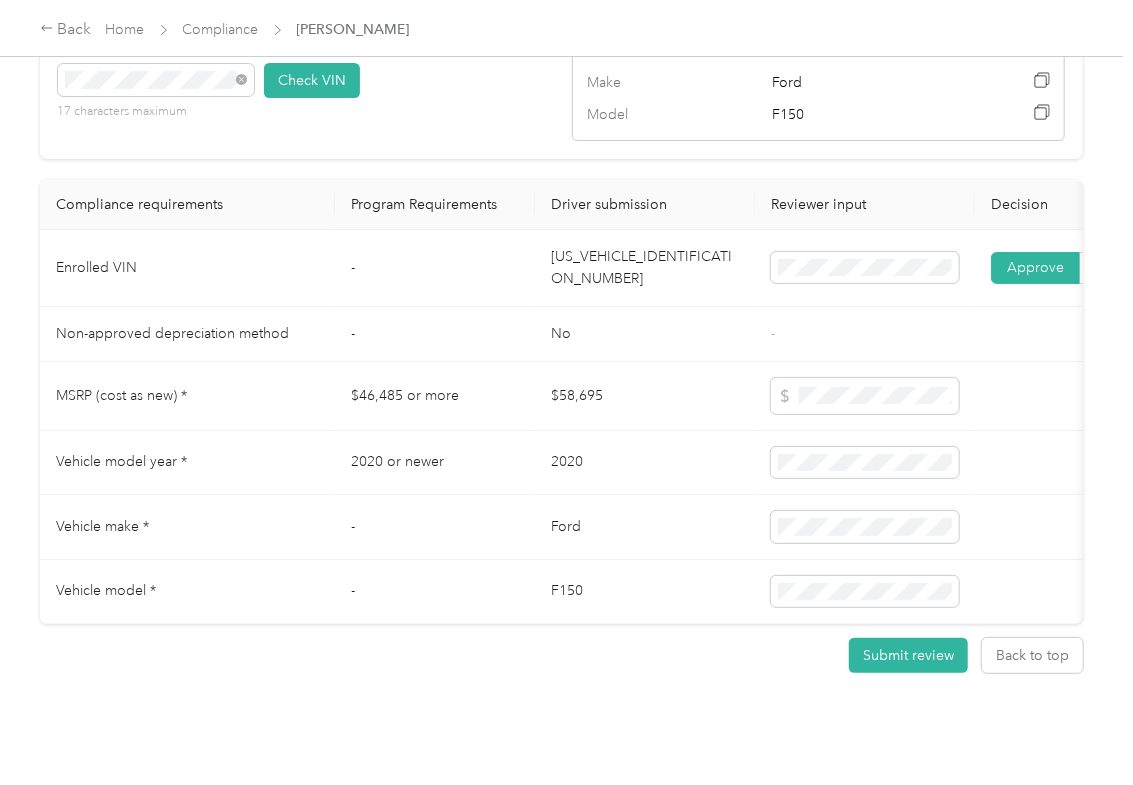 click on "[US_VEHICLE_IDENTIFICATION_NUMBER]" at bounding box center (645, 268) 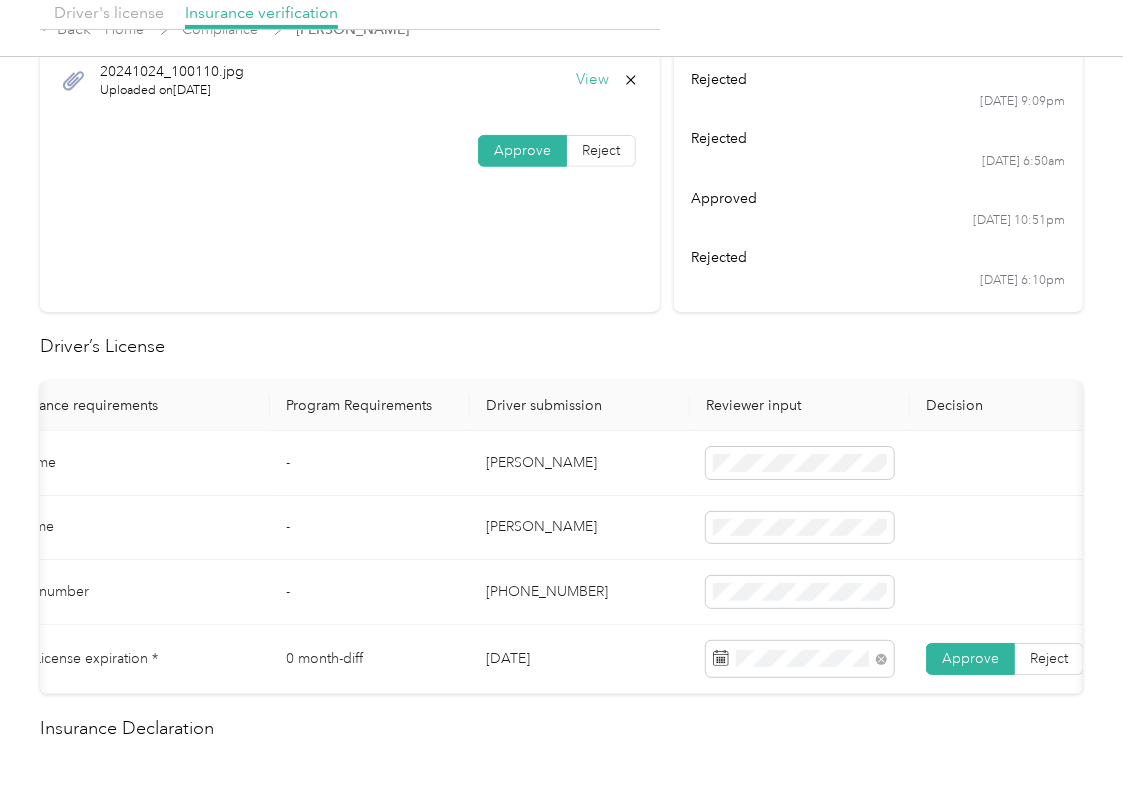 scroll, scrollTop: 0, scrollLeft: 0, axis: both 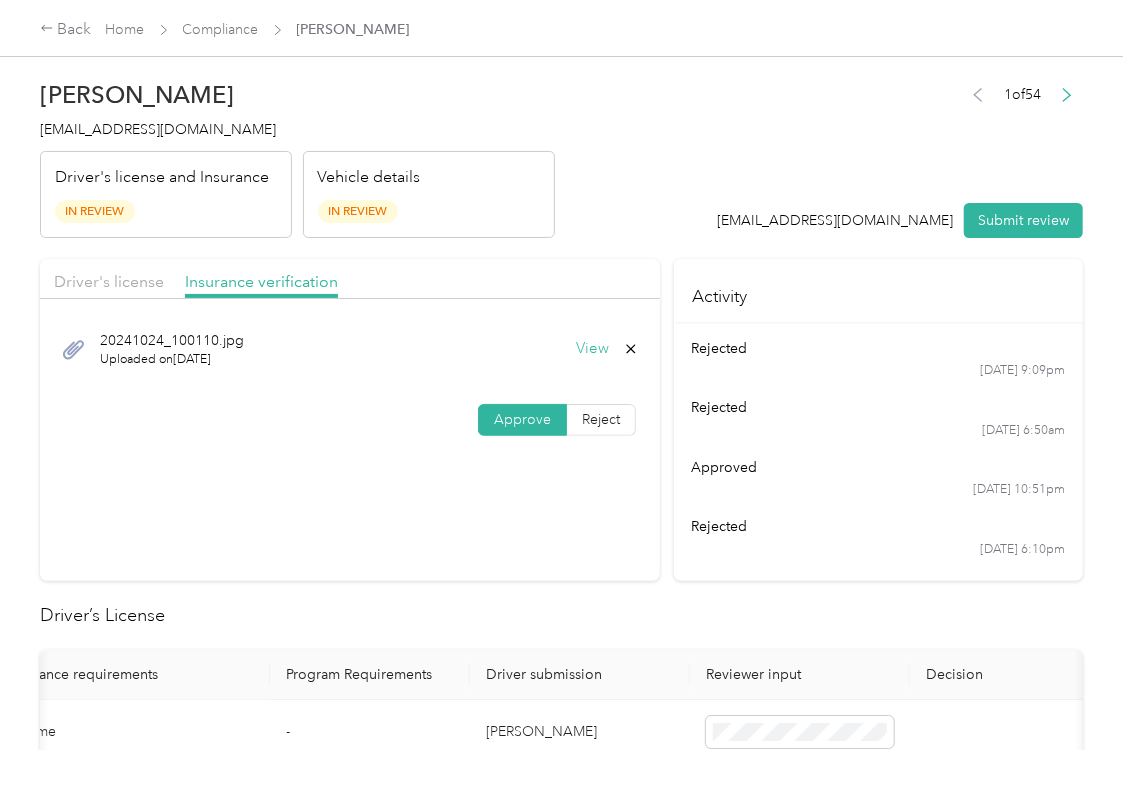 click 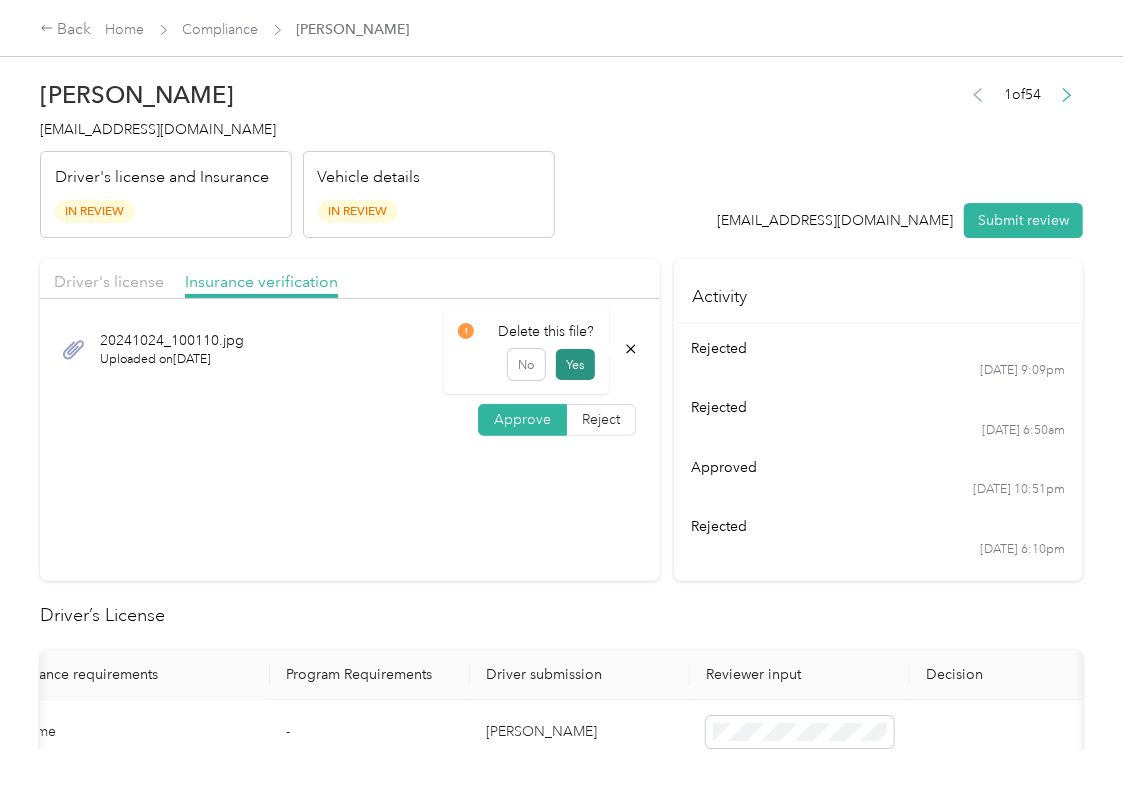 click on "Yes" at bounding box center (575, 365) 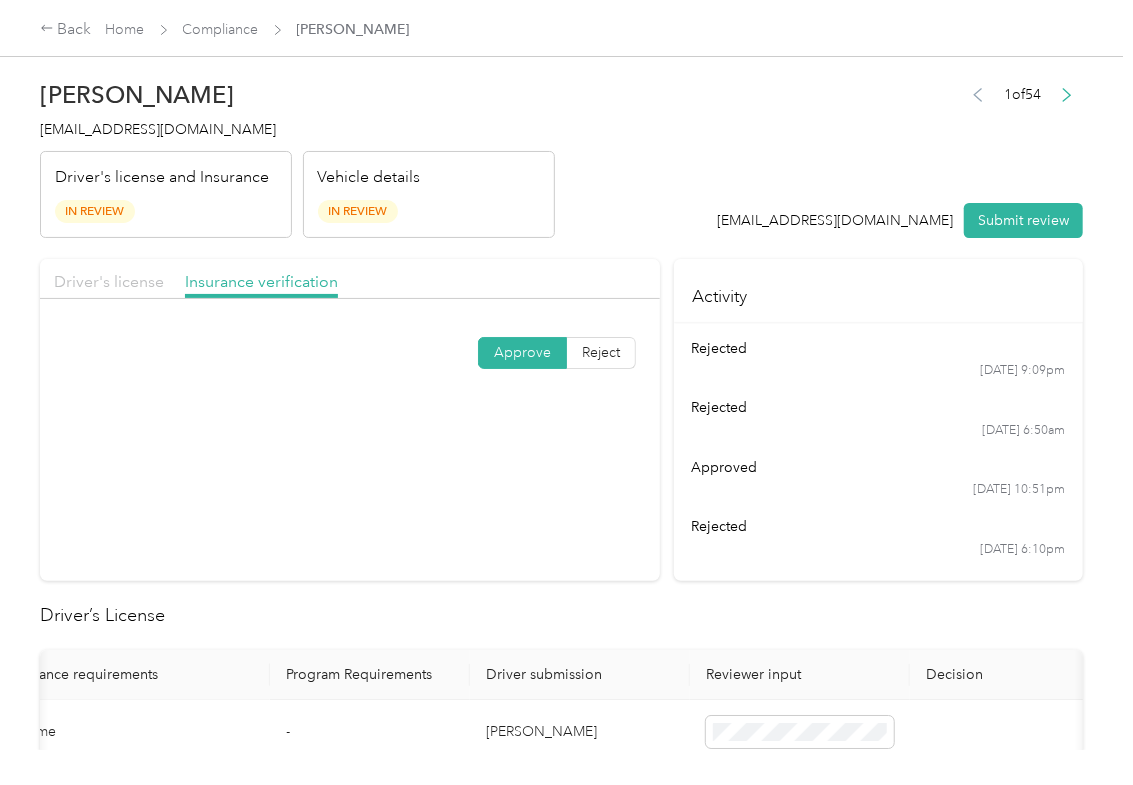 click on "Driver's license" at bounding box center (109, 281) 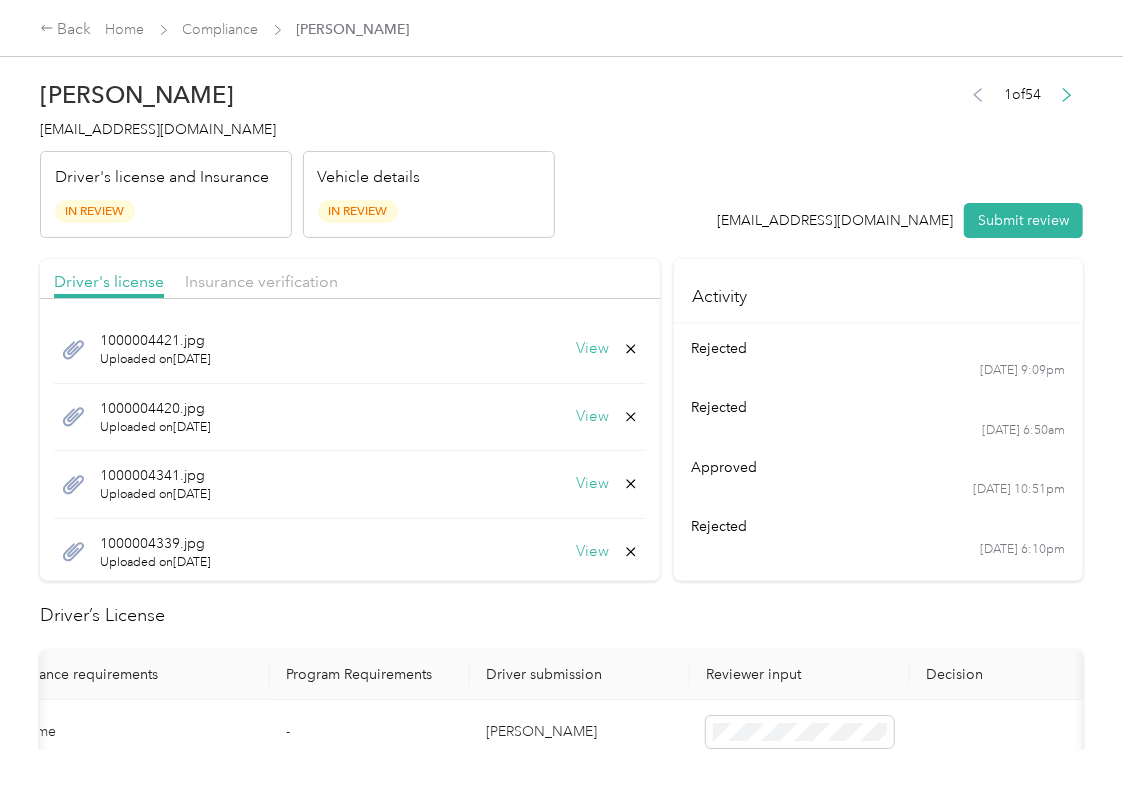 click on "View" at bounding box center [592, 417] 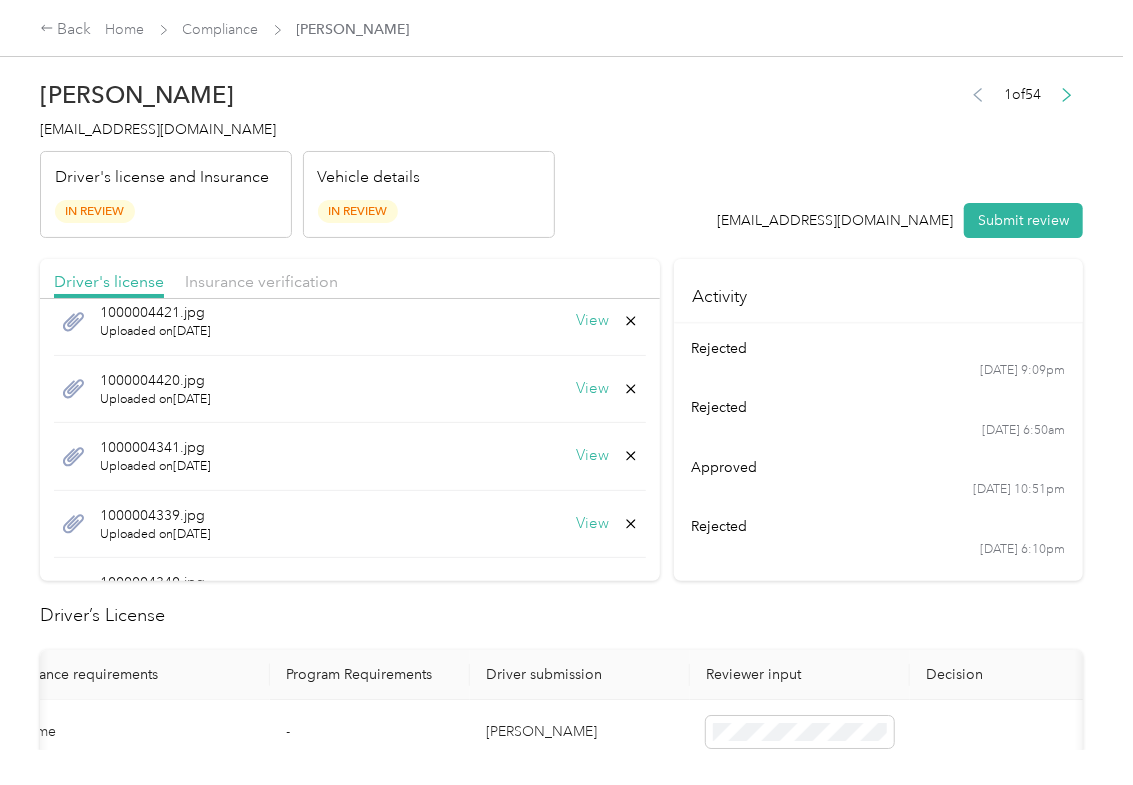 scroll, scrollTop: 0, scrollLeft: 0, axis: both 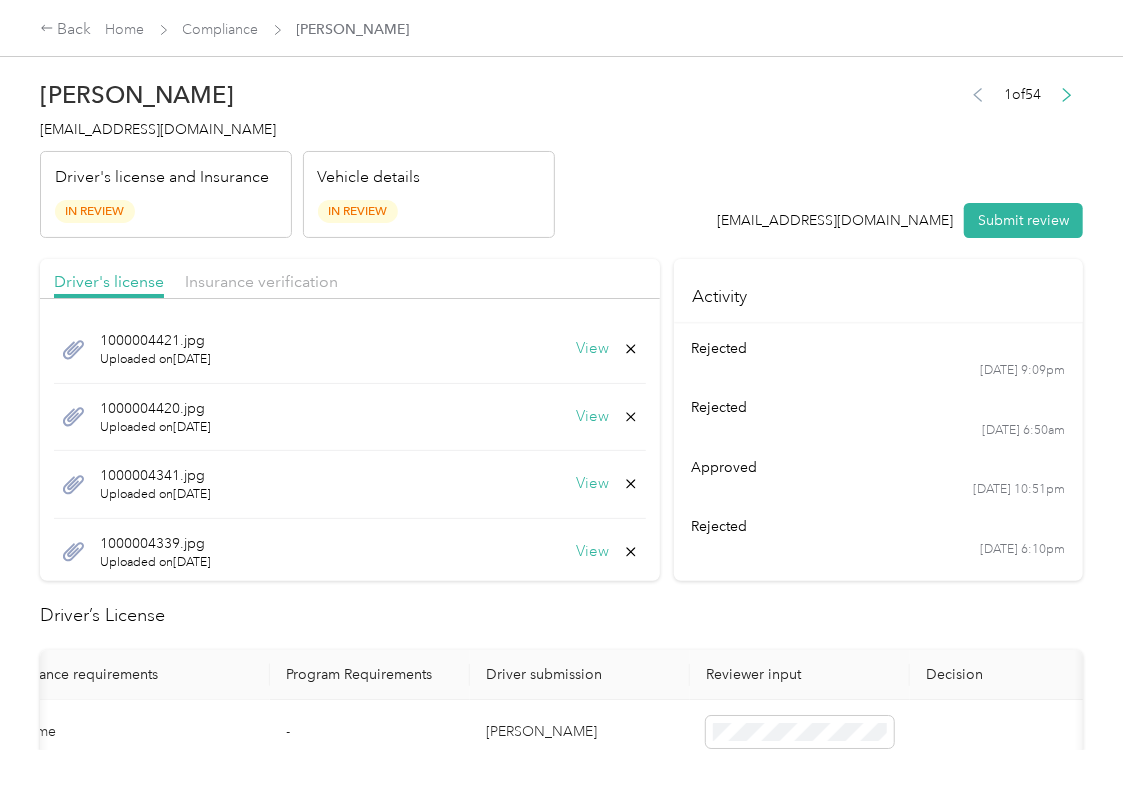 click on "View" at bounding box center [592, 349] 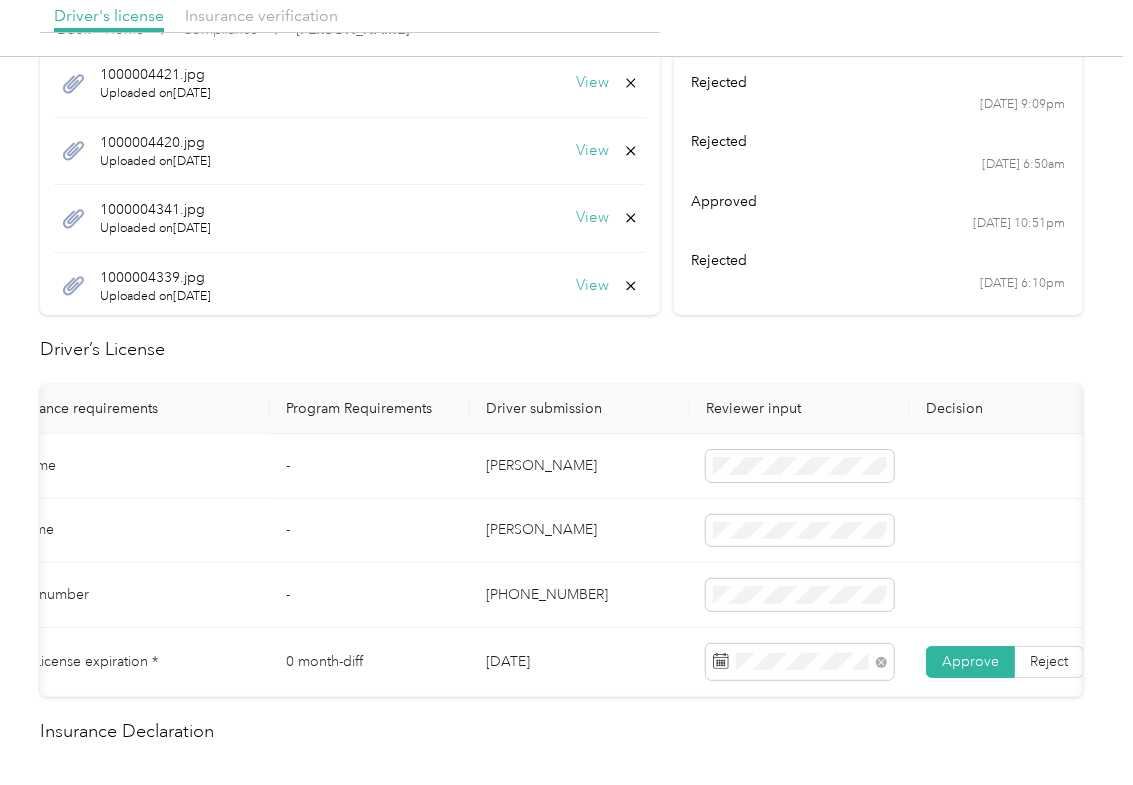 scroll, scrollTop: 400, scrollLeft: 0, axis: vertical 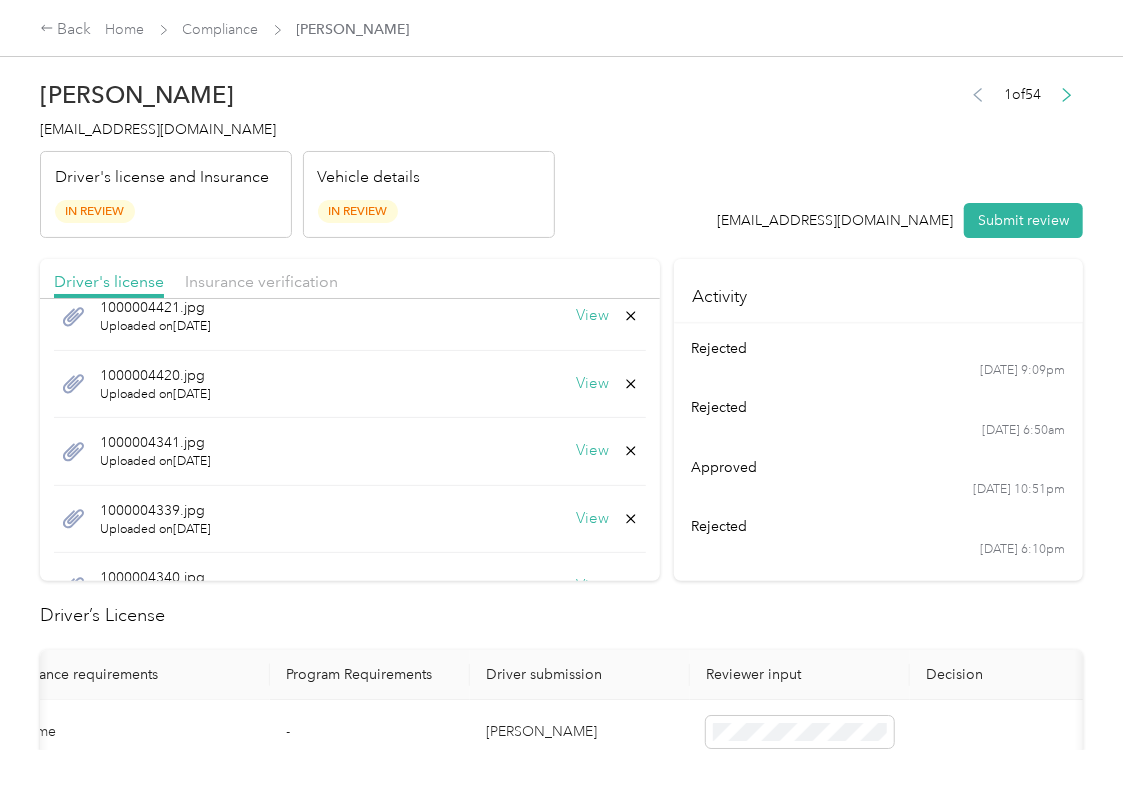 click on "View" at bounding box center [592, 451] 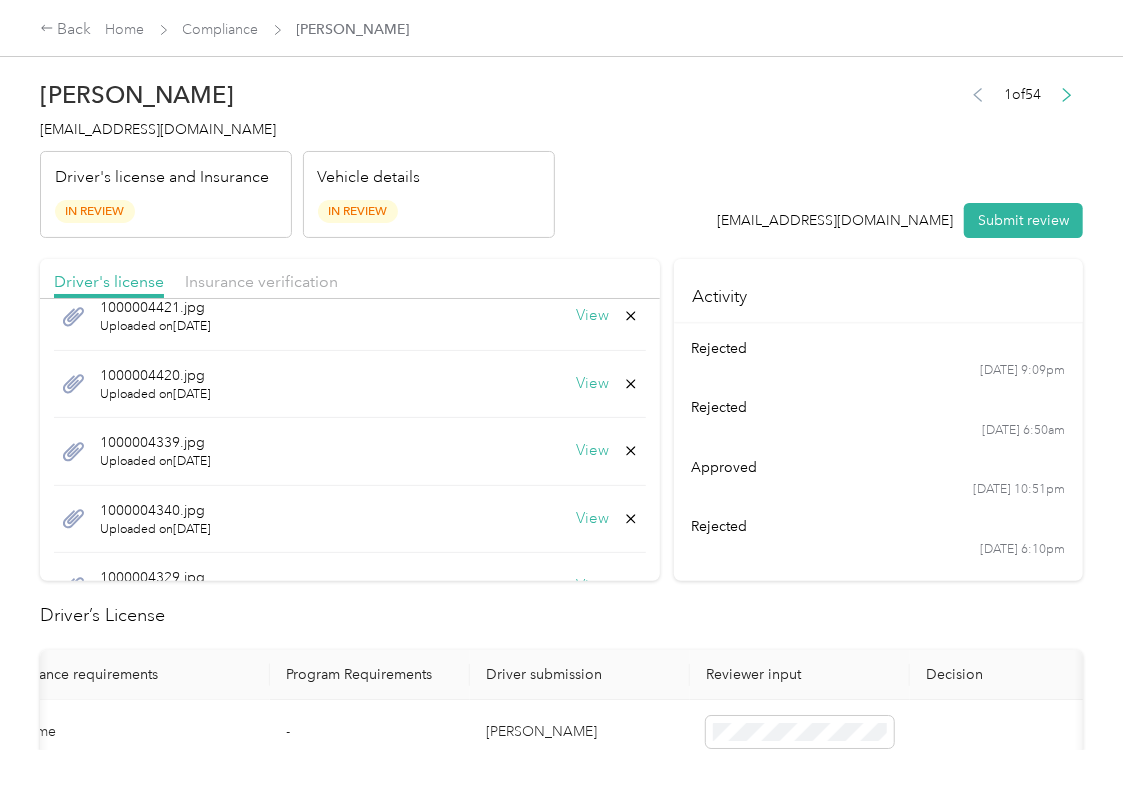 click on "View" at bounding box center [592, 451] 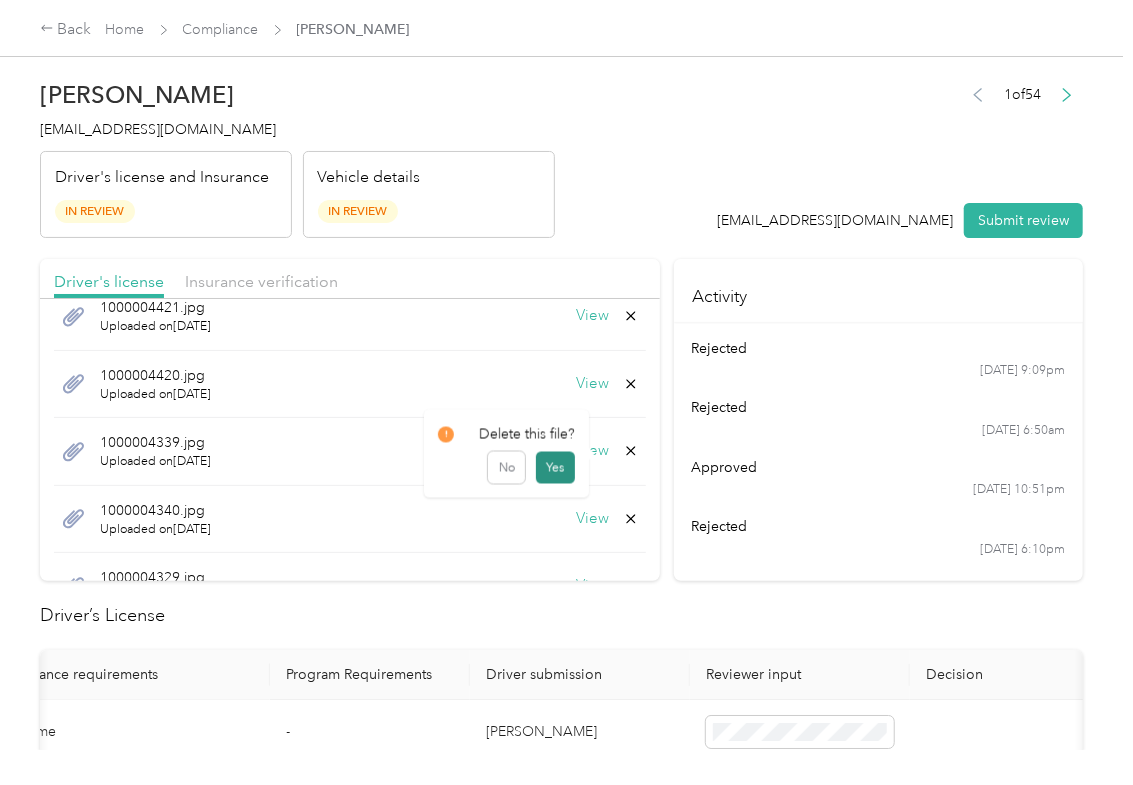 click on "Yes" at bounding box center [555, 468] 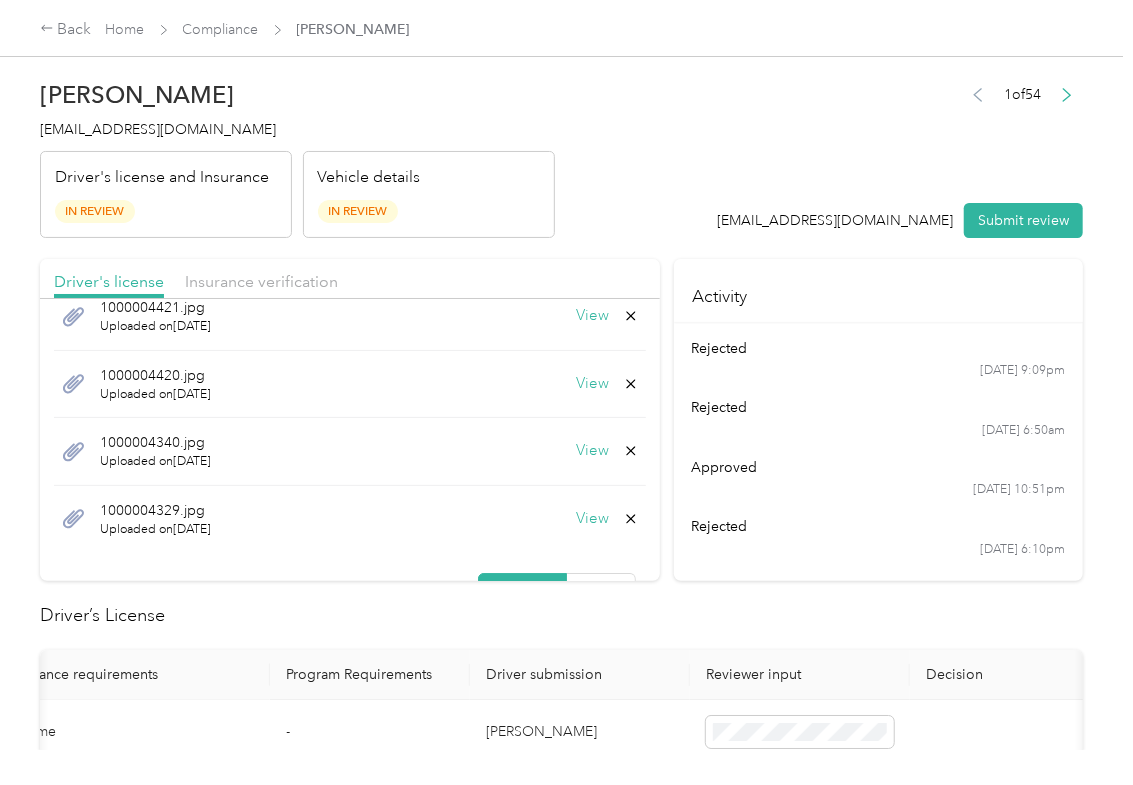 click on "View" at bounding box center (592, 451) 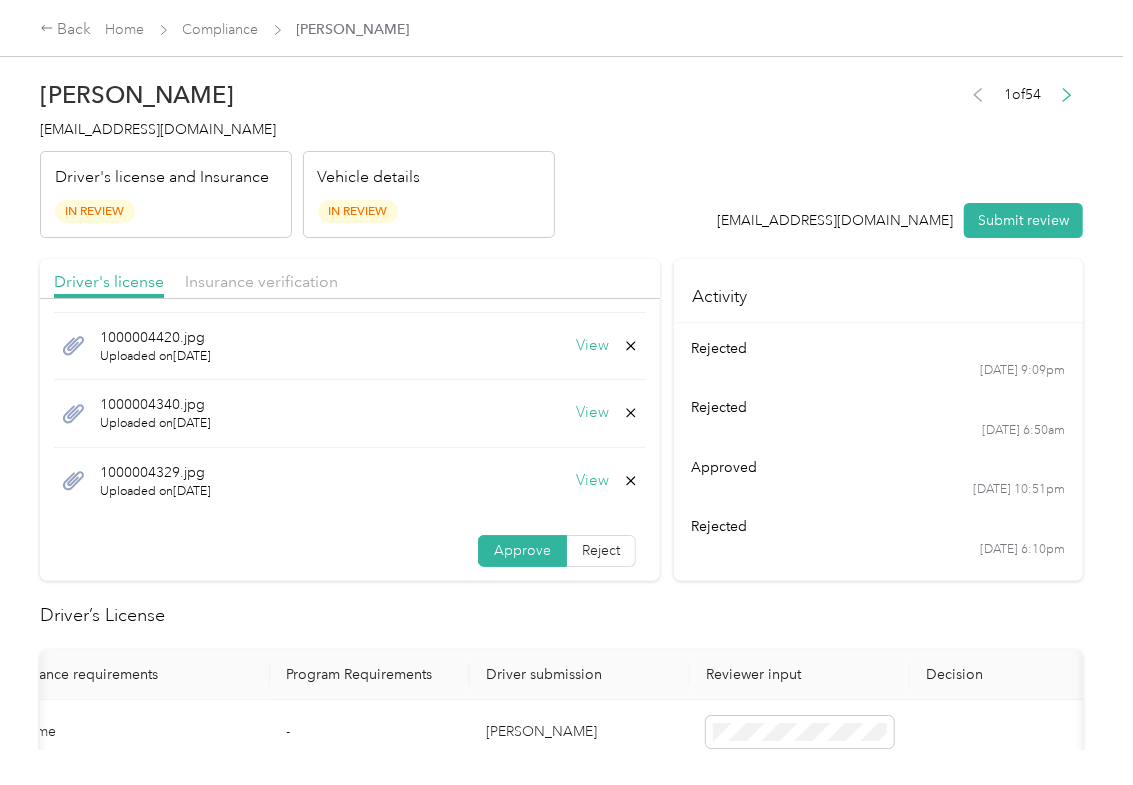 click on "View" at bounding box center (592, 481) 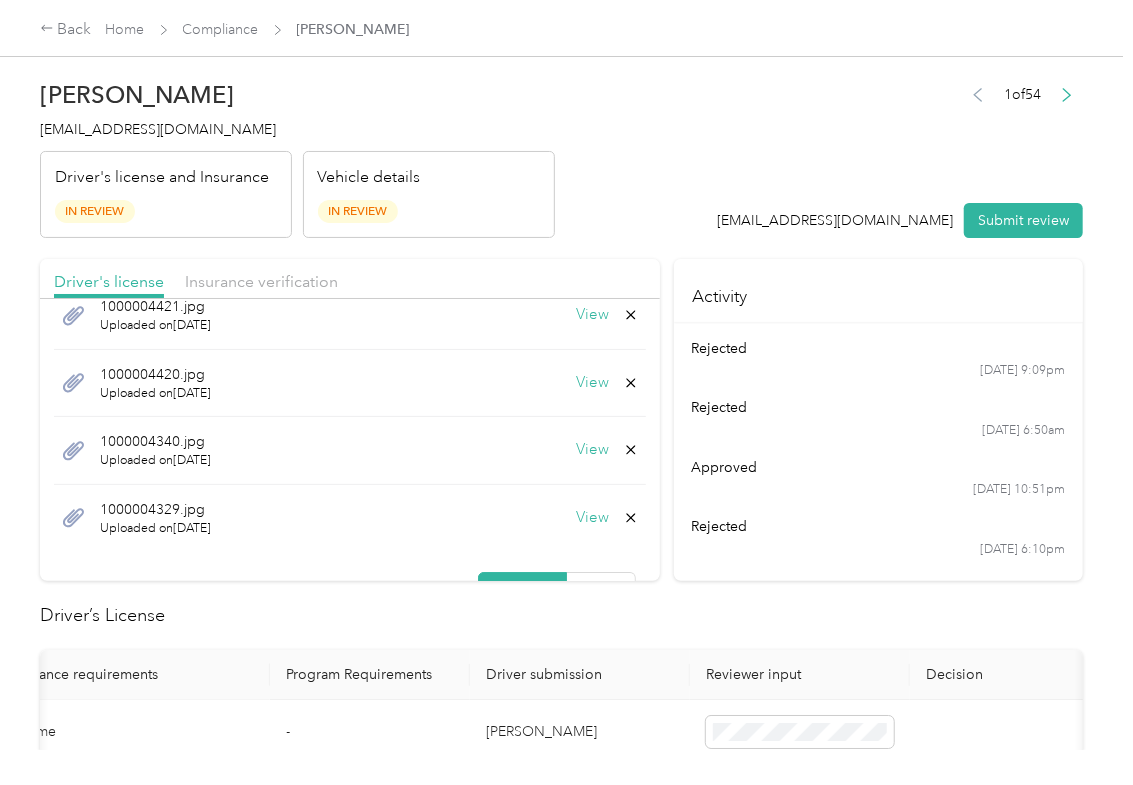 scroll, scrollTop: 28, scrollLeft: 0, axis: vertical 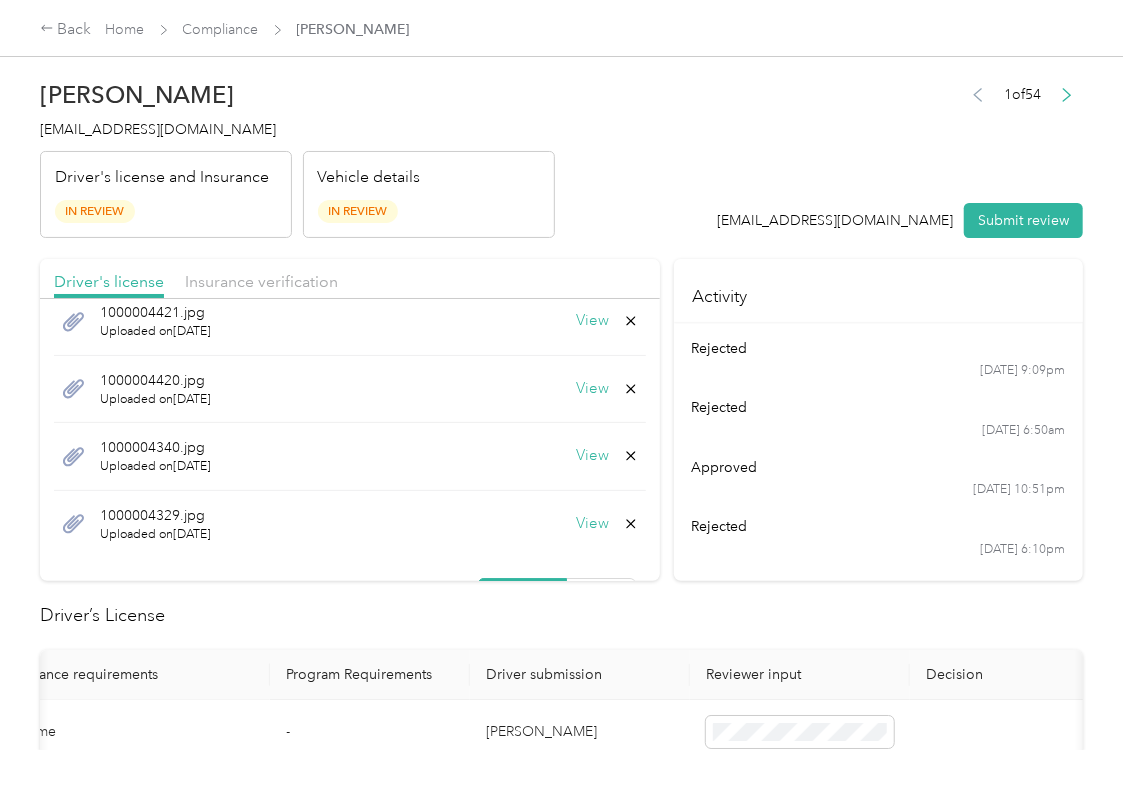 click on "View" at bounding box center [592, 456] 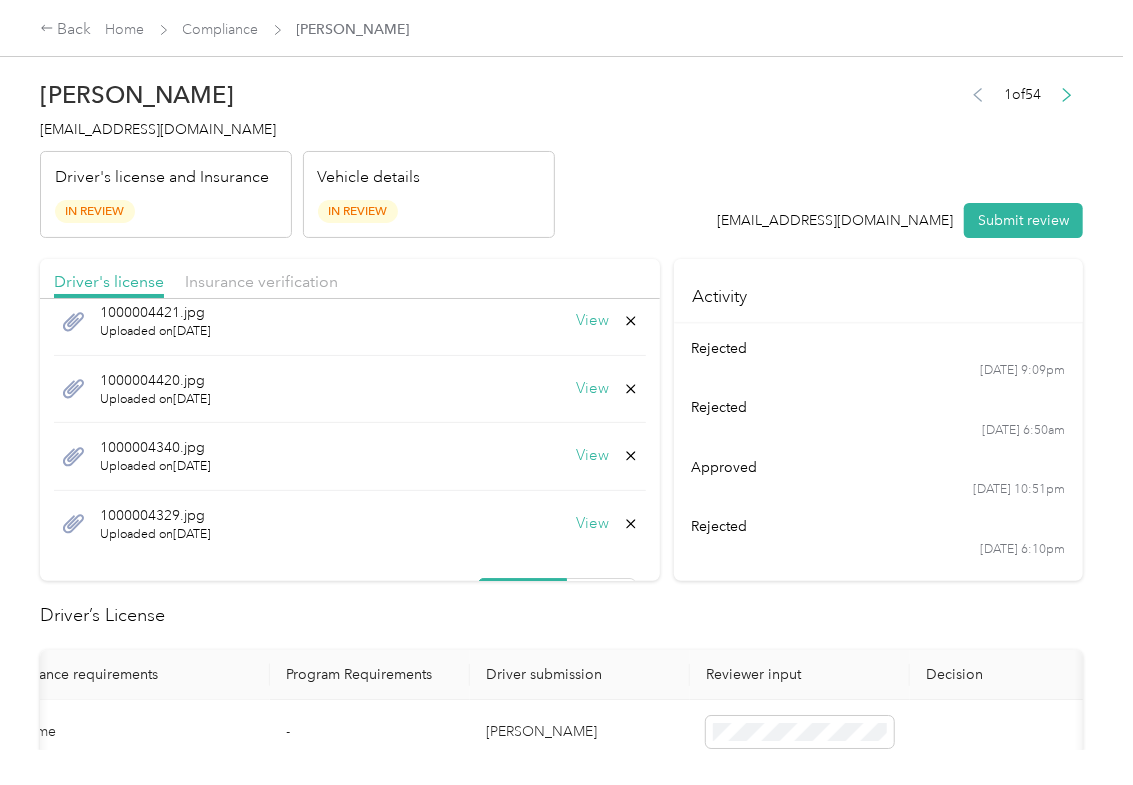 click on "View" at bounding box center [592, 524] 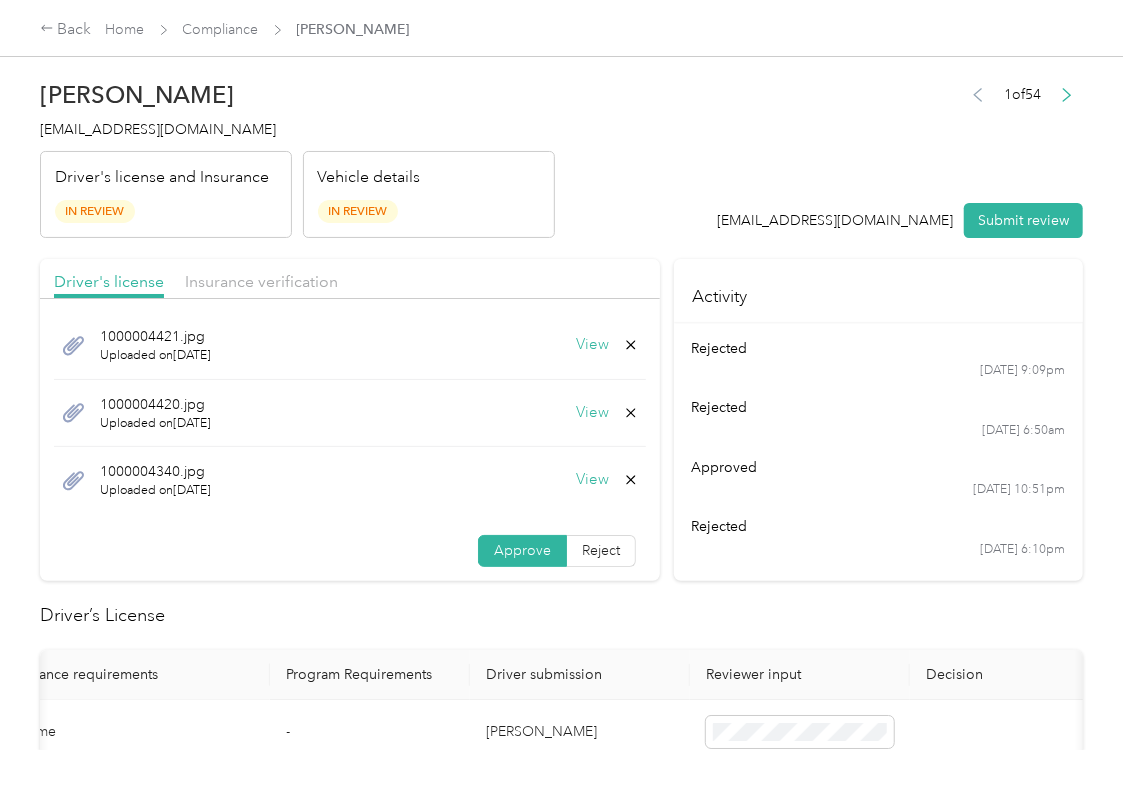 scroll, scrollTop: 0, scrollLeft: 0, axis: both 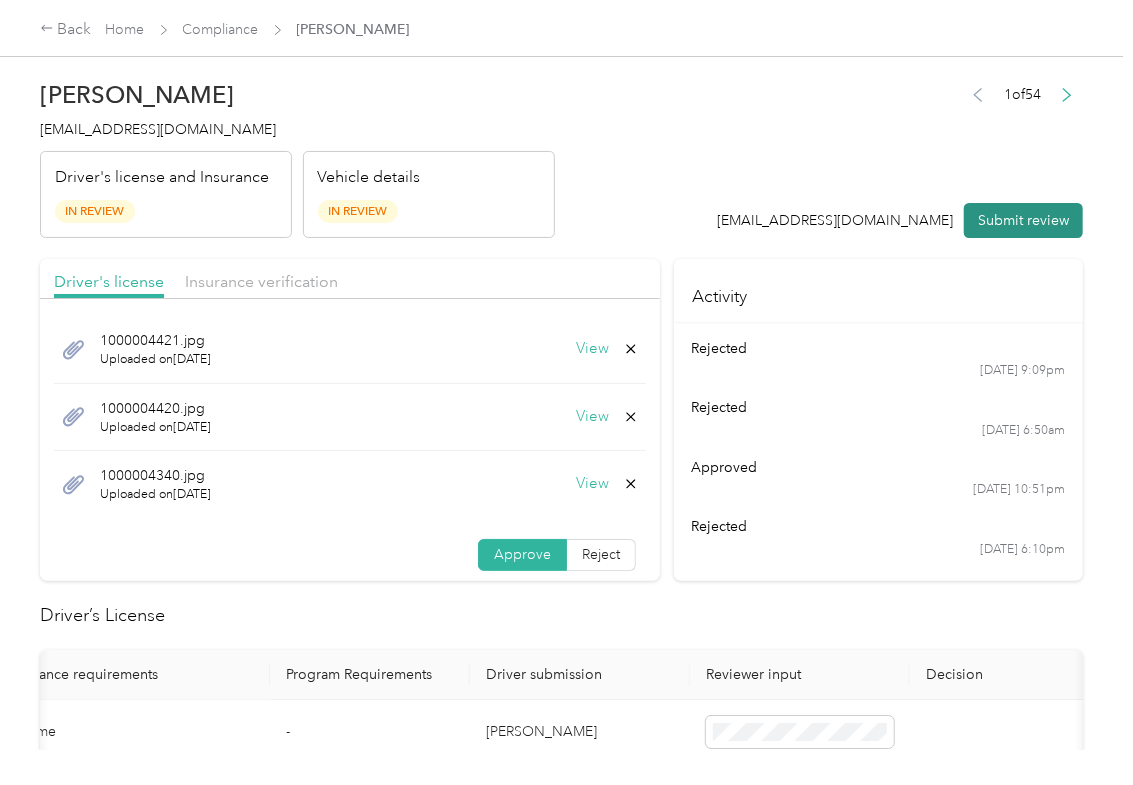 click on "Submit review" at bounding box center (1023, 220) 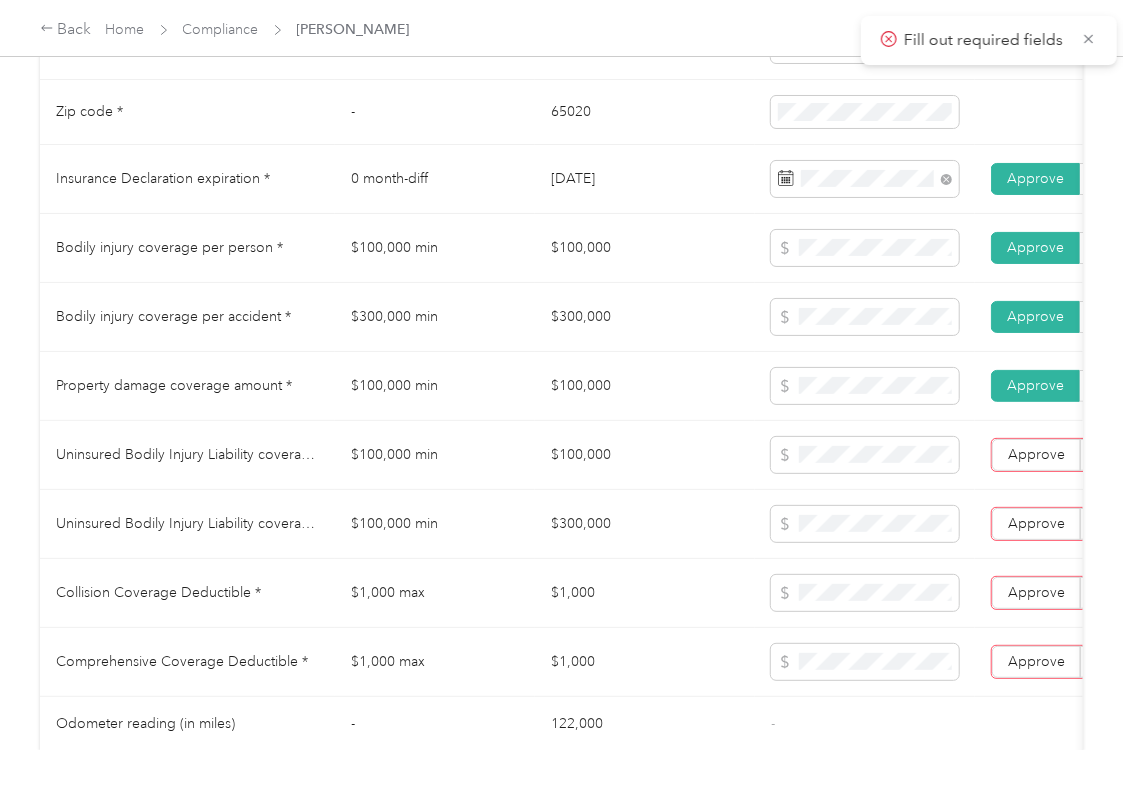 scroll, scrollTop: 1333, scrollLeft: 0, axis: vertical 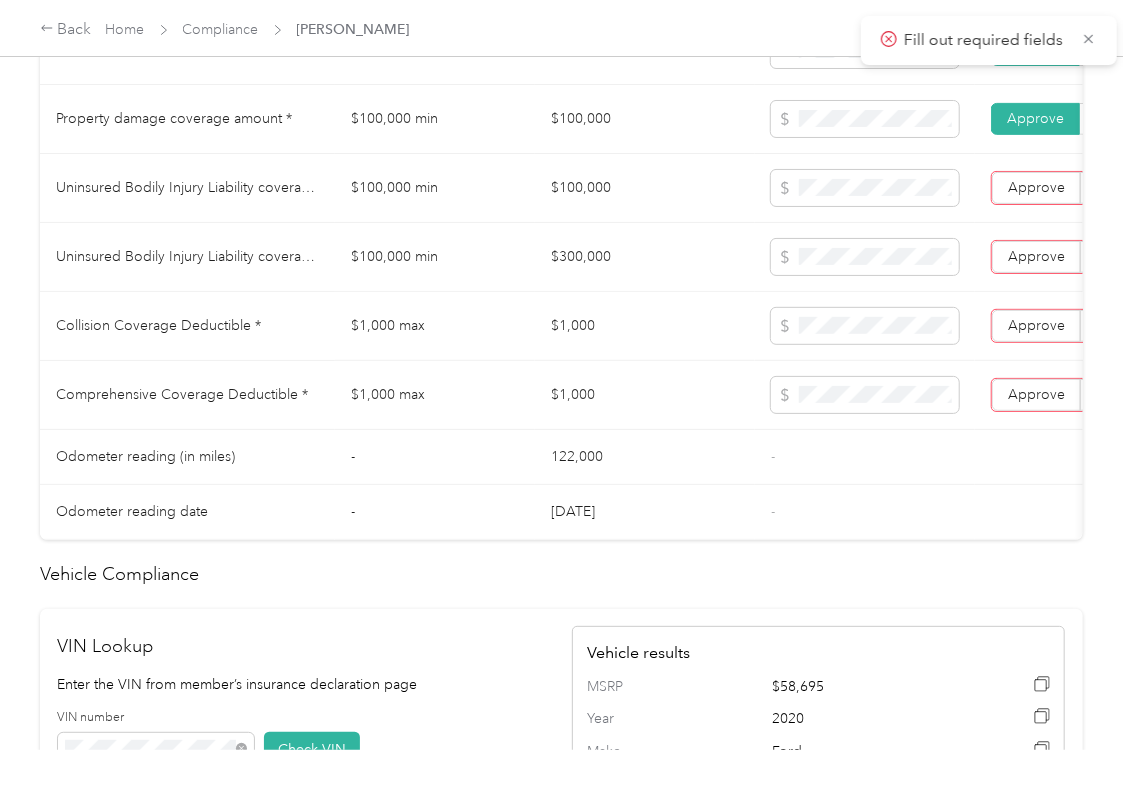 click on "$1,000" at bounding box center (645, 326) 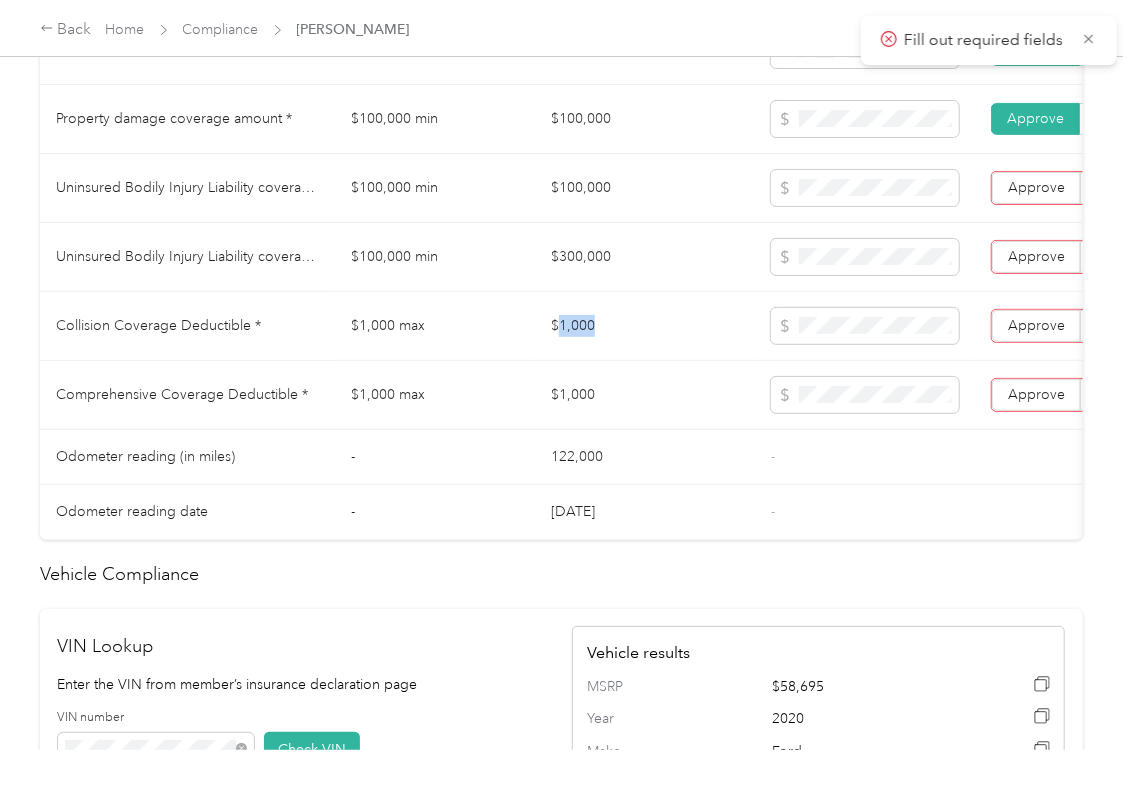 click on "$1,000" at bounding box center (645, 326) 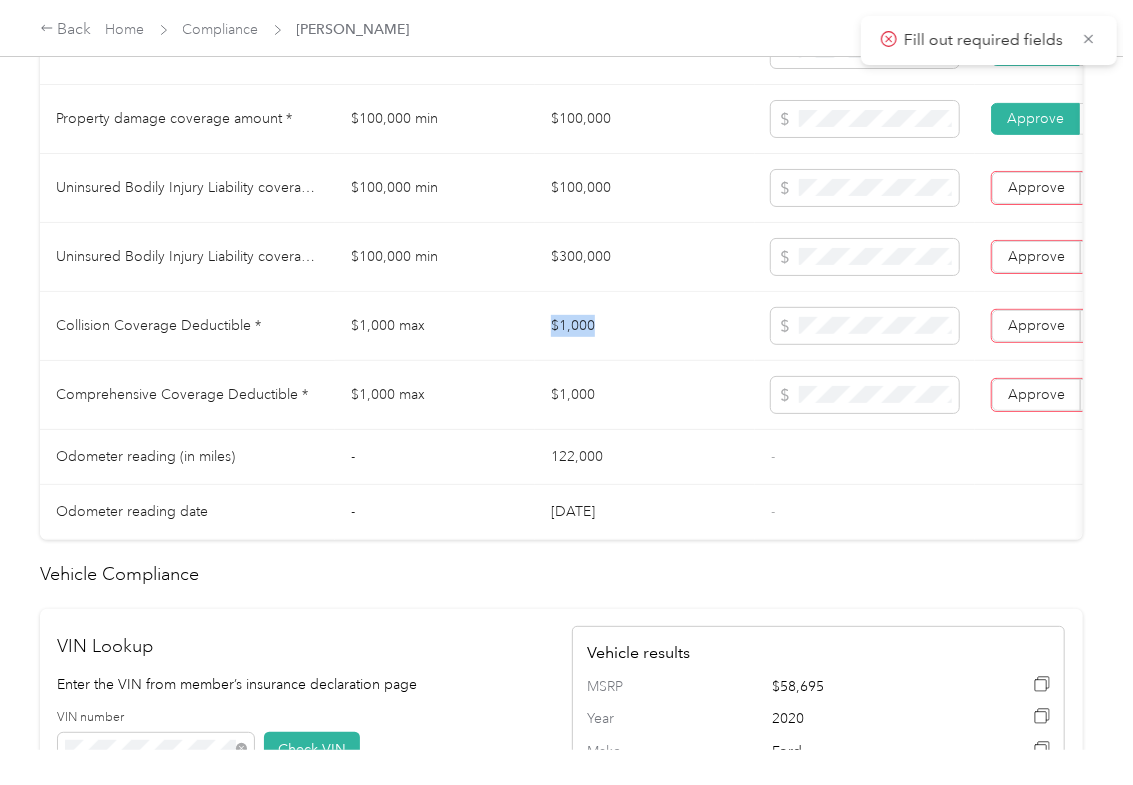 click on "$1,000" at bounding box center [645, 326] 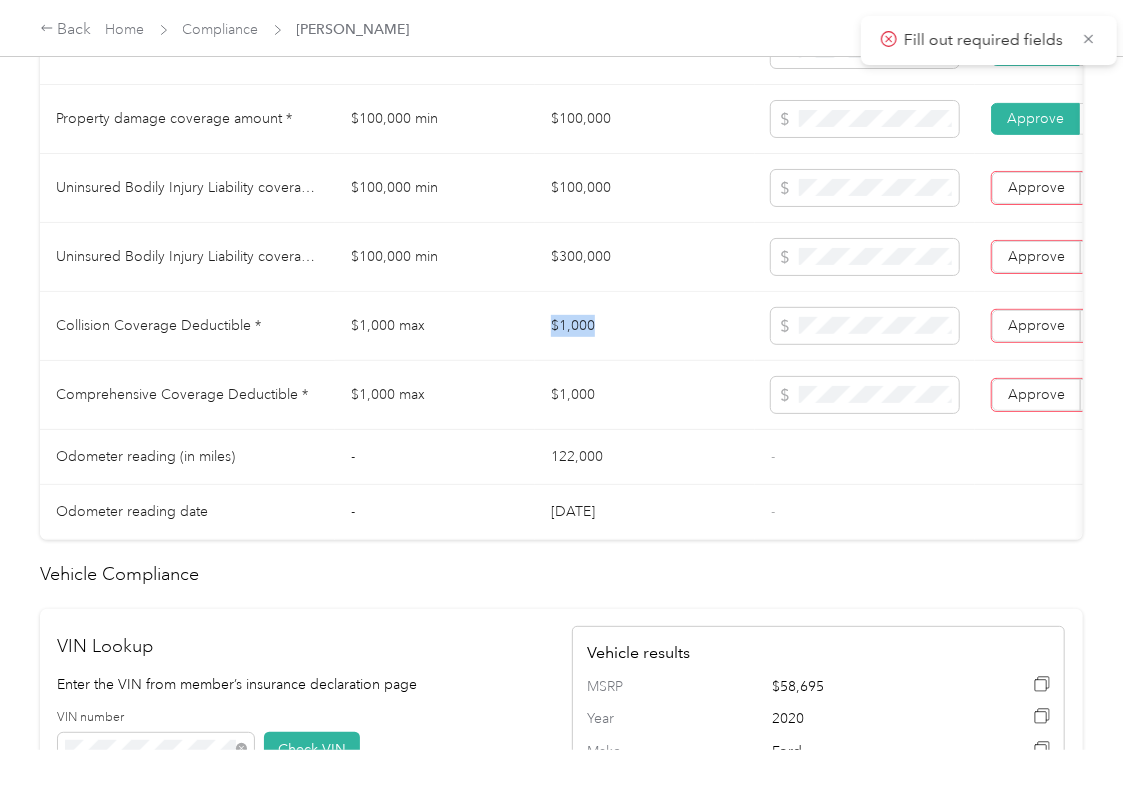 copy on "$1,000" 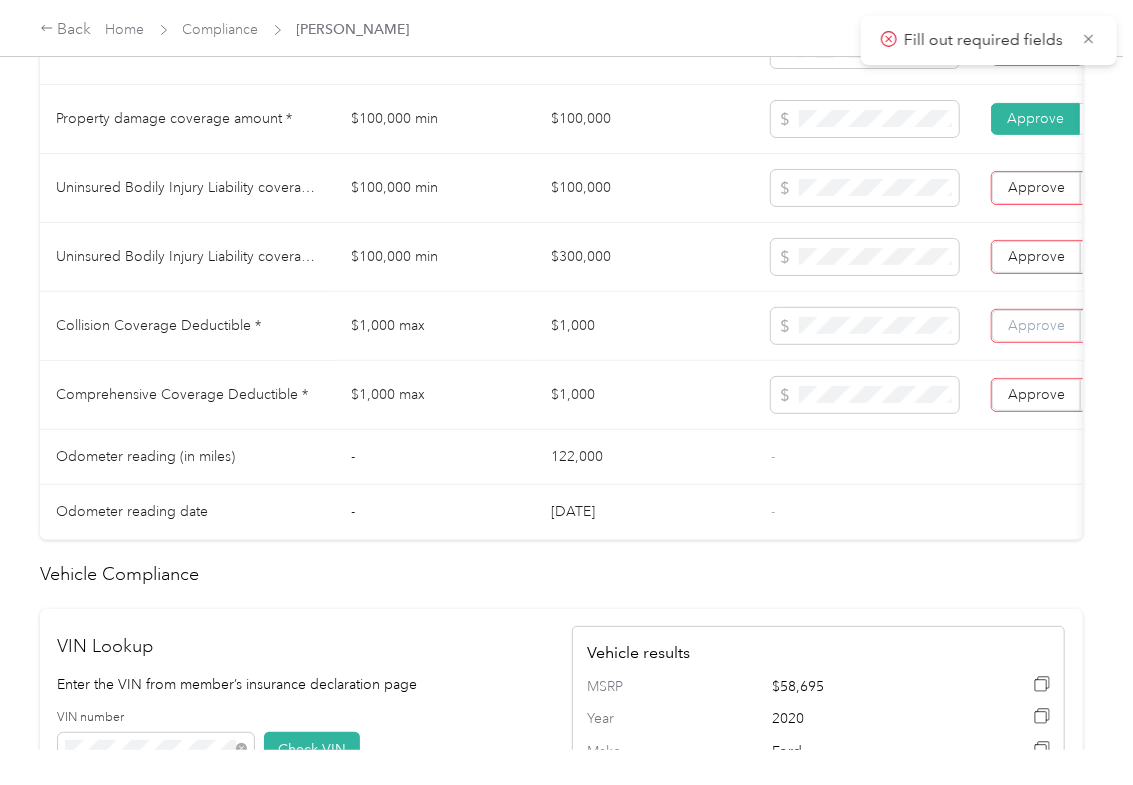 click on "Approve" at bounding box center (1036, 325) 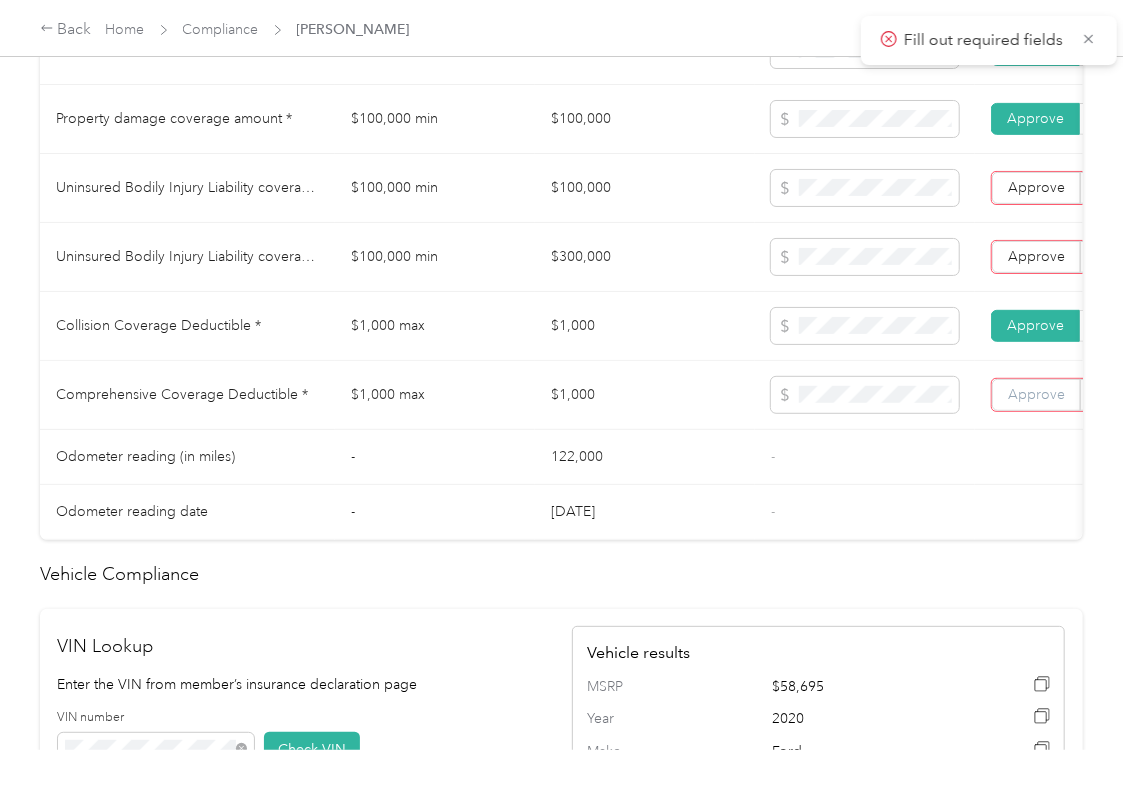 click on "Approve" at bounding box center [1036, 394] 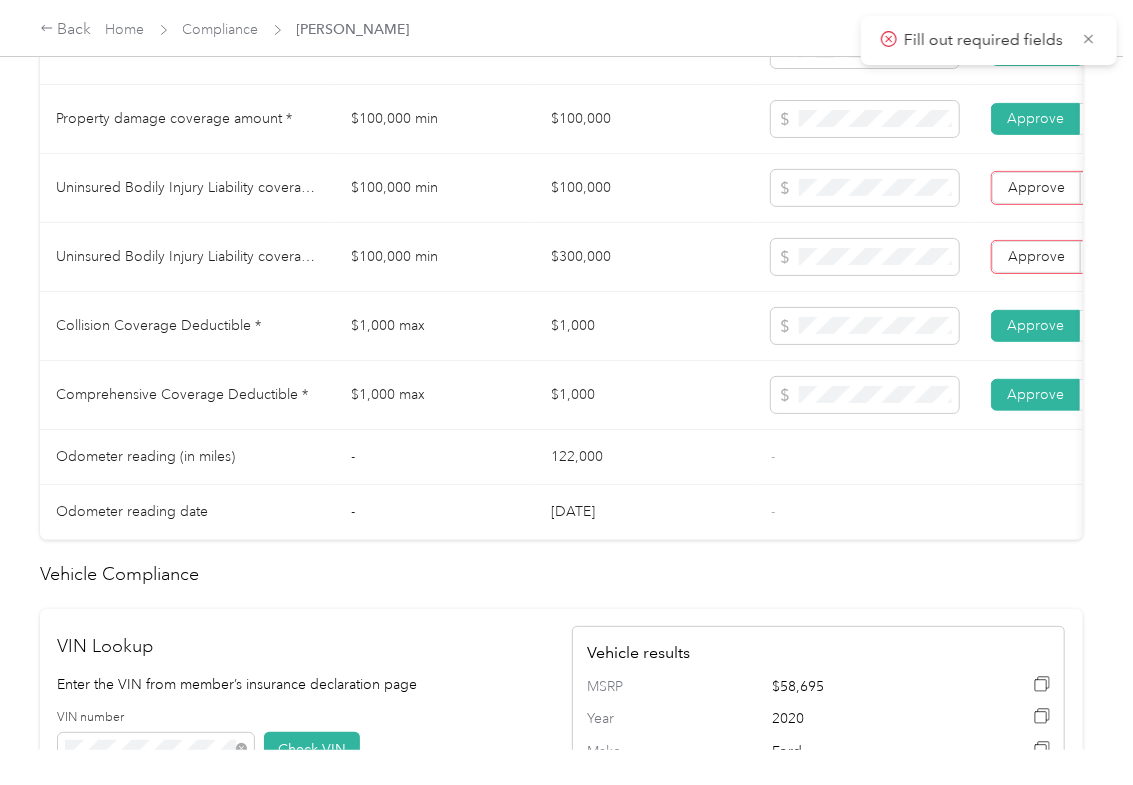 click on "$100,000" at bounding box center (645, 188) 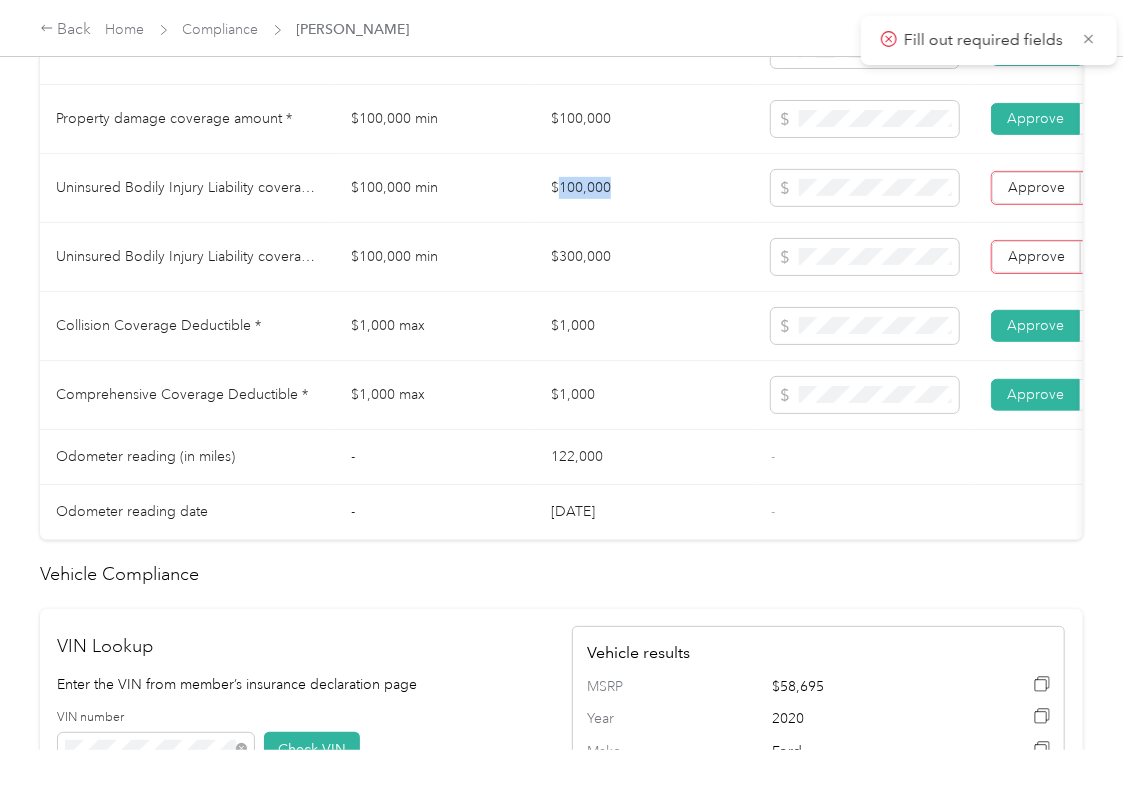 click on "$100,000" at bounding box center [645, 188] 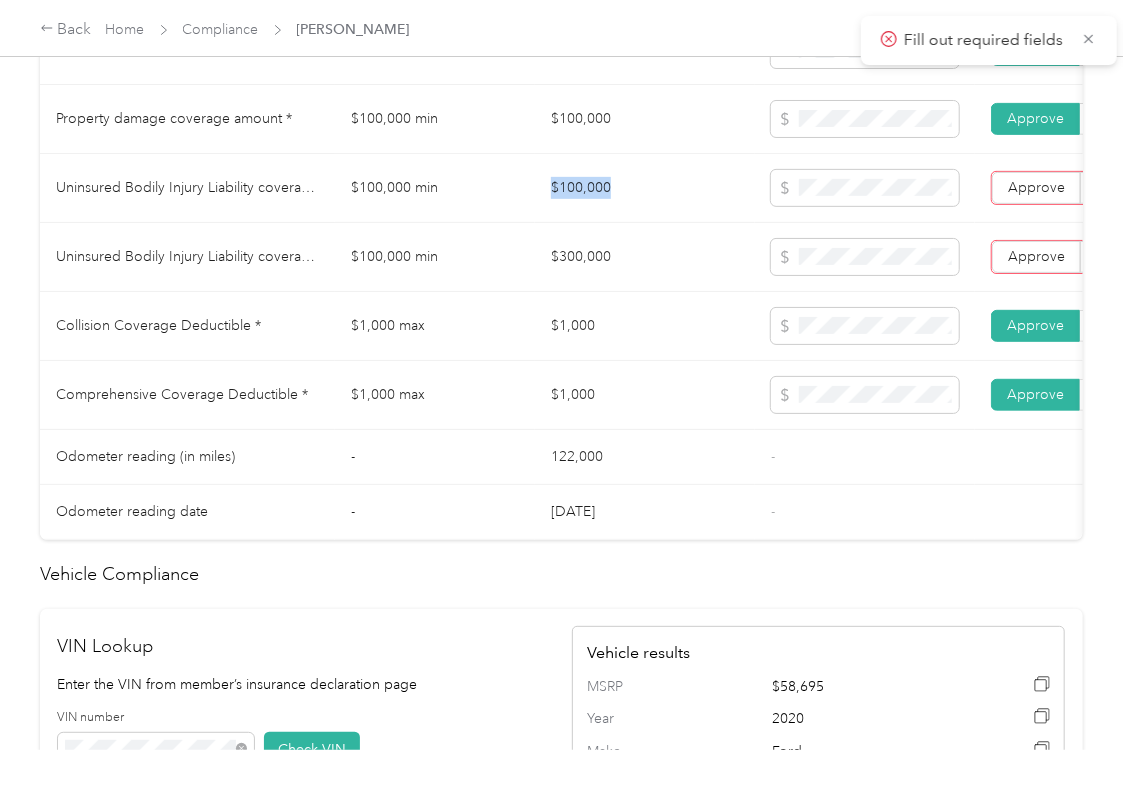 click on "$100,000" at bounding box center [645, 188] 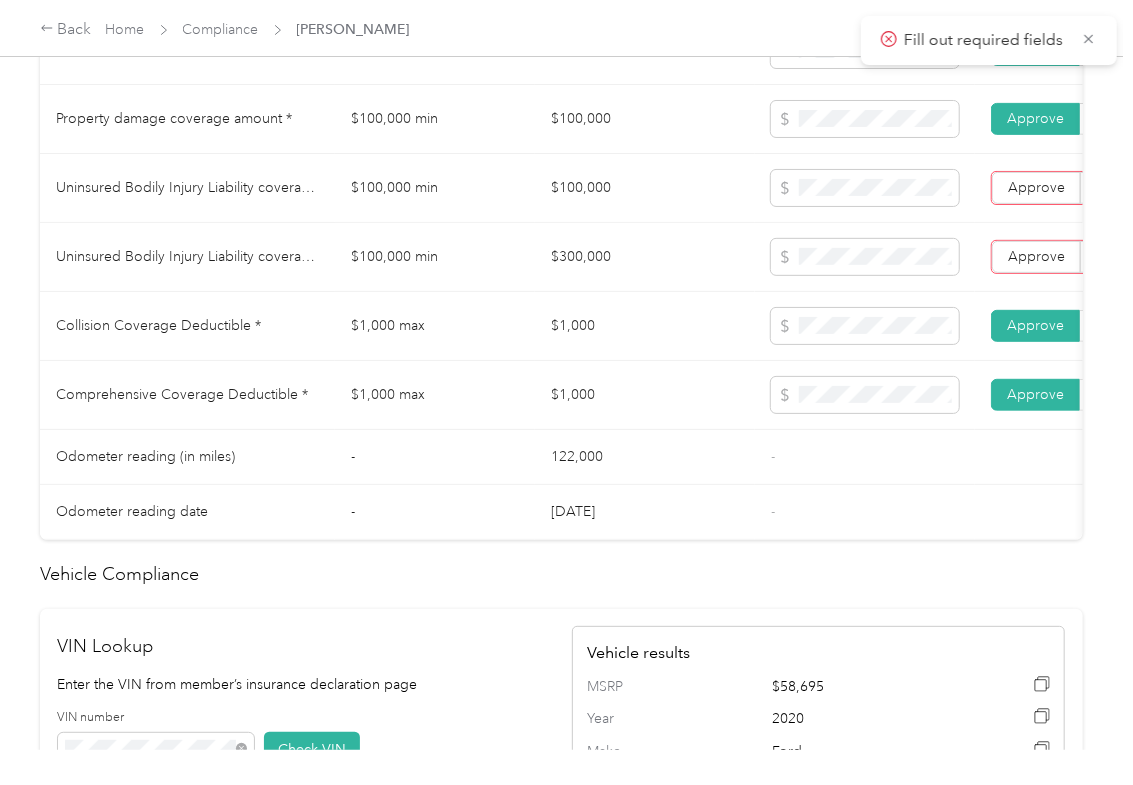 click on "$300,000" at bounding box center (645, 257) 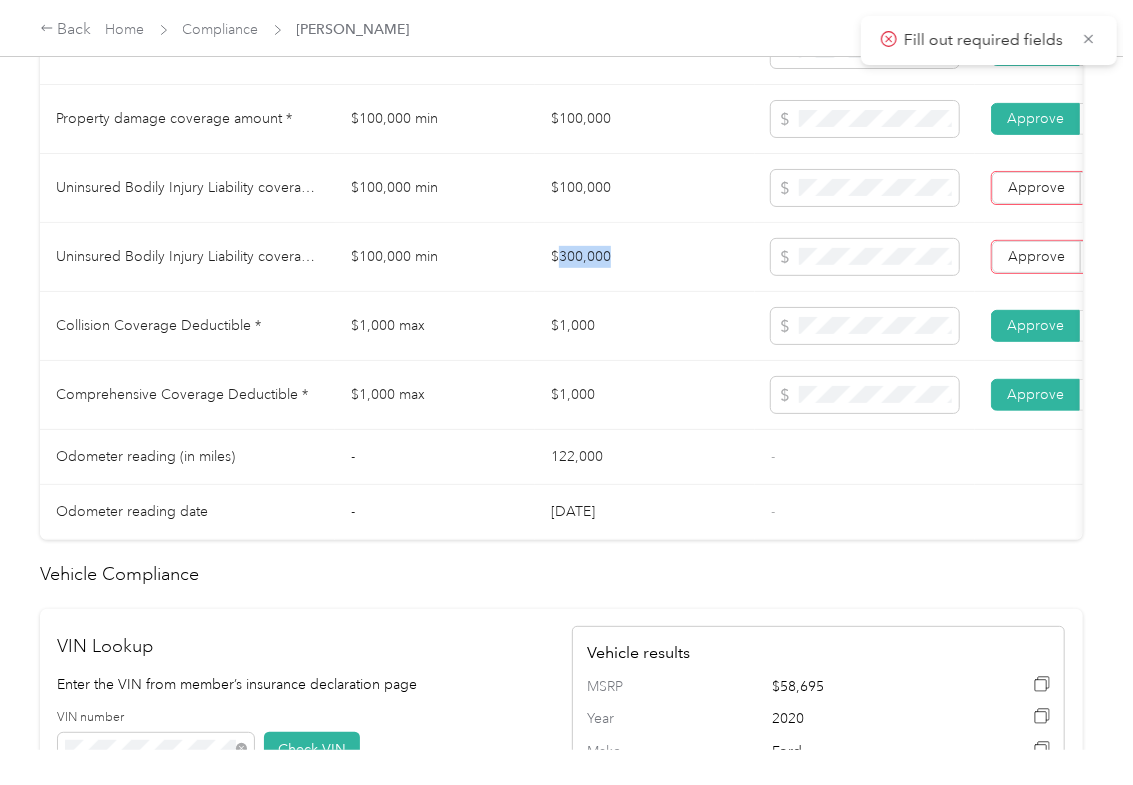 click on "$300,000" at bounding box center [645, 257] 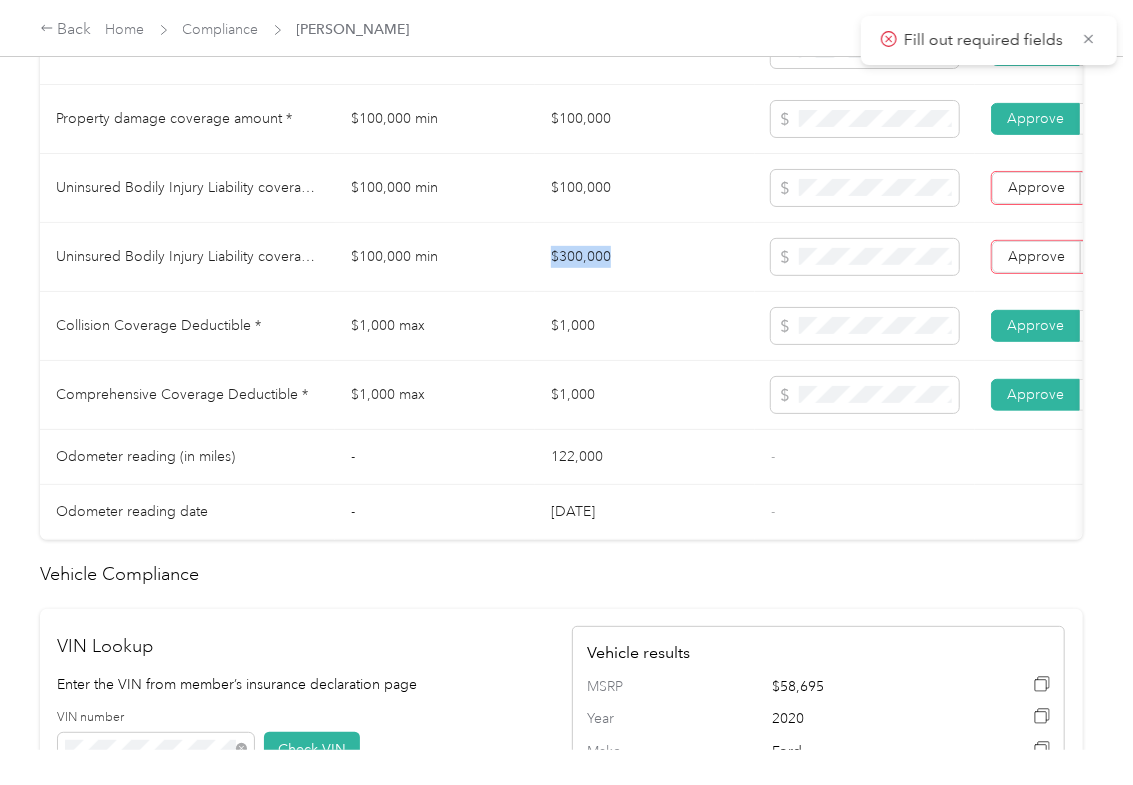 click on "$300,000" at bounding box center [645, 257] 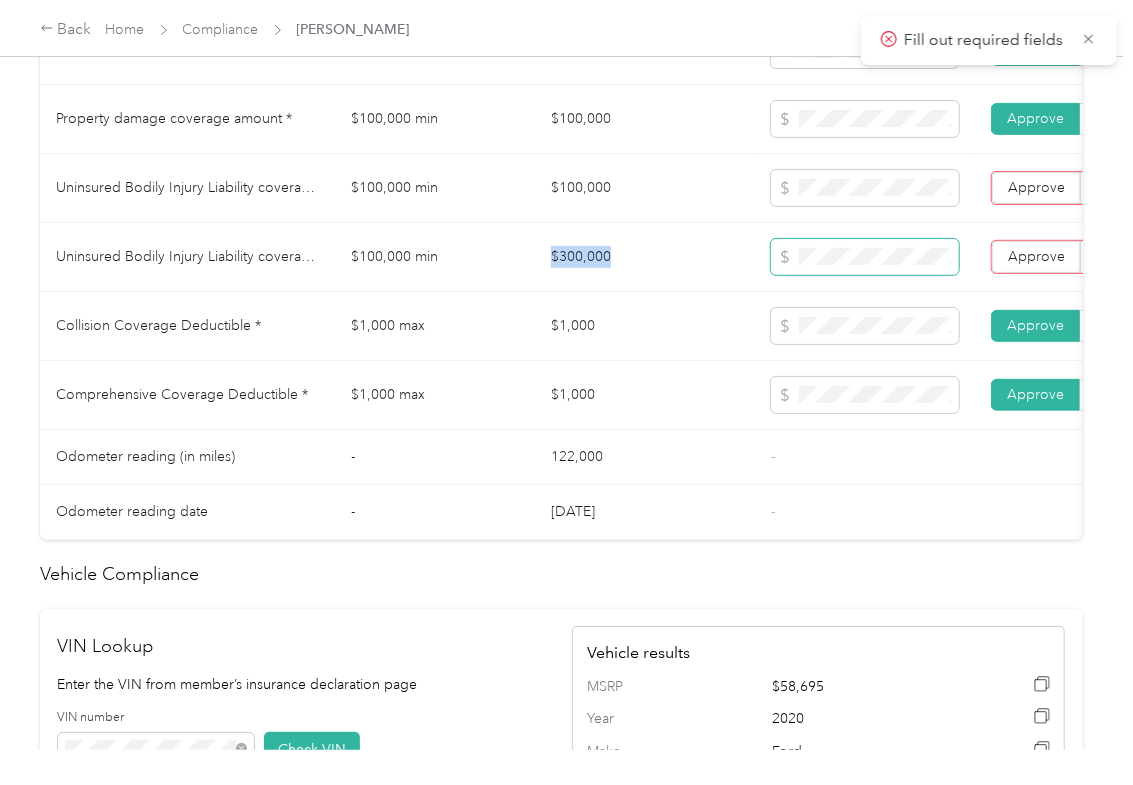 copy on "$300,000" 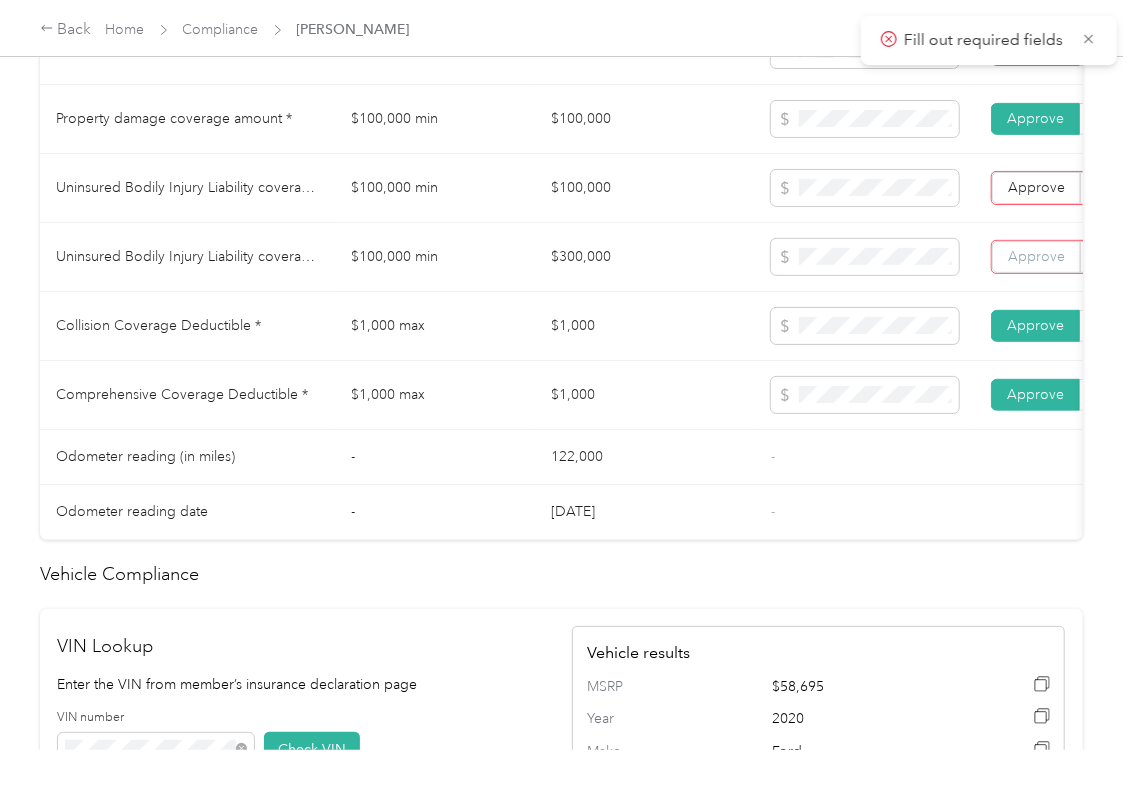 click on "Approve" at bounding box center [1036, 256] 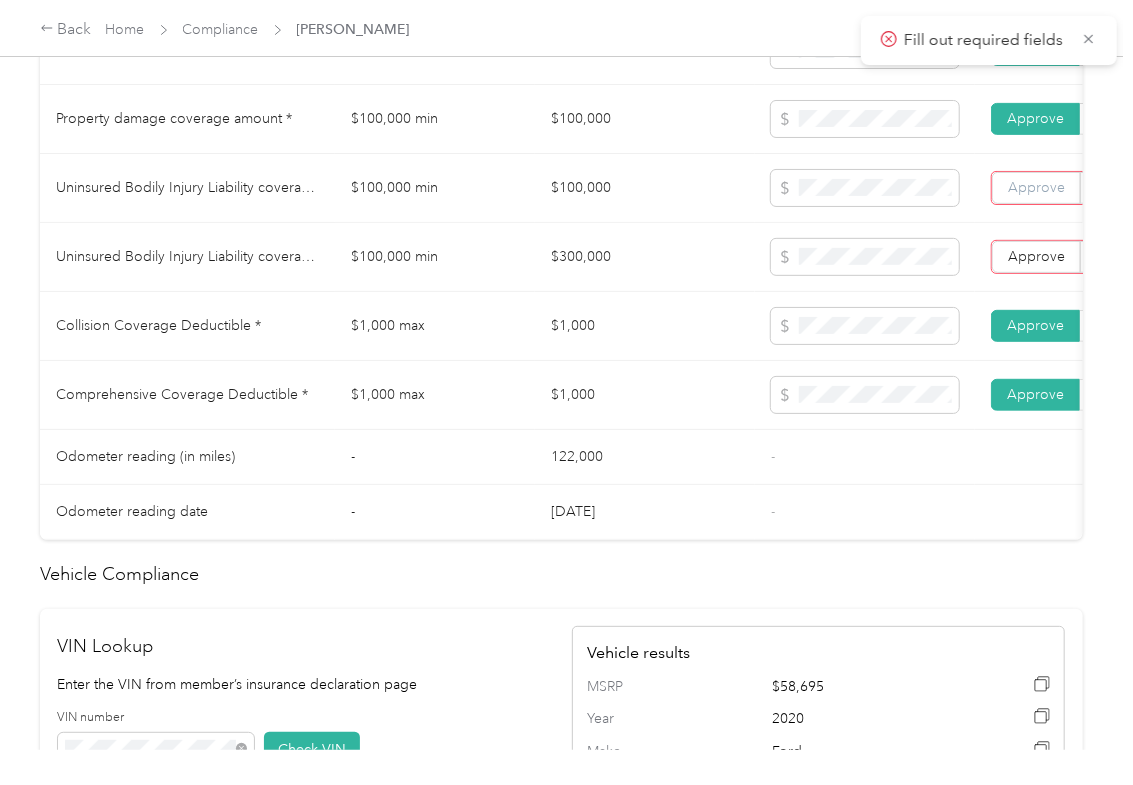 click on "Approve" at bounding box center [1036, 187] 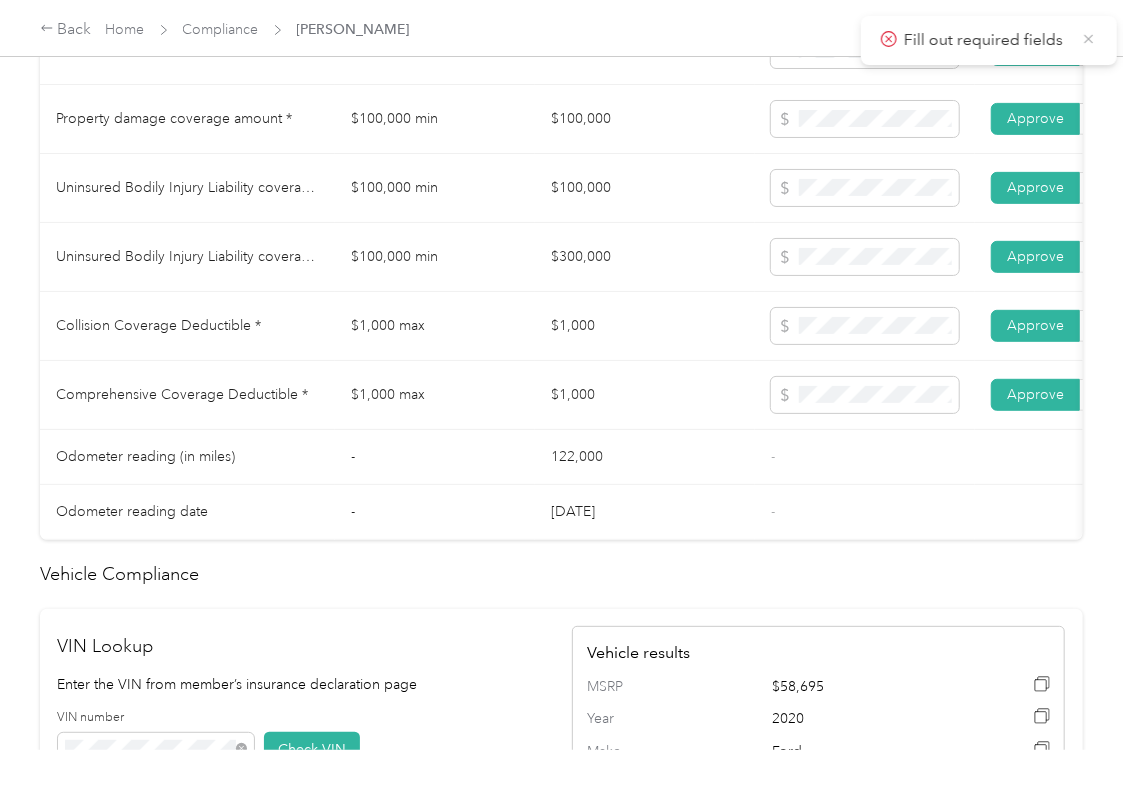 click 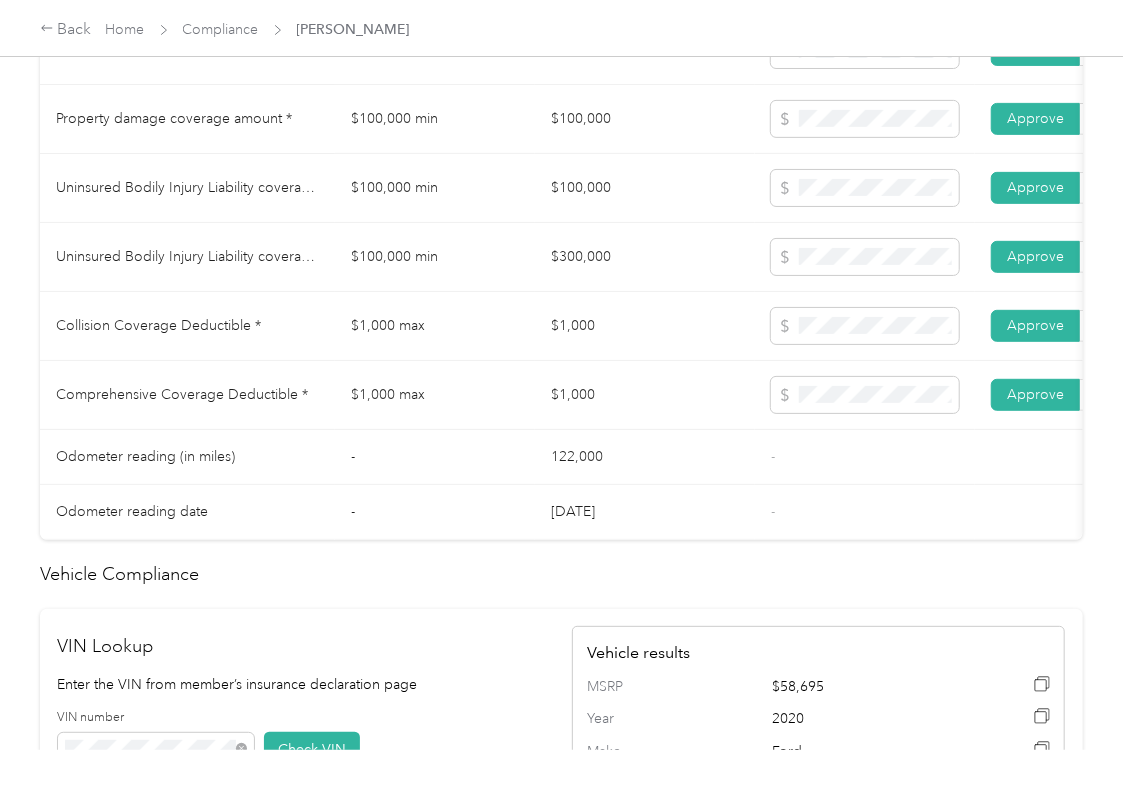 click on "$1,000 max" at bounding box center [435, 326] 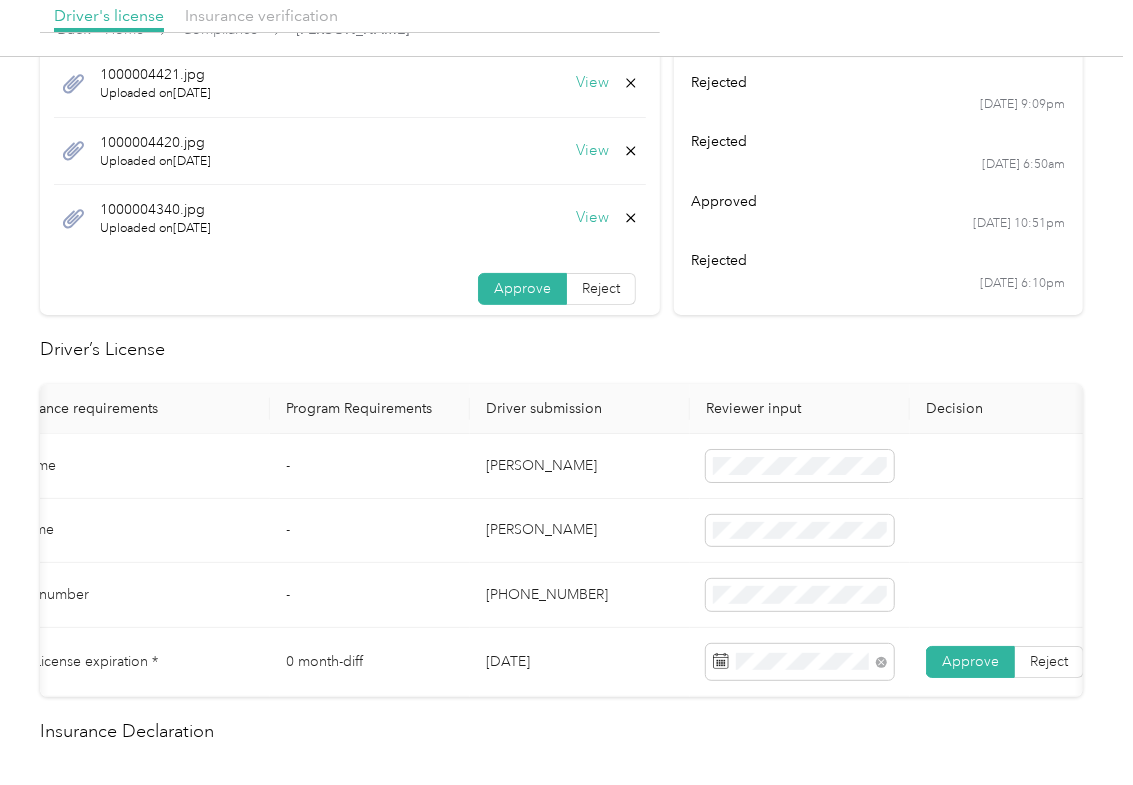 scroll, scrollTop: 0, scrollLeft: 0, axis: both 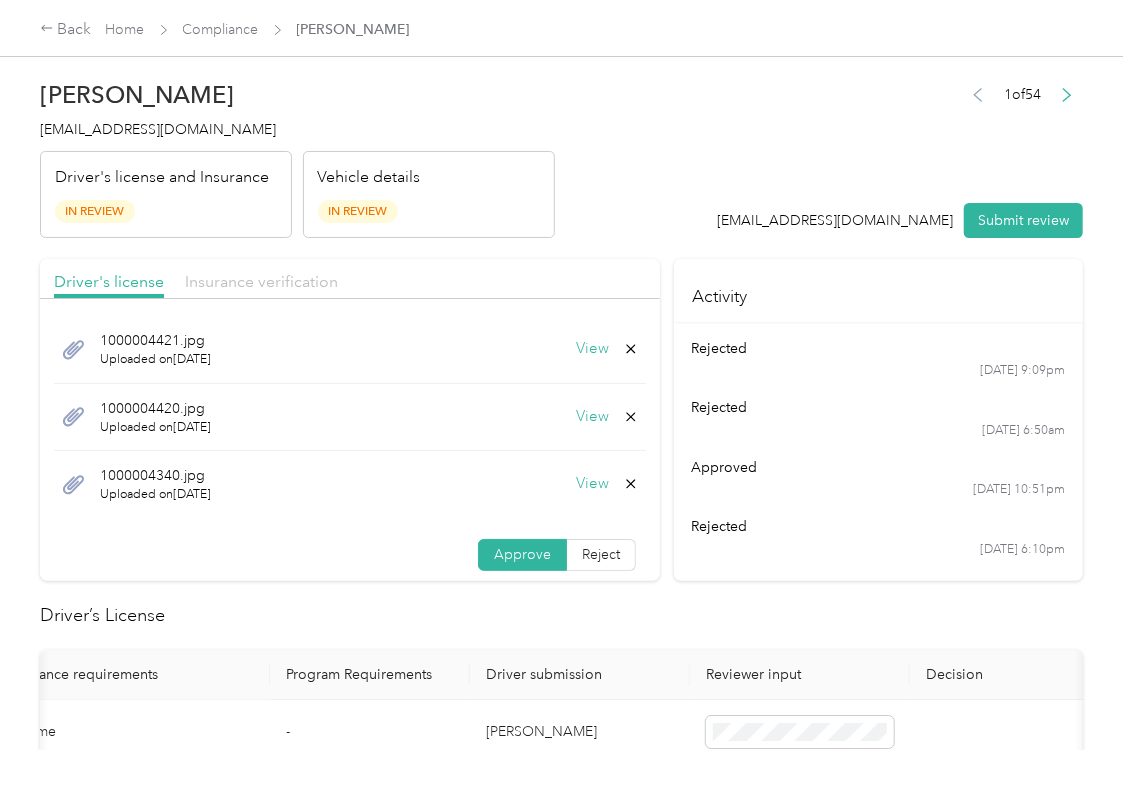 drag, startPoint x: 257, startPoint y: 276, endPoint x: 216, endPoint y: 284, distance: 41.773197 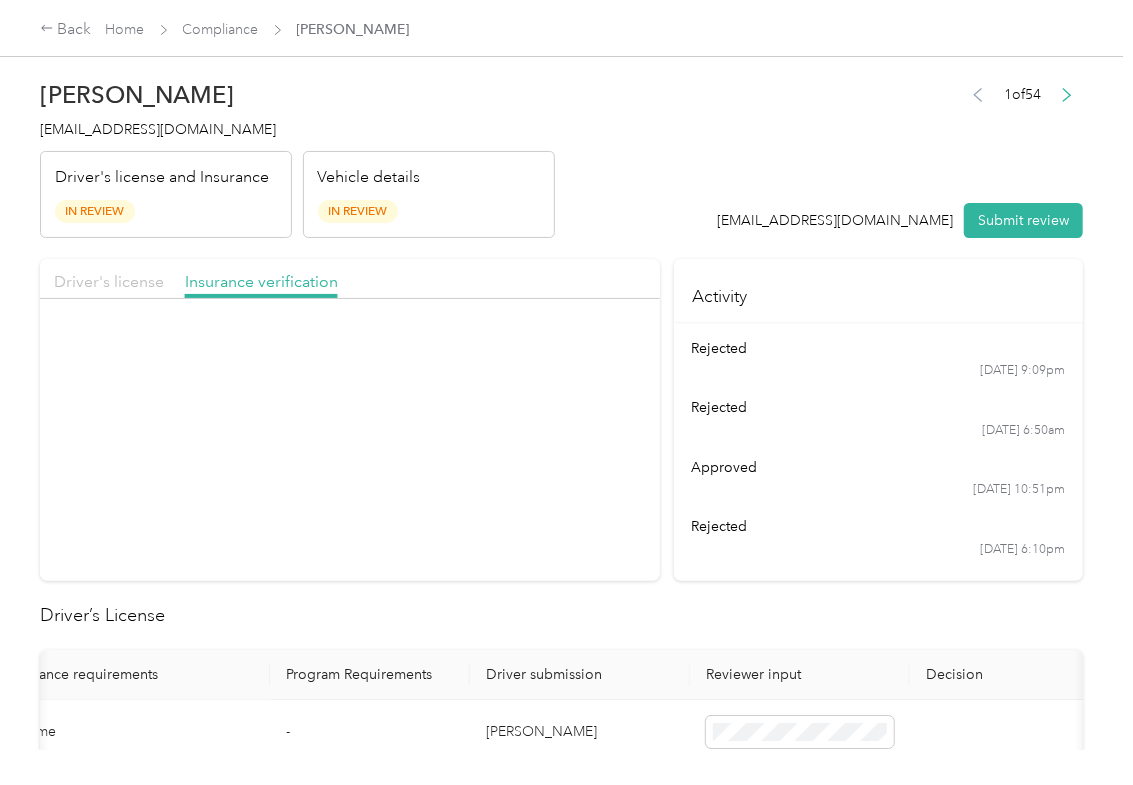 click on "Driver's license" at bounding box center [109, 281] 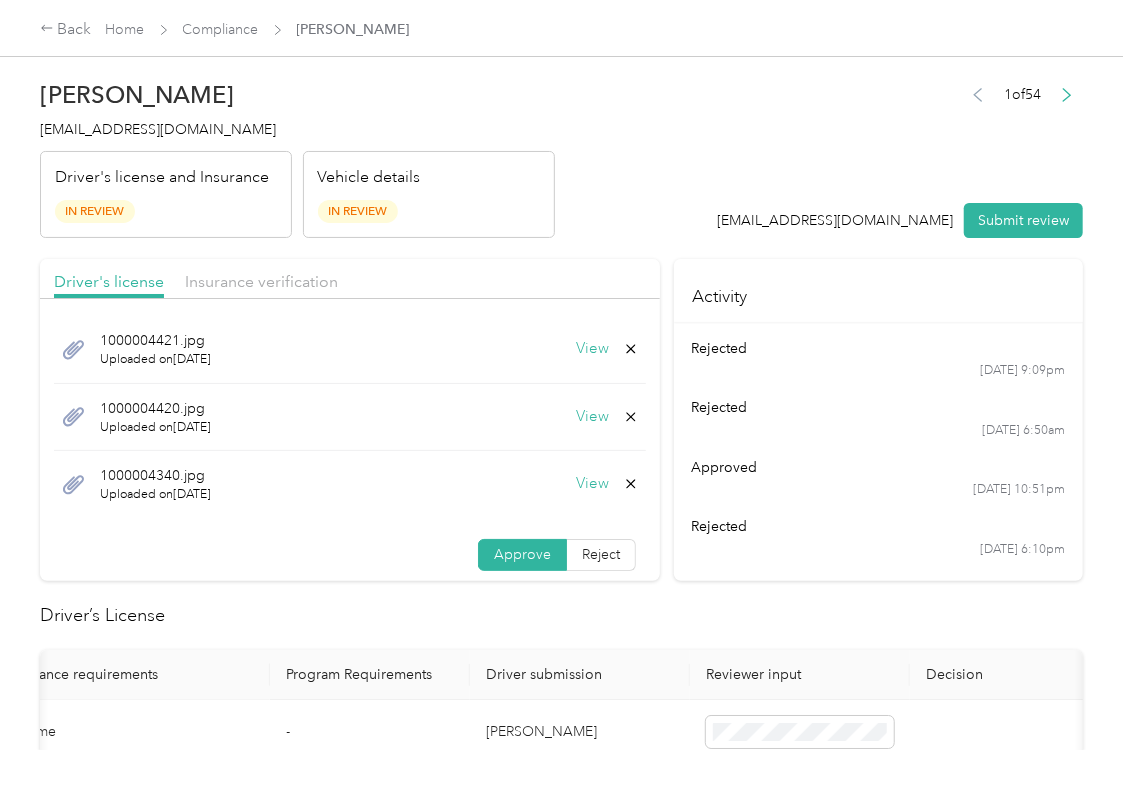 click on "View" at bounding box center (592, 349) 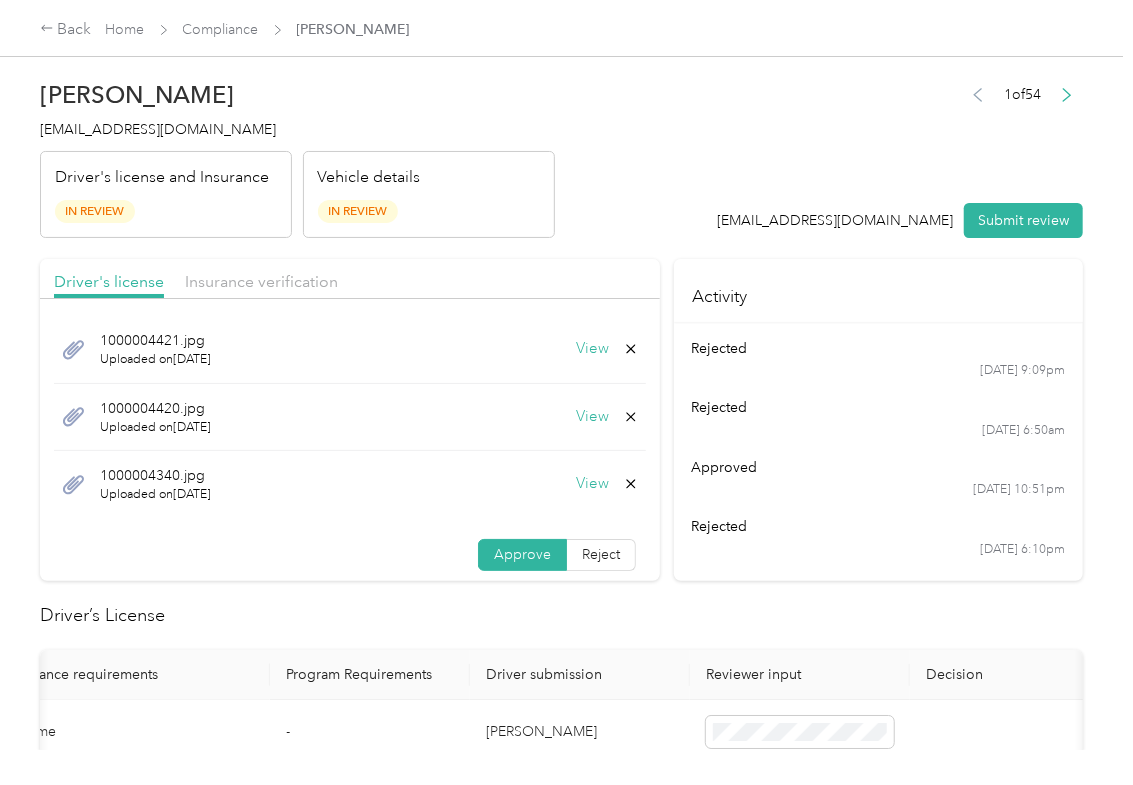 click on "View" at bounding box center (592, 417) 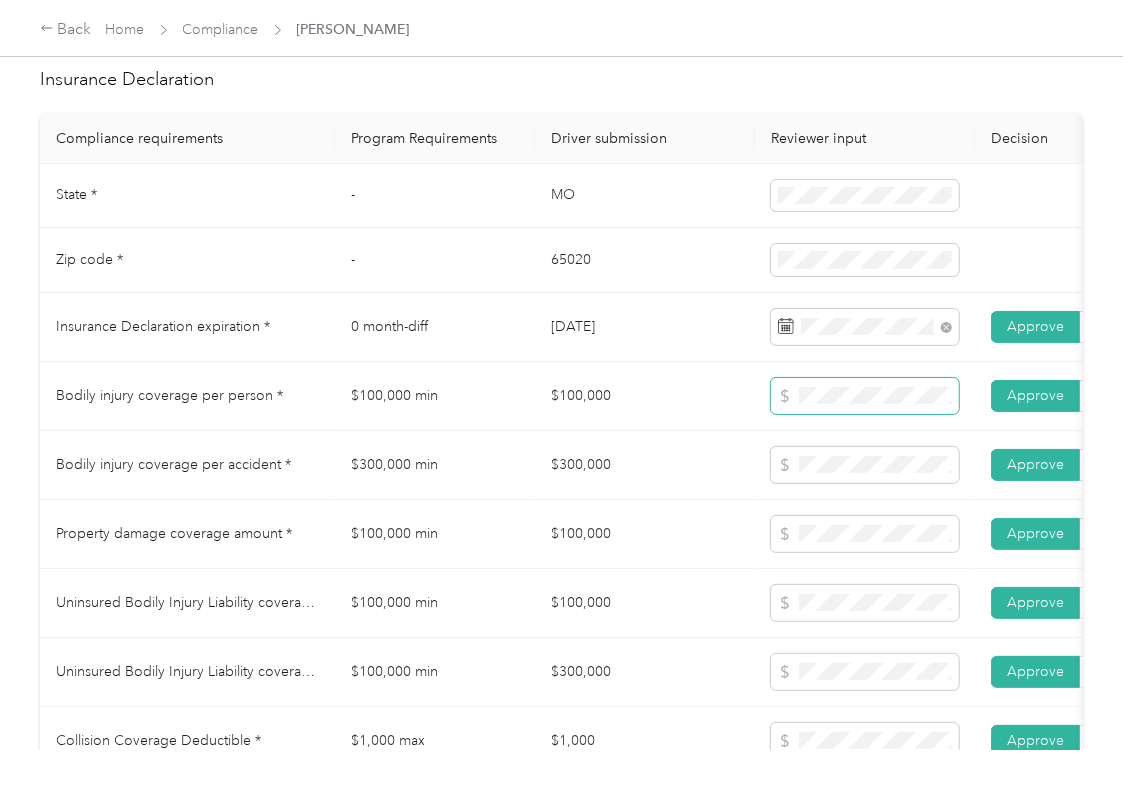 scroll, scrollTop: 933, scrollLeft: 0, axis: vertical 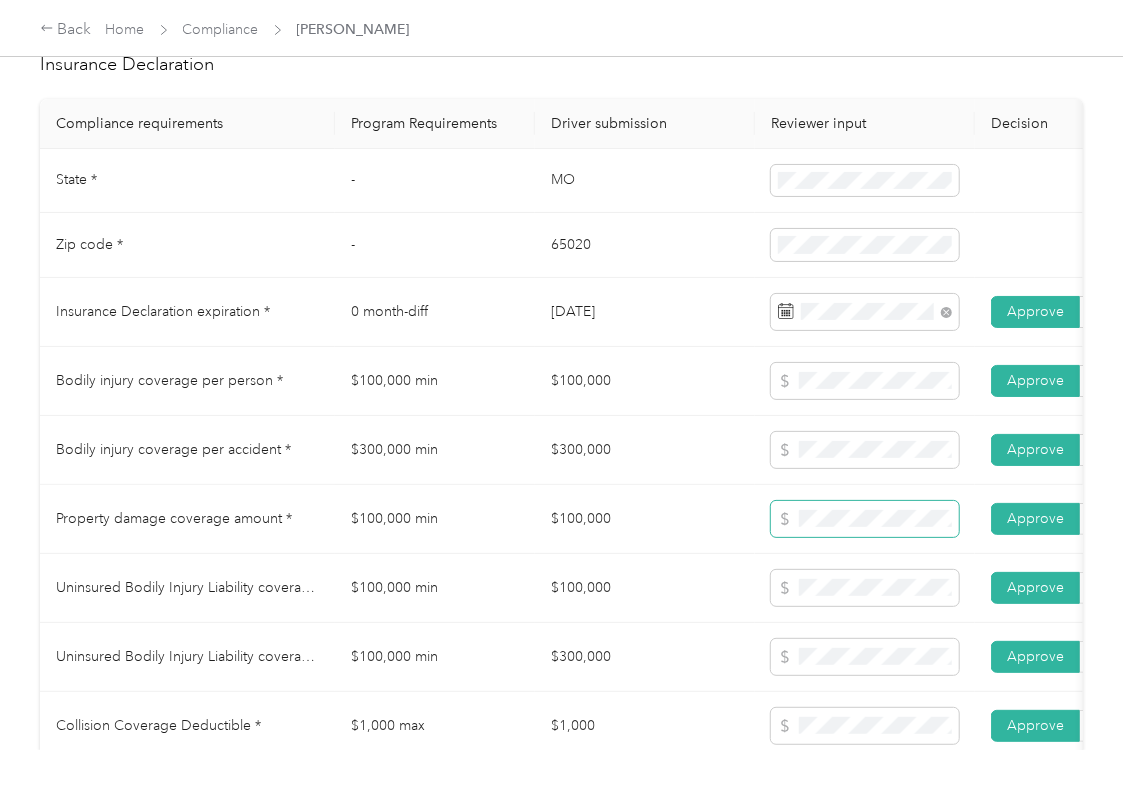 click at bounding box center [865, 519] 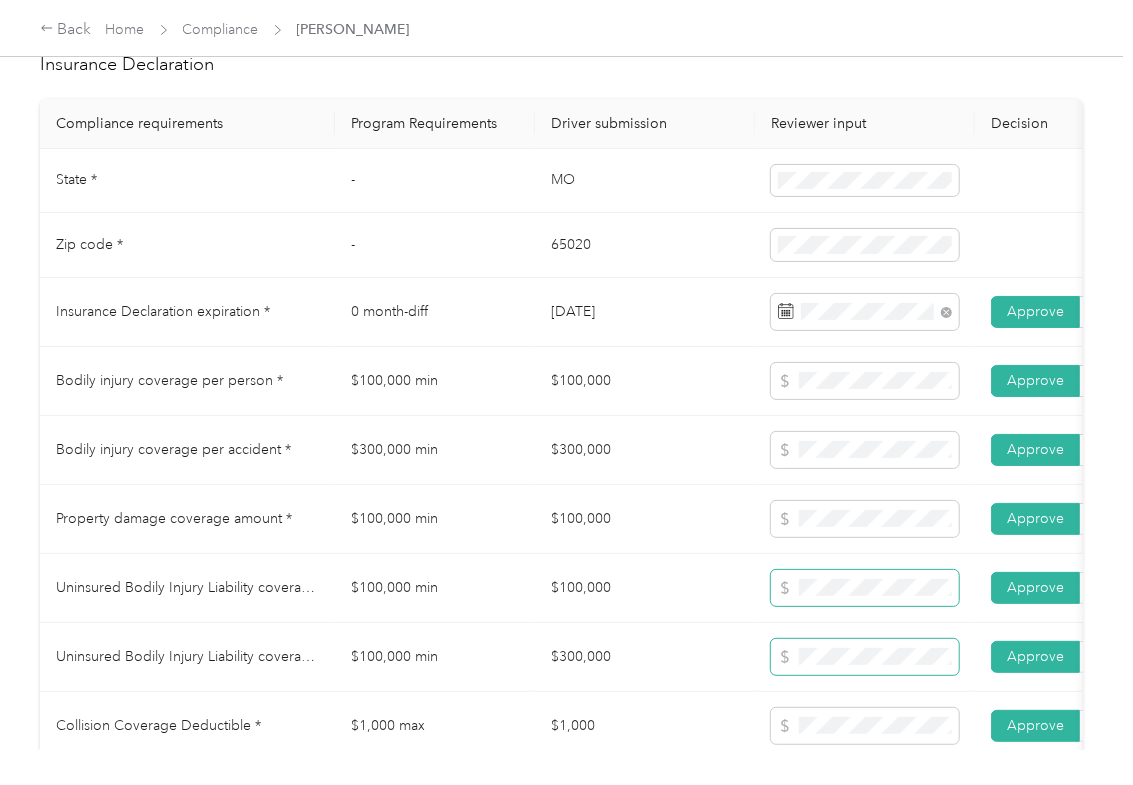 click at bounding box center (865, 588) 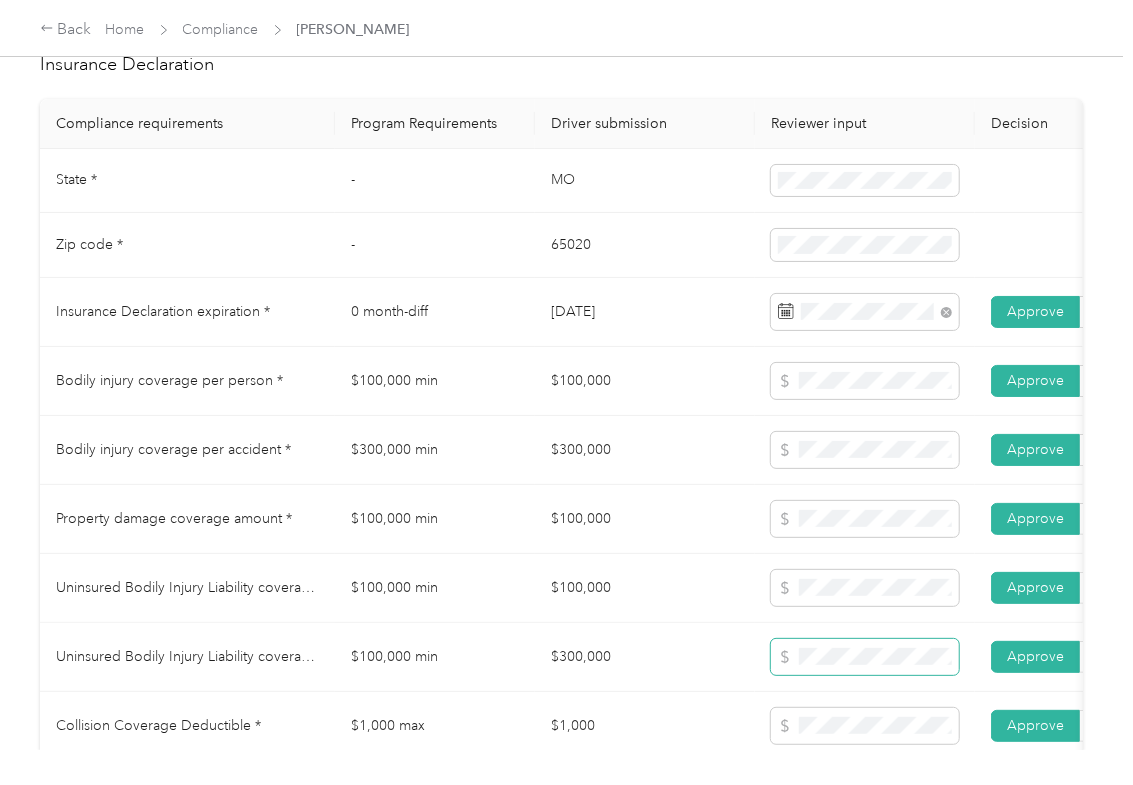 scroll, scrollTop: 1200, scrollLeft: 0, axis: vertical 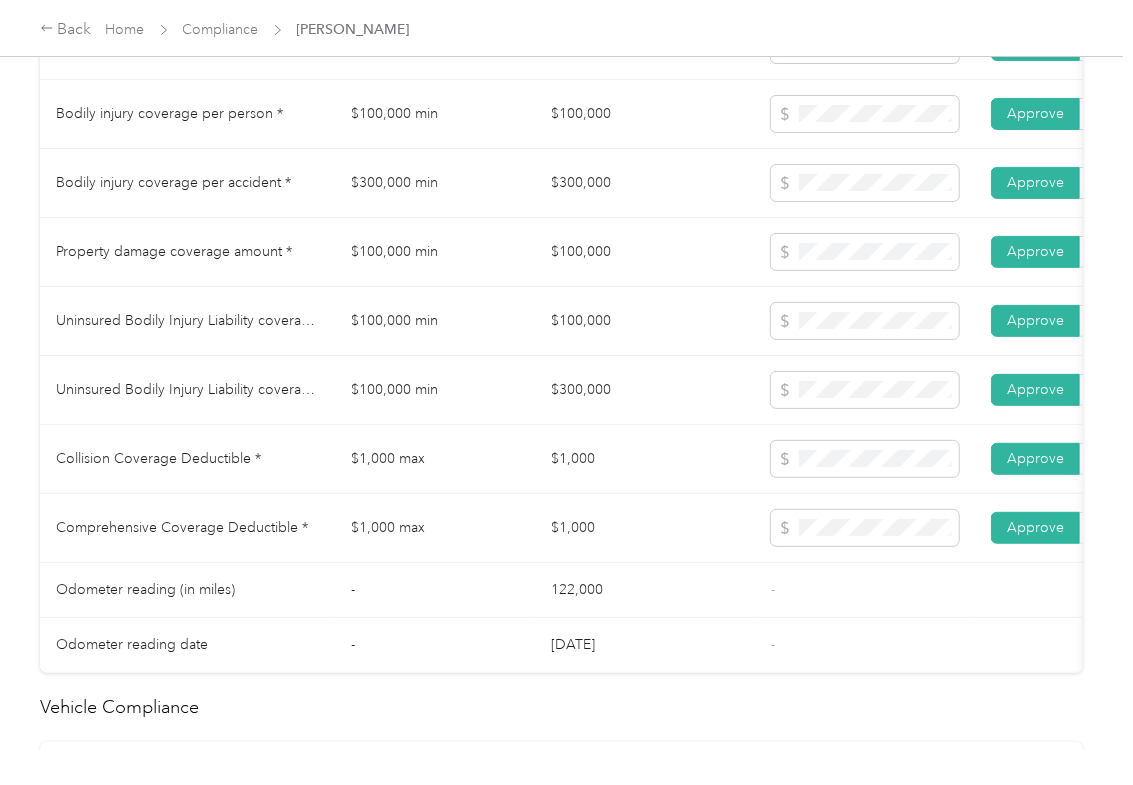 click on "$1,000" at bounding box center (645, 459) 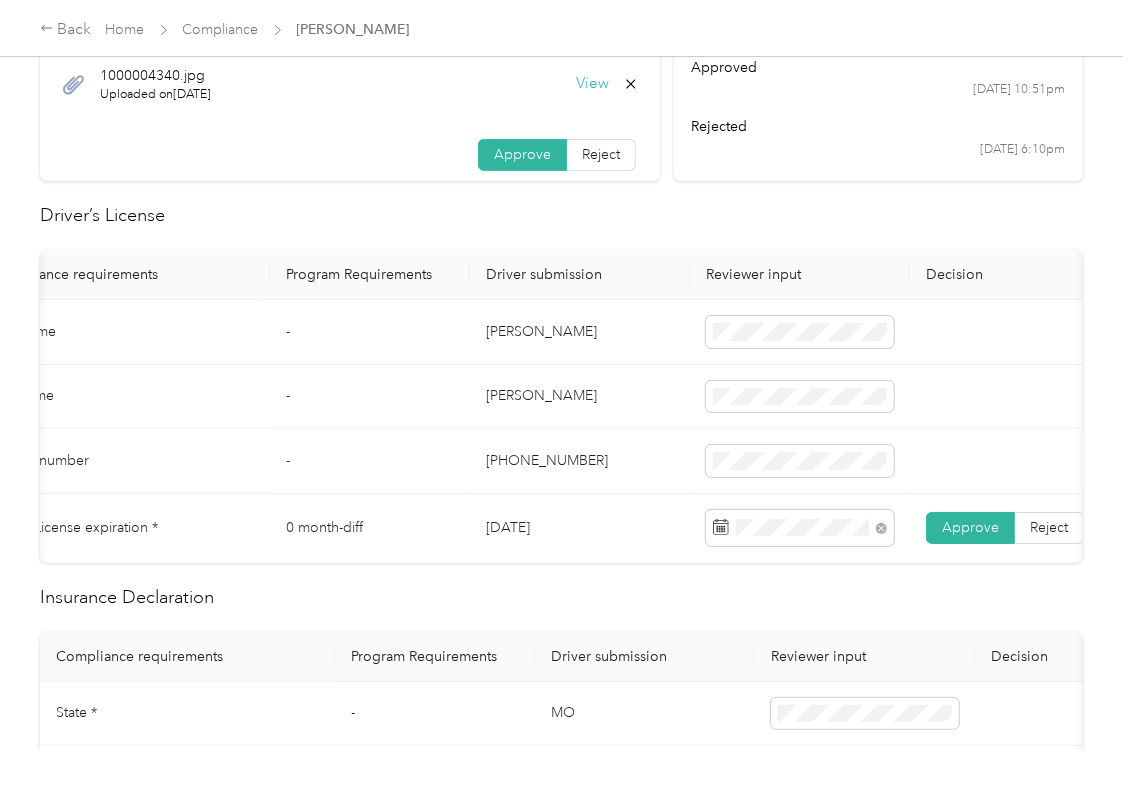 scroll, scrollTop: 0, scrollLeft: 0, axis: both 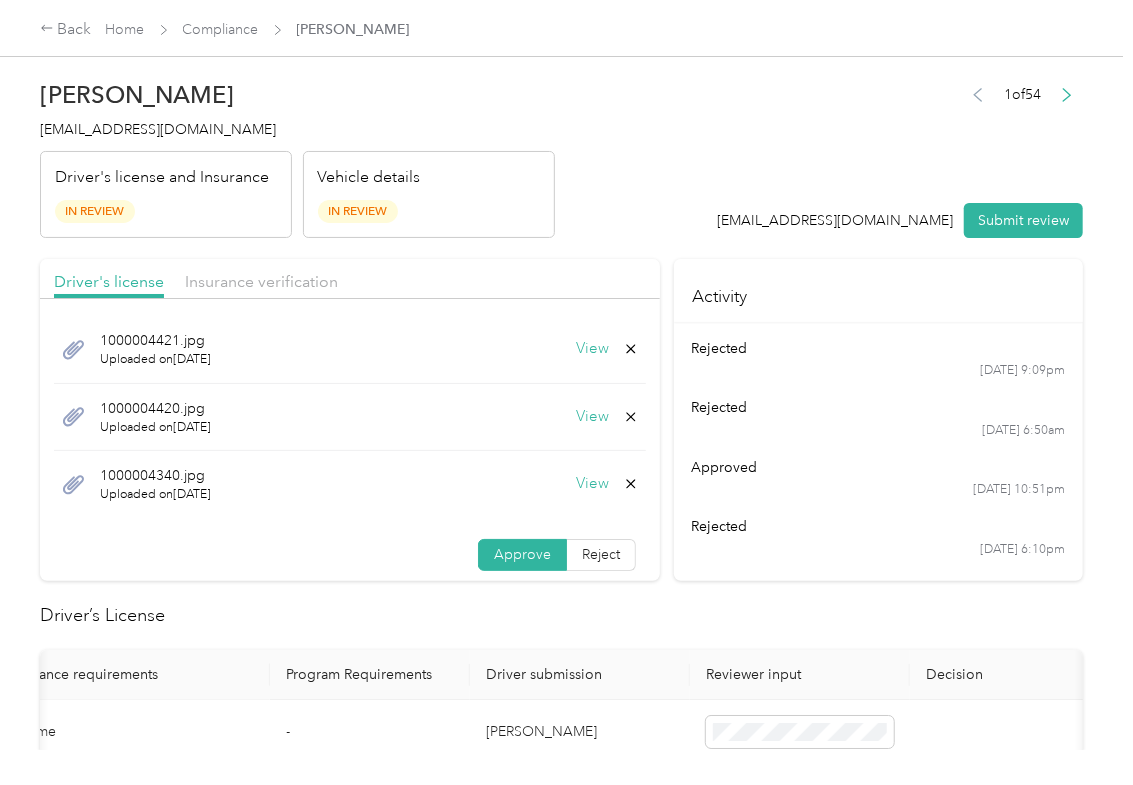 click on "View" at bounding box center [592, 484] 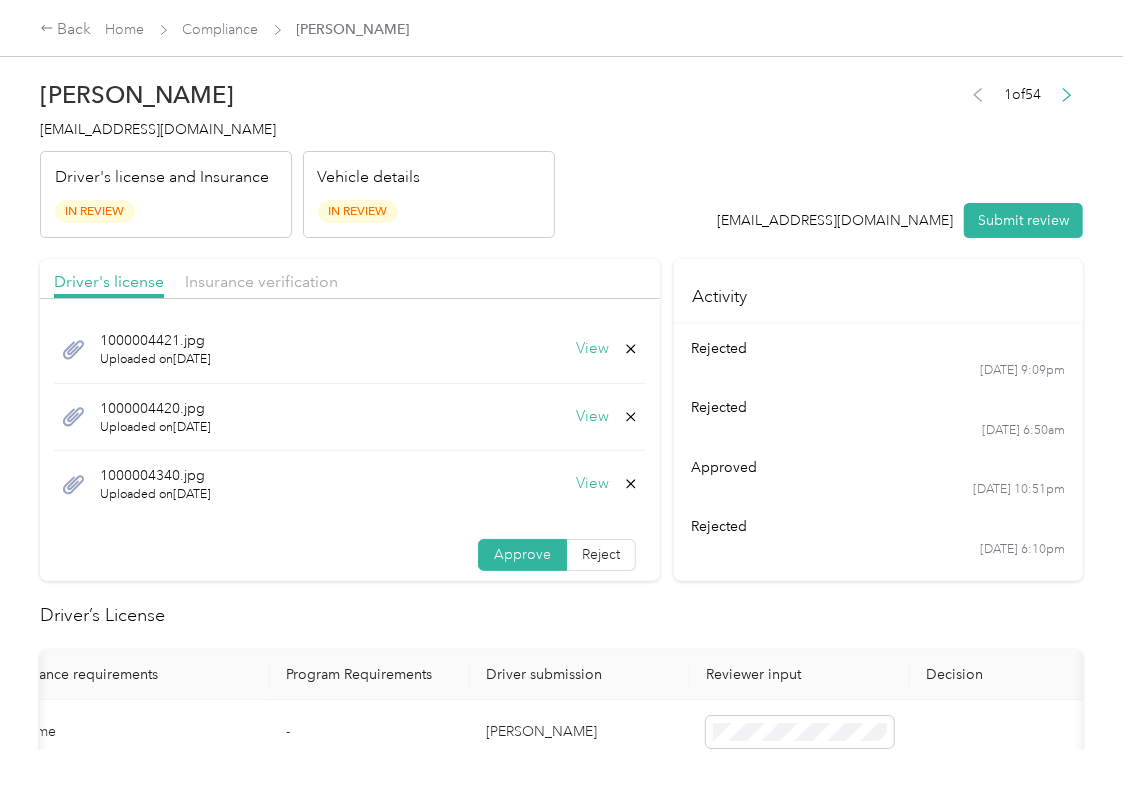 click on "Submit review" at bounding box center (1023, 220) 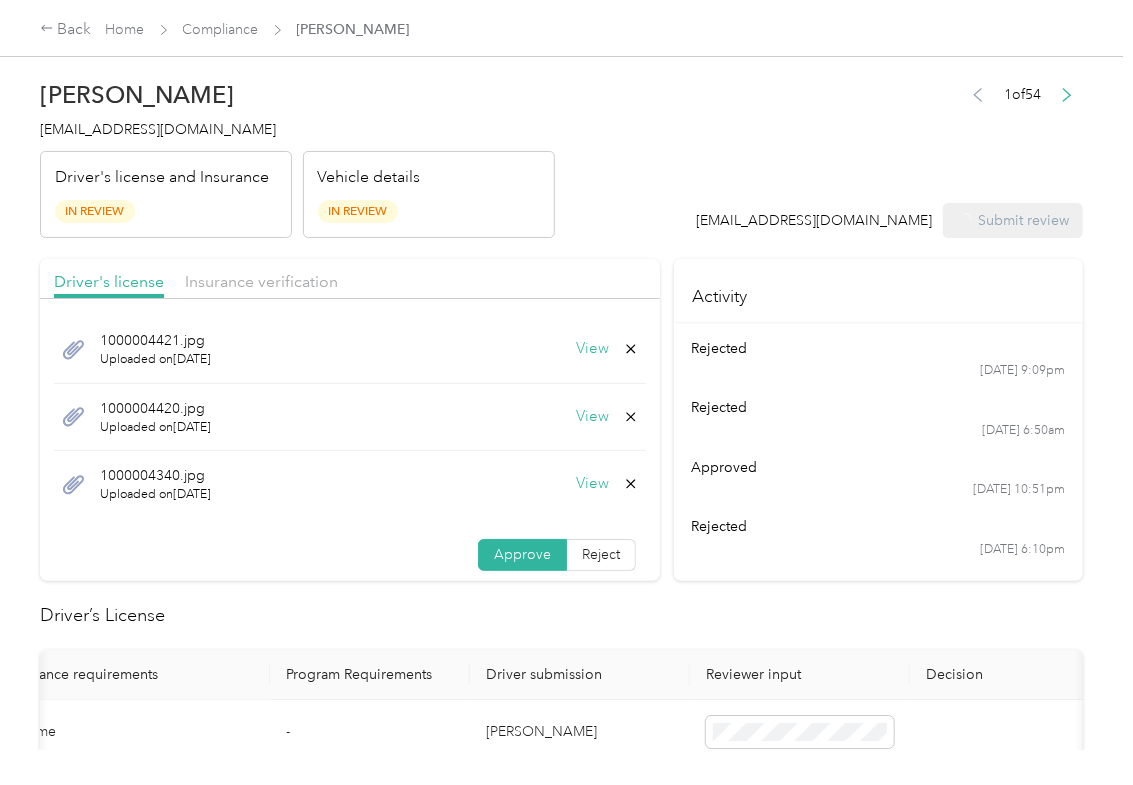 click on "[EMAIL_ADDRESS][DOMAIN_NAME]" at bounding box center [158, 129] 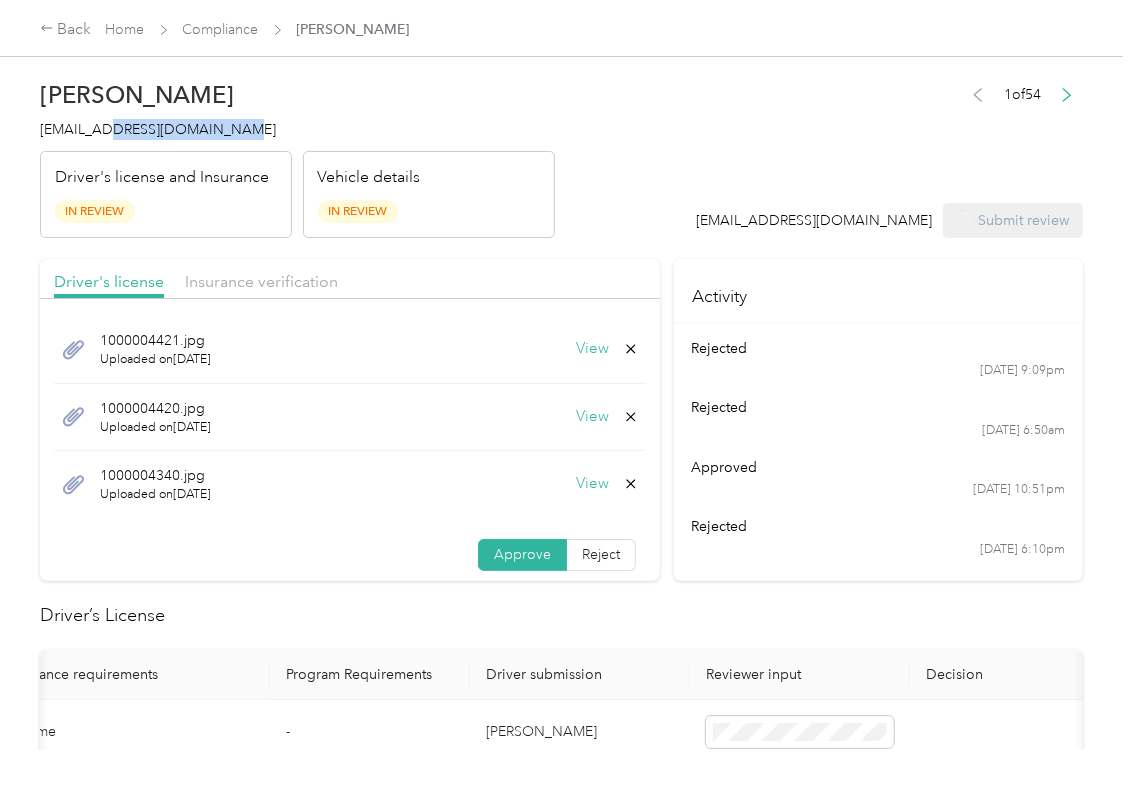 click on "[EMAIL_ADDRESS][DOMAIN_NAME]" at bounding box center [158, 129] 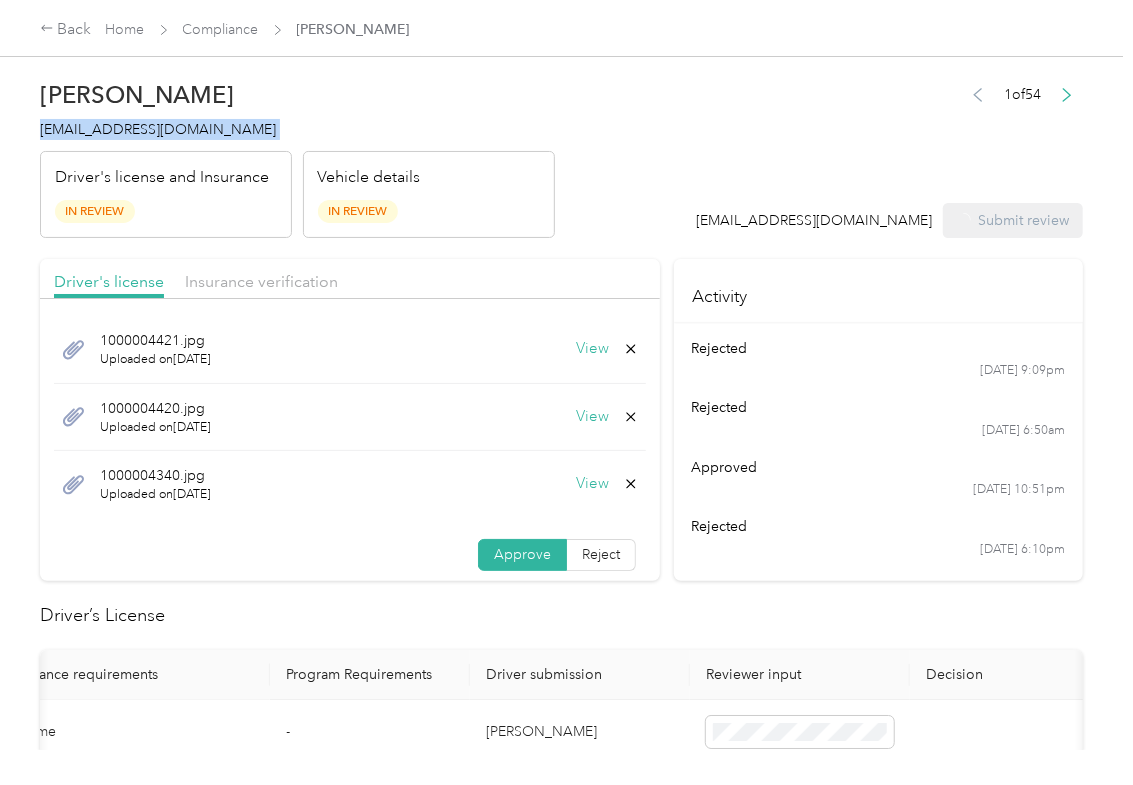 click on "[EMAIL_ADDRESS][DOMAIN_NAME]" at bounding box center (158, 129) 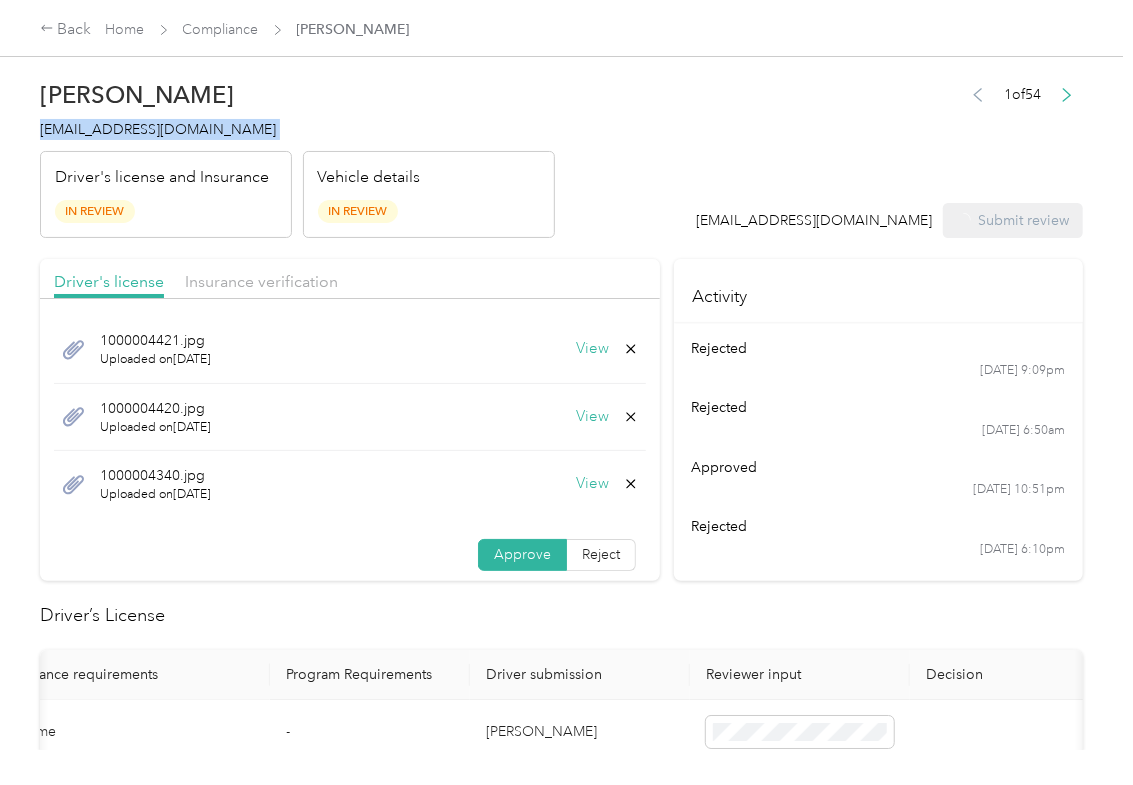 click on "[EMAIL_ADDRESS][DOMAIN_NAME]" at bounding box center (158, 129) 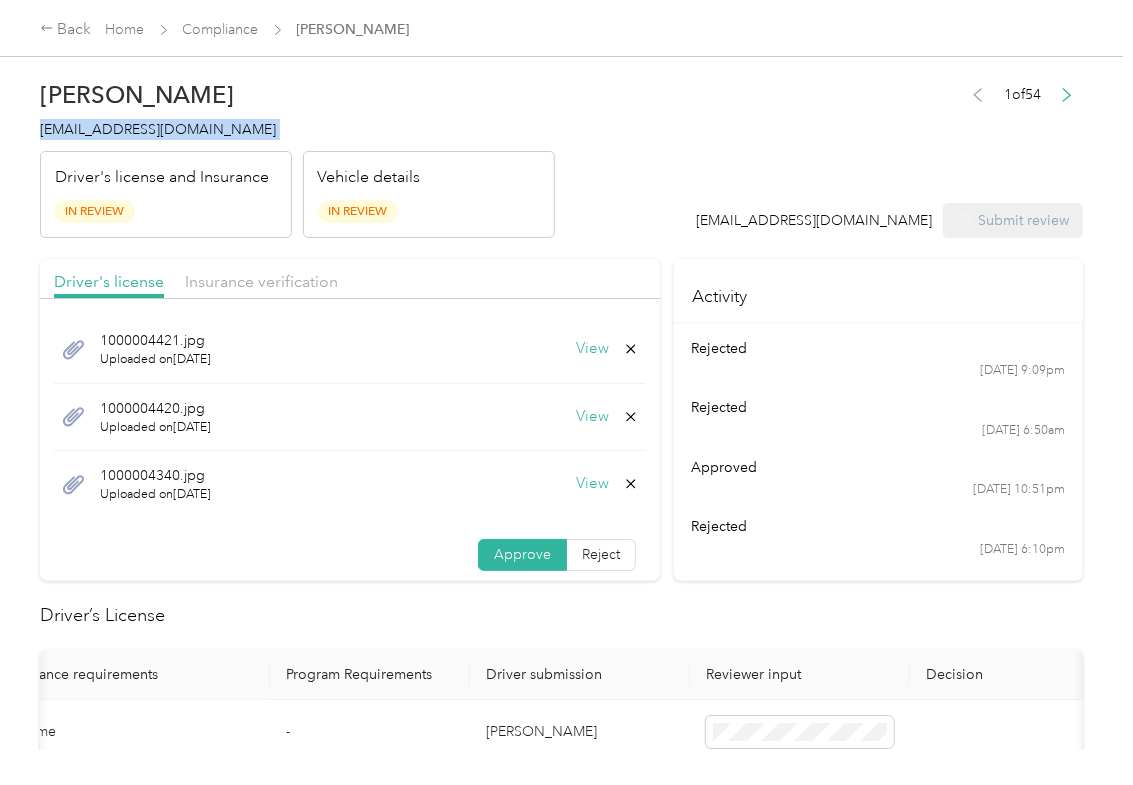 copy on "[EMAIL_ADDRESS][DOMAIN_NAME]" 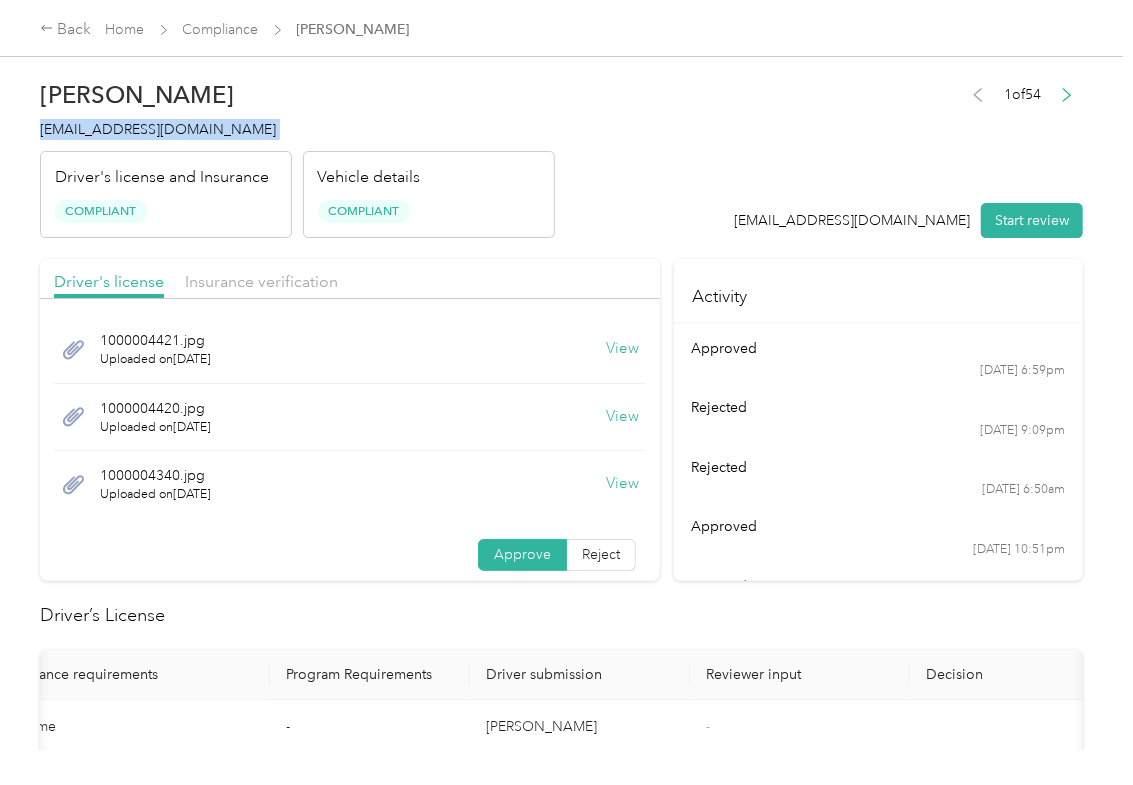 drag, startPoint x: 692, startPoint y: 142, endPoint x: 692, endPoint y: 172, distance: 30 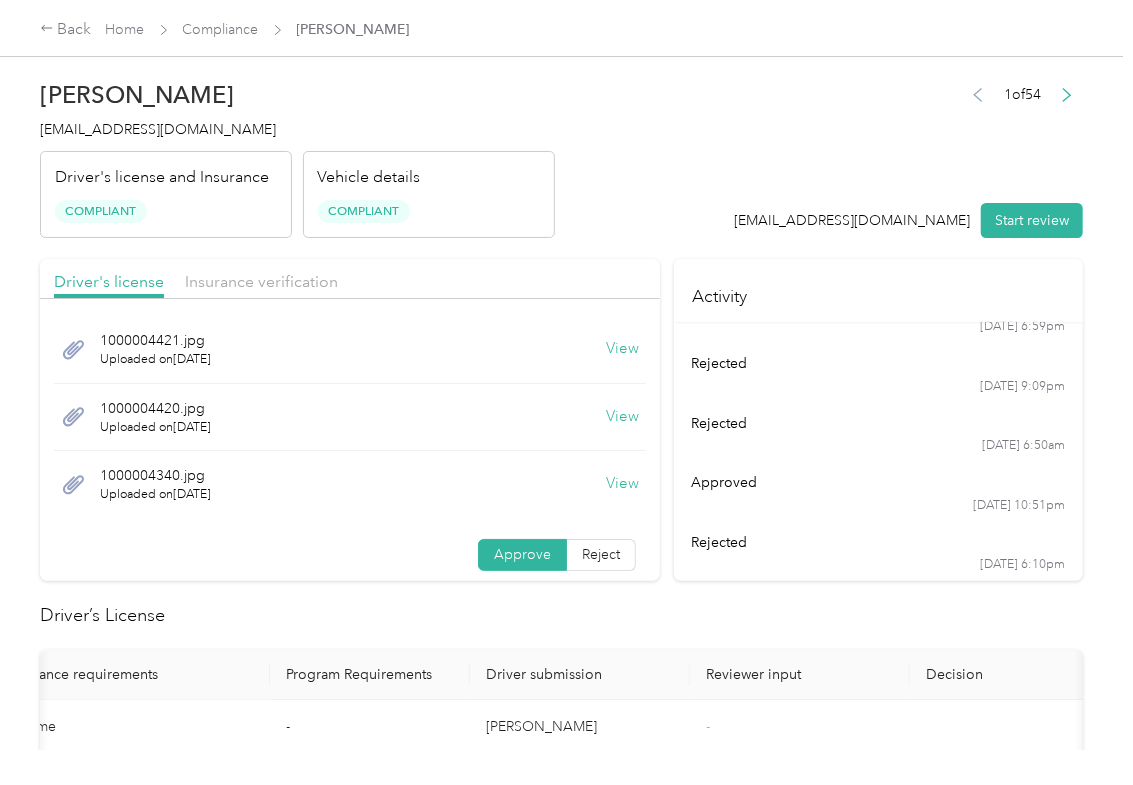 scroll, scrollTop: 342, scrollLeft: 0, axis: vertical 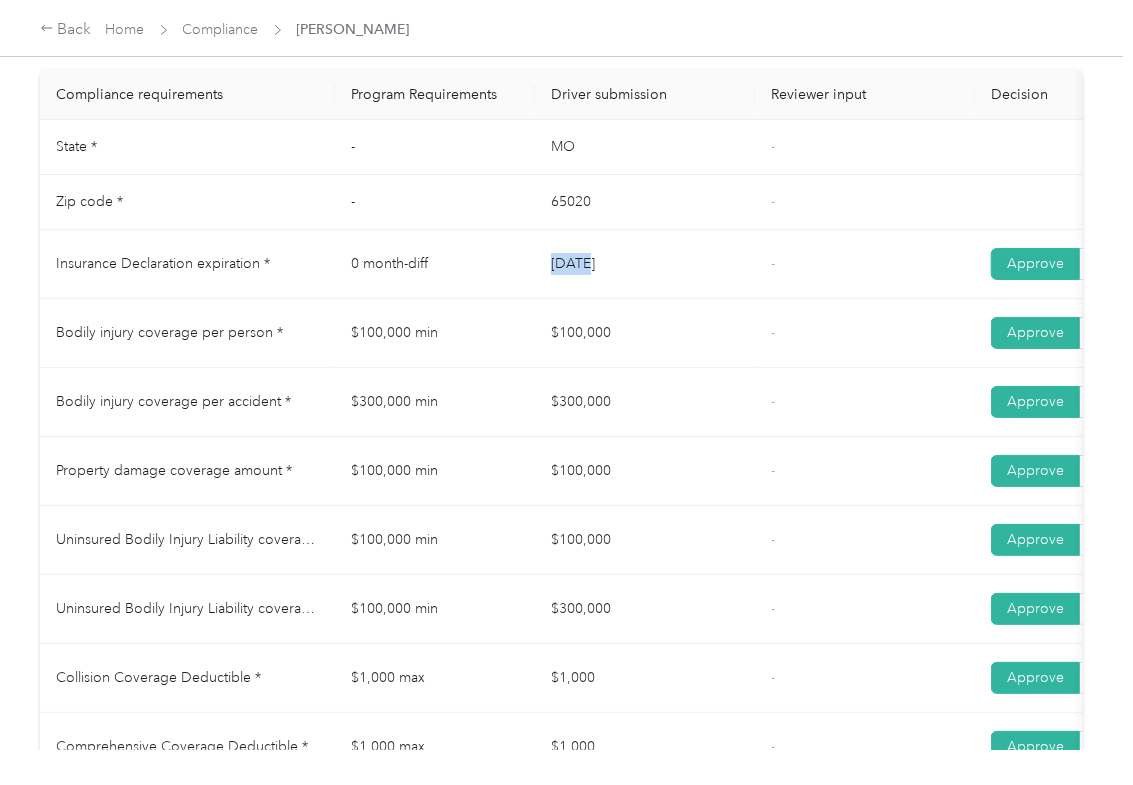 drag, startPoint x: 541, startPoint y: 277, endPoint x: 624, endPoint y: 297, distance: 85.37564 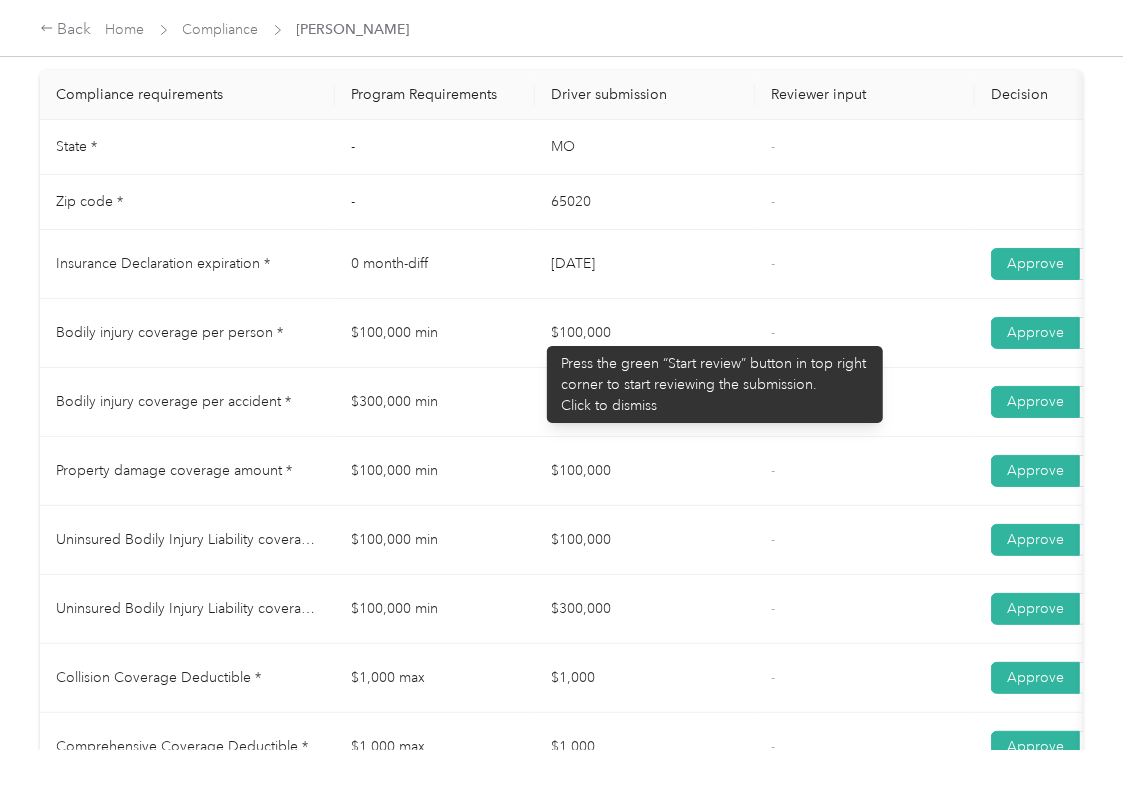 drag, startPoint x: 537, startPoint y: 338, endPoint x: 572, endPoint y: 400, distance: 71.19691 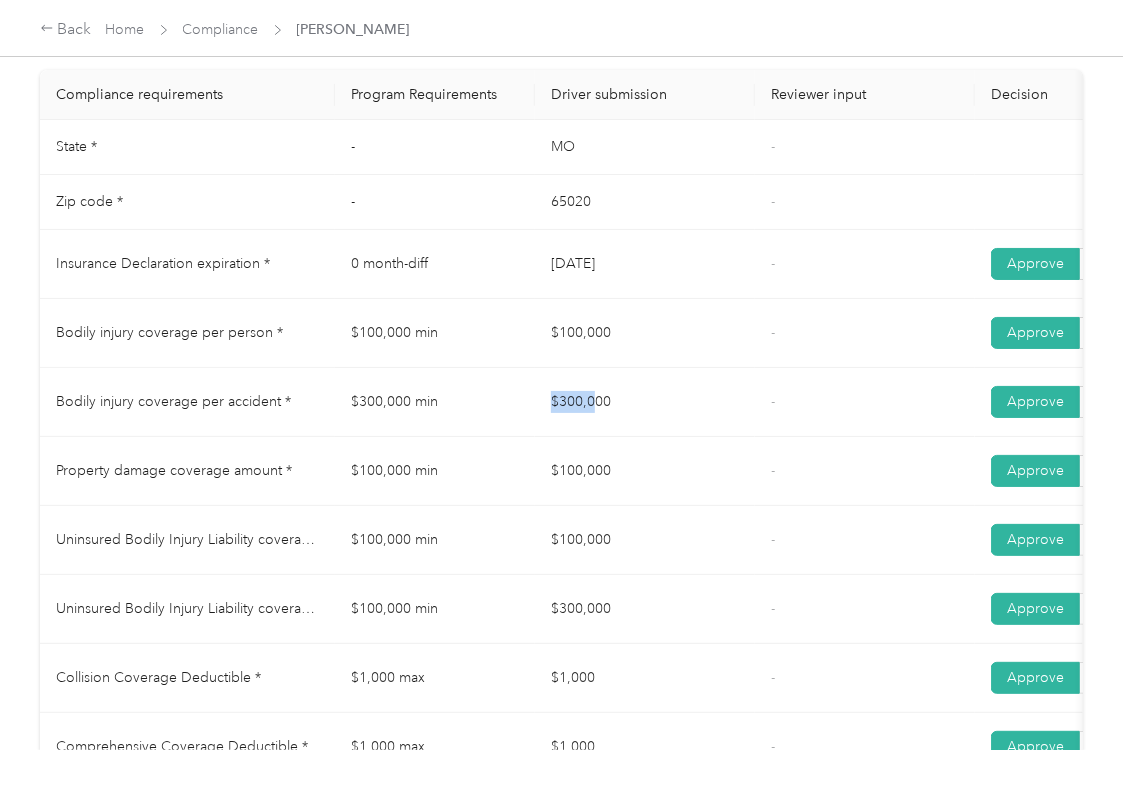 drag, startPoint x: 596, startPoint y: 426, endPoint x: 708, endPoint y: 422, distance: 112.0714 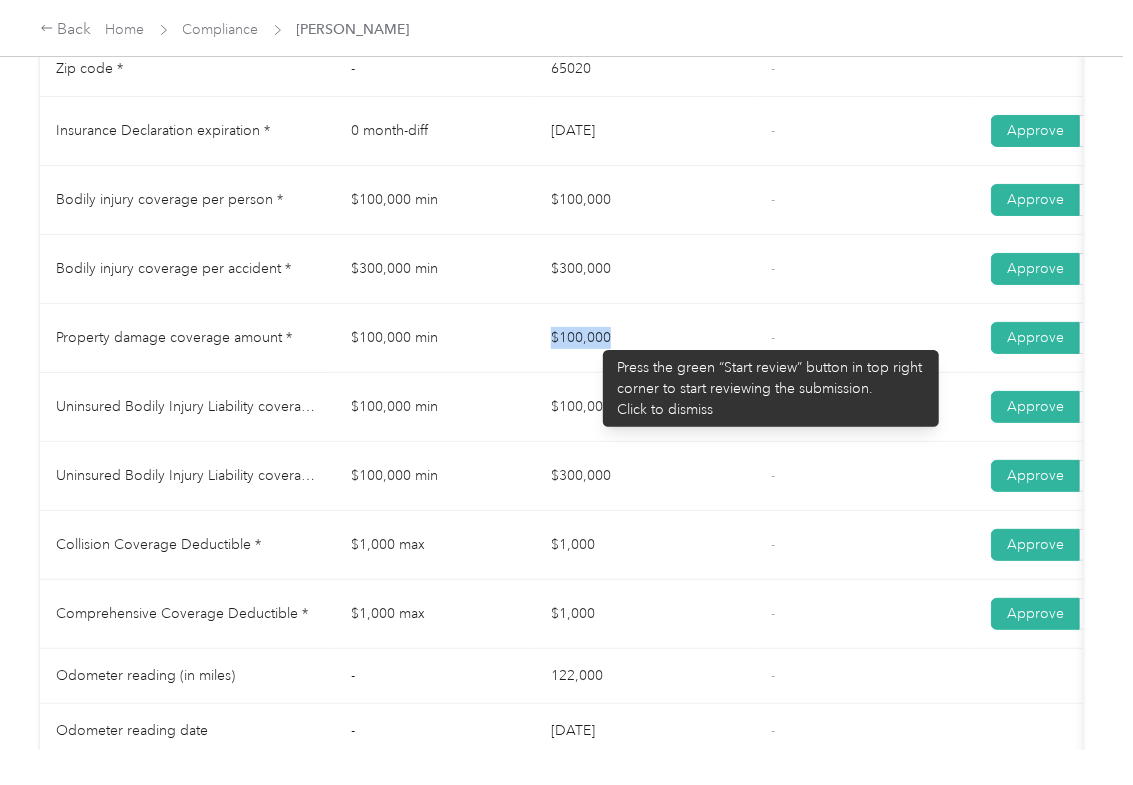 drag, startPoint x: 553, startPoint y: 340, endPoint x: 680, endPoint y: 342, distance: 127.01575 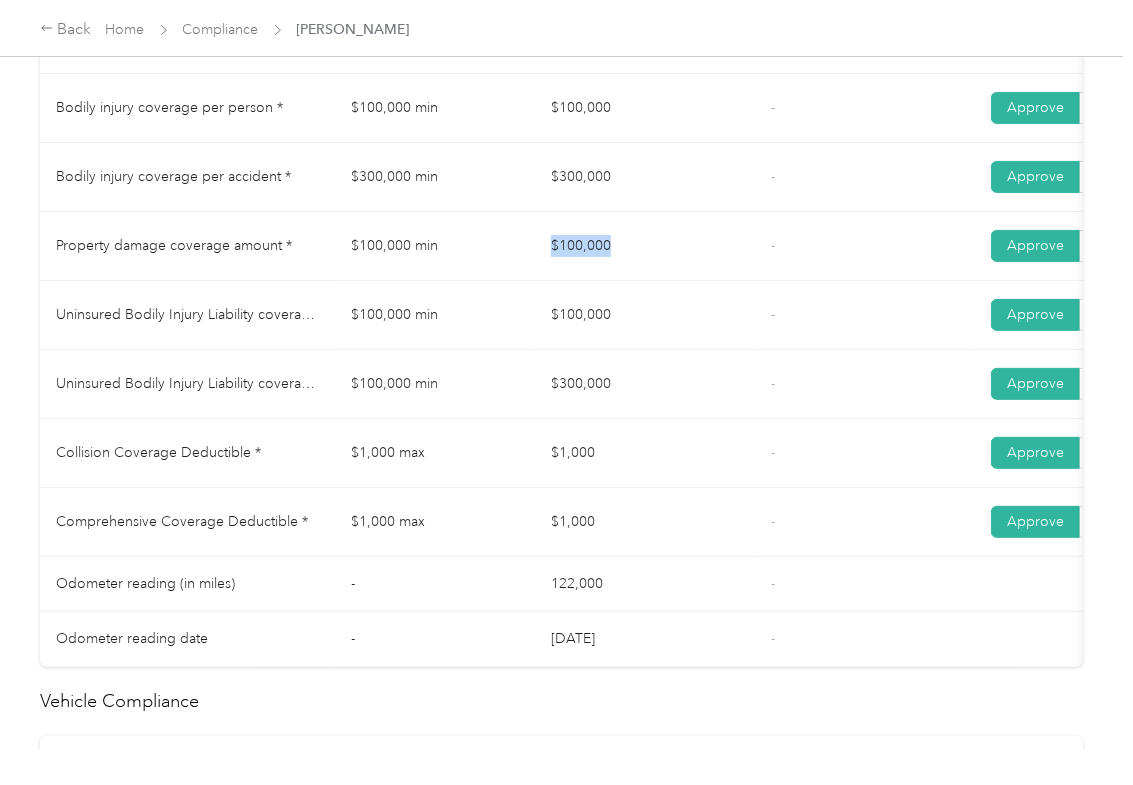 scroll, scrollTop: 1200, scrollLeft: 0, axis: vertical 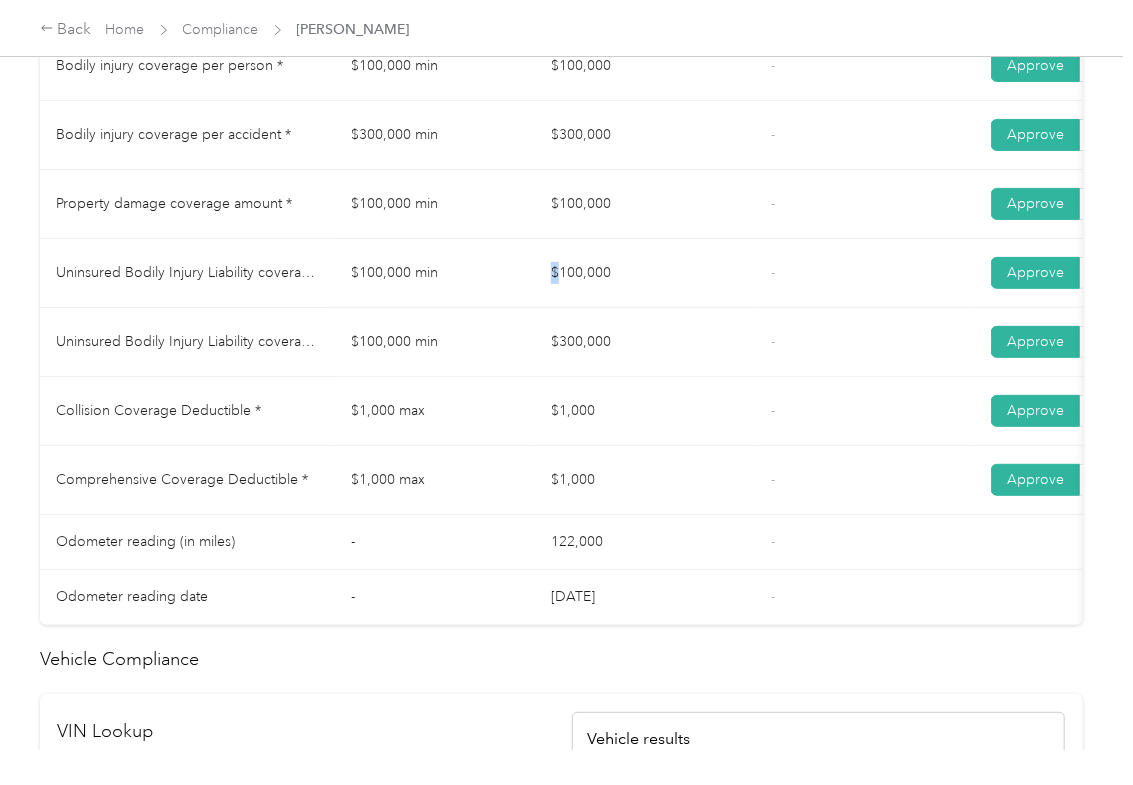 drag, startPoint x: 556, startPoint y: 286, endPoint x: 637, endPoint y: 290, distance: 81.09871 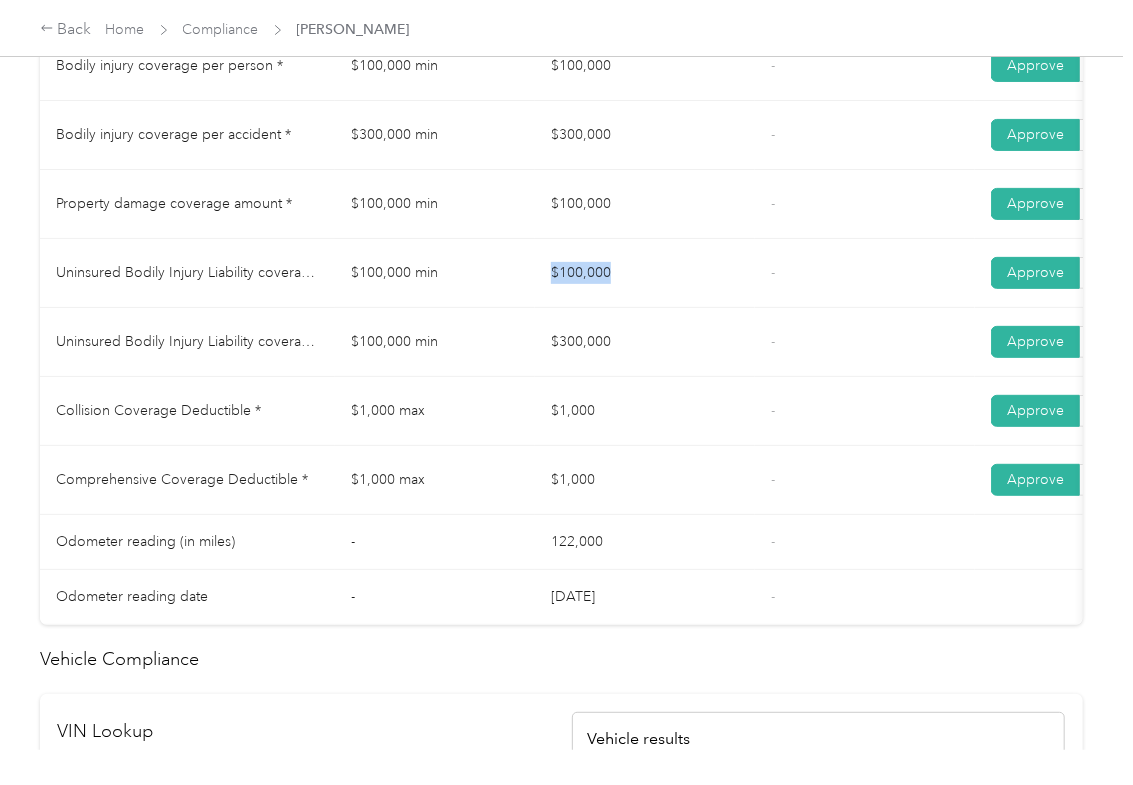 click on "Uninsured Bodily Injury Liability coverage per accident * $100,000 min $300,000 - Approve Reject" at bounding box center [745, 342] 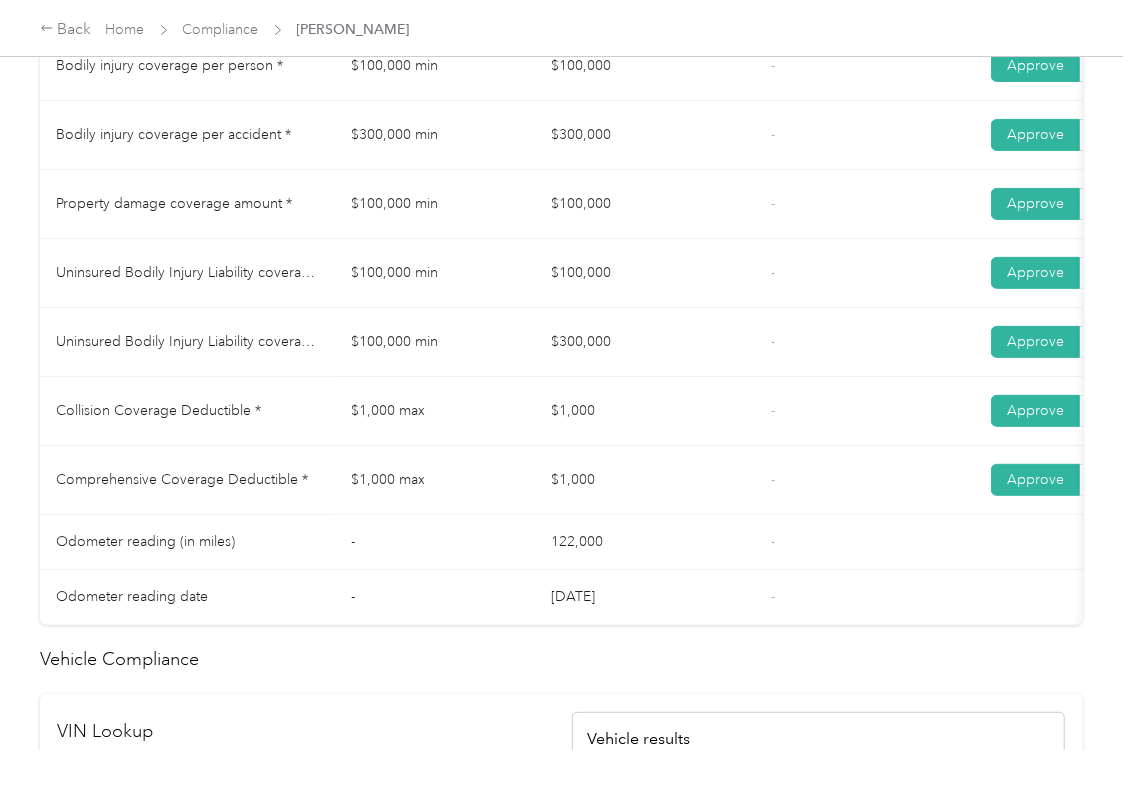 drag, startPoint x: 546, startPoint y: 422, endPoint x: 658, endPoint y: 436, distance: 112.871605 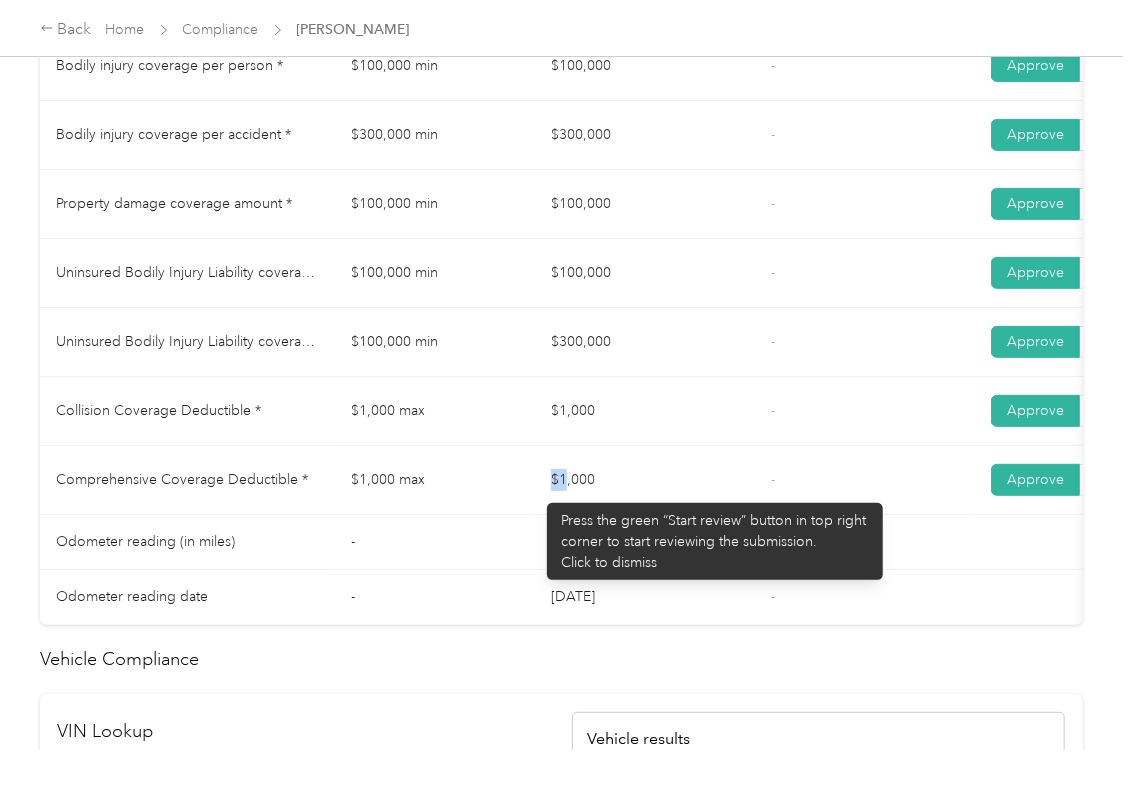 drag, startPoint x: 537, startPoint y: 493, endPoint x: 745, endPoint y: 504, distance: 208.29066 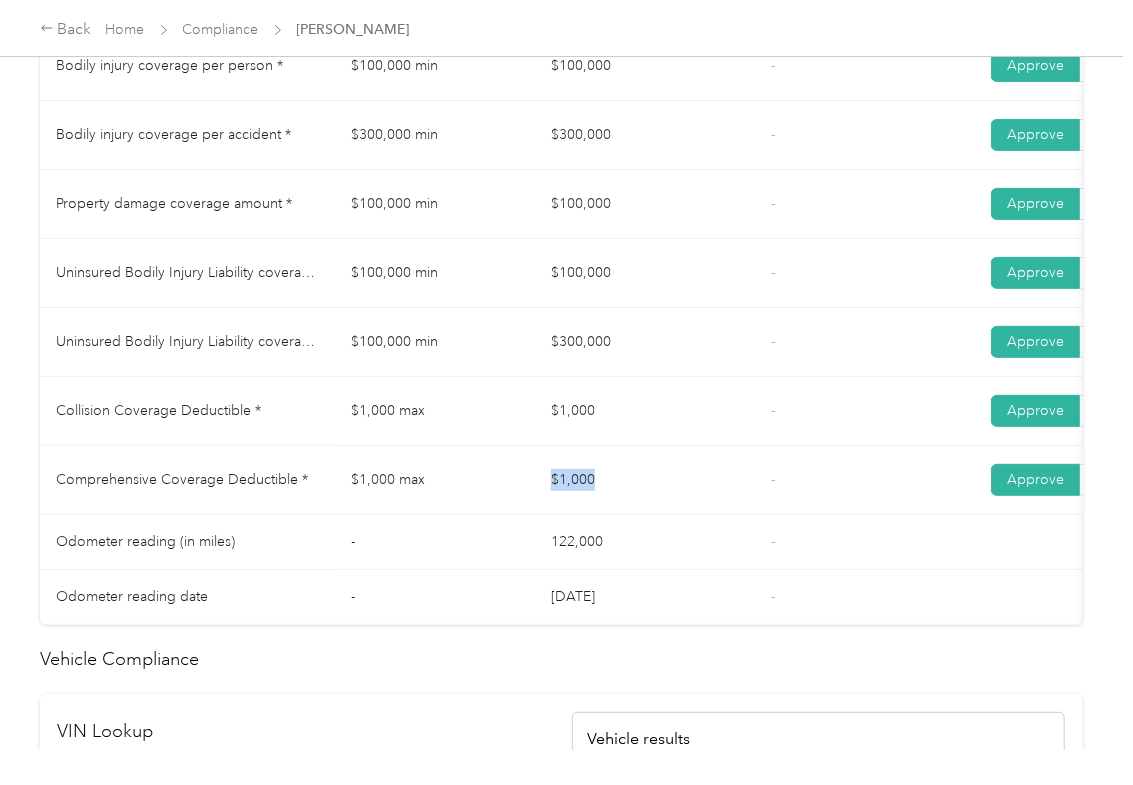 click on "$1,000" at bounding box center [645, 480] 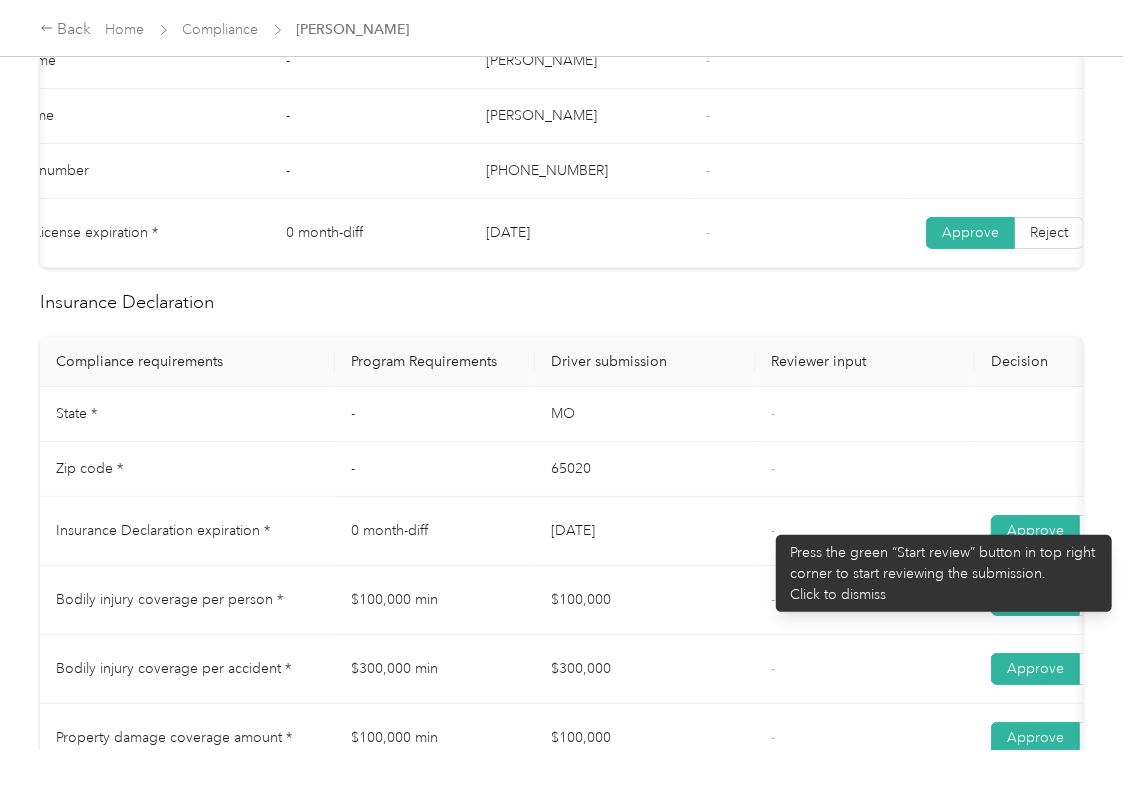 scroll, scrollTop: 933, scrollLeft: 0, axis: vertical 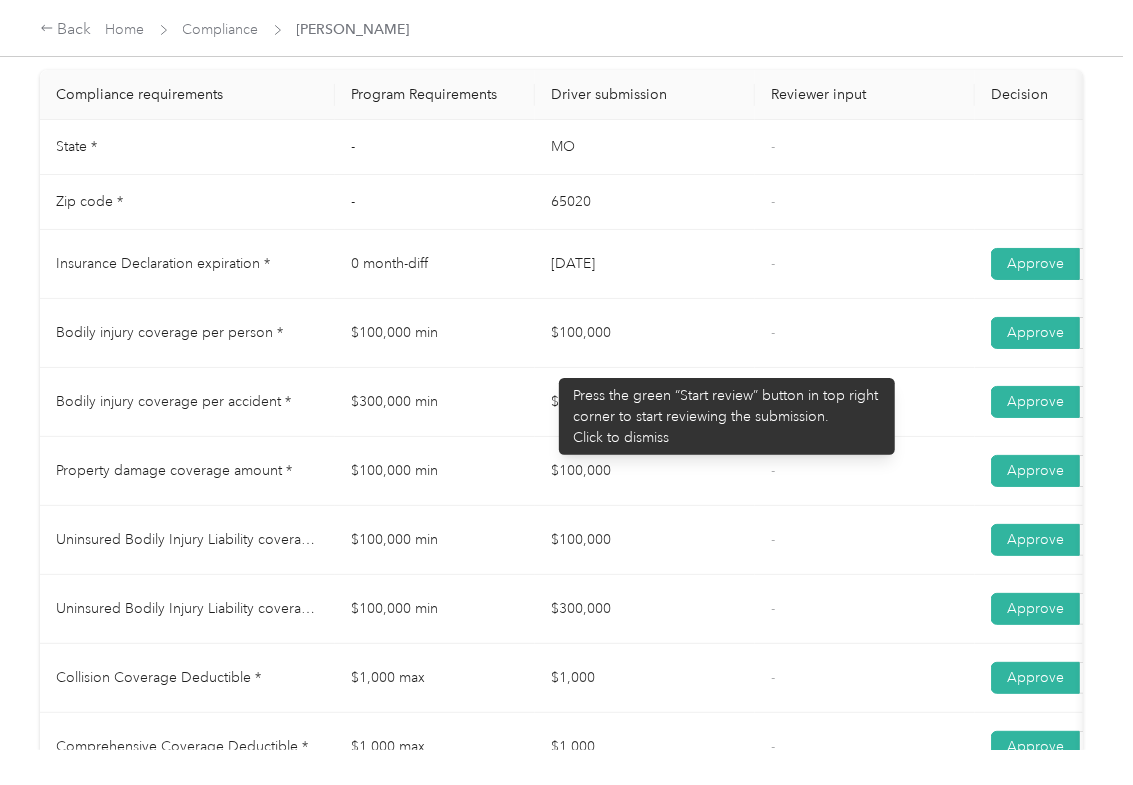 click on "$100,000" at bounding box center [645, 333] 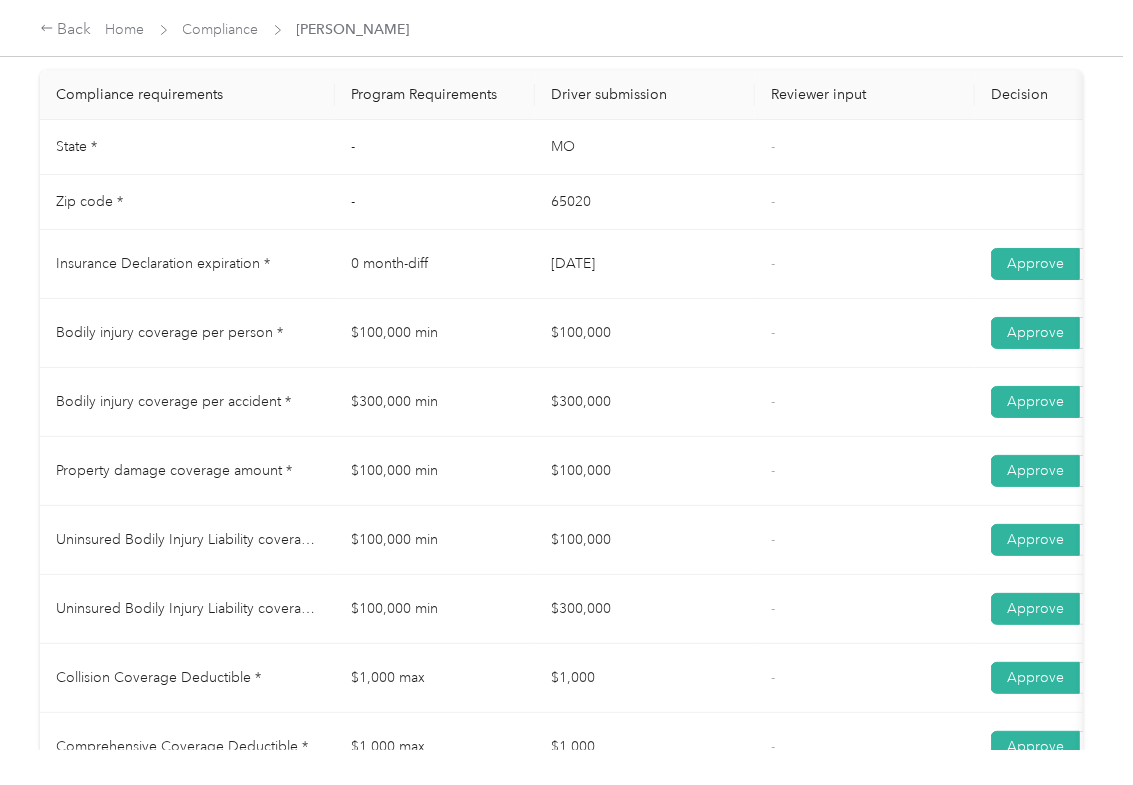drag, startPoint x: 553, startPoint y: 414, endPoint x: 616, endPoint y: 437, distance: 67.06713 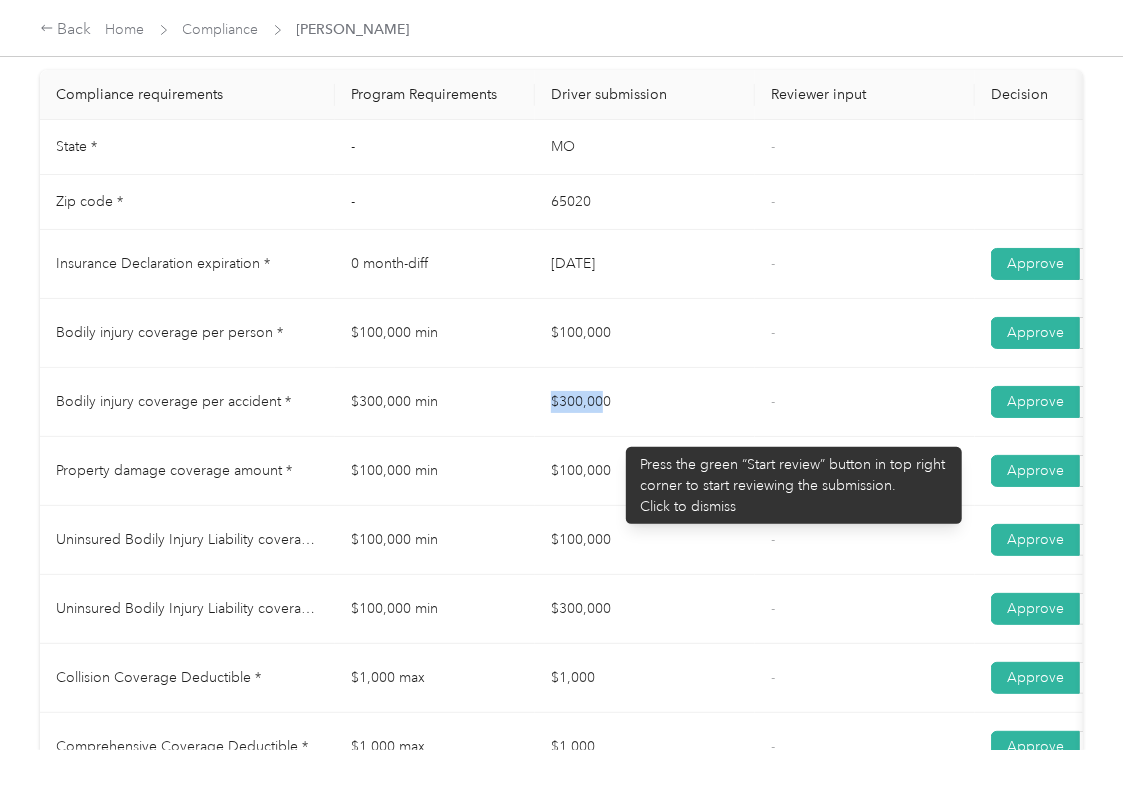 drag, startPoint x: 644, startPoint y: 474, endPoint x: 690, endPoint y: 478, distance: 46.173584 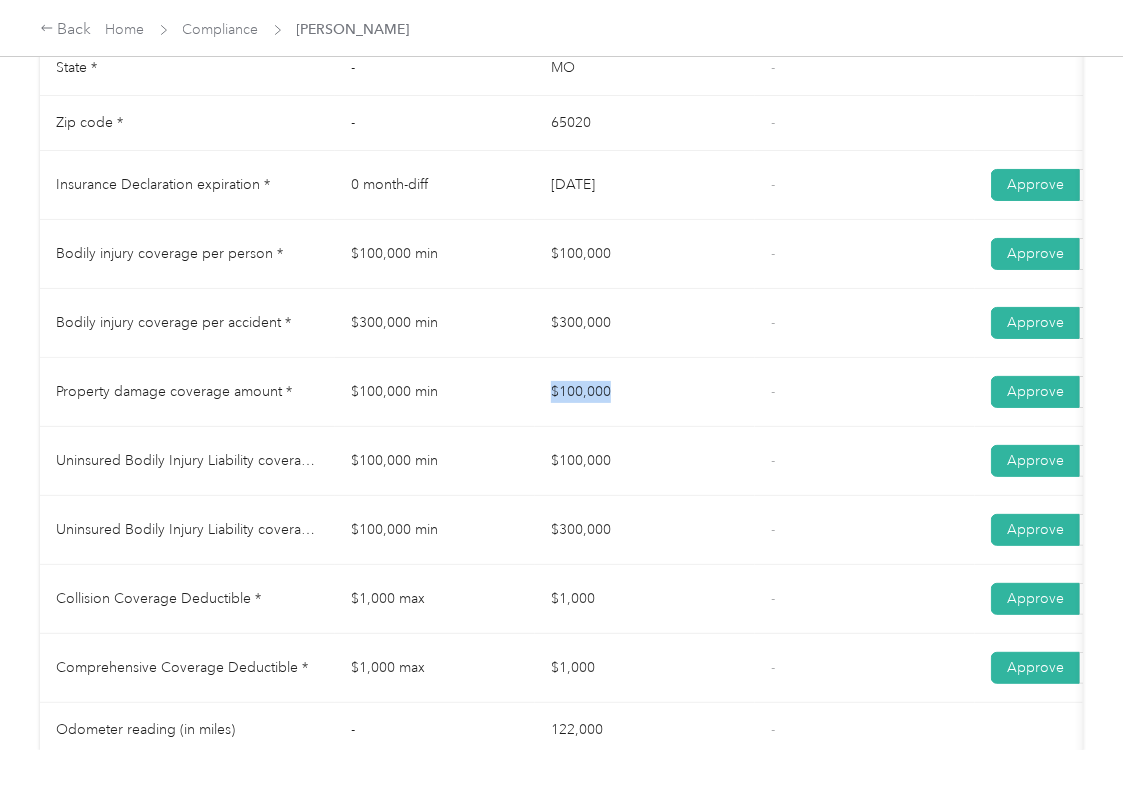 scroll, scrollTop: 1066, scrollLeft: 0, axis: vertical 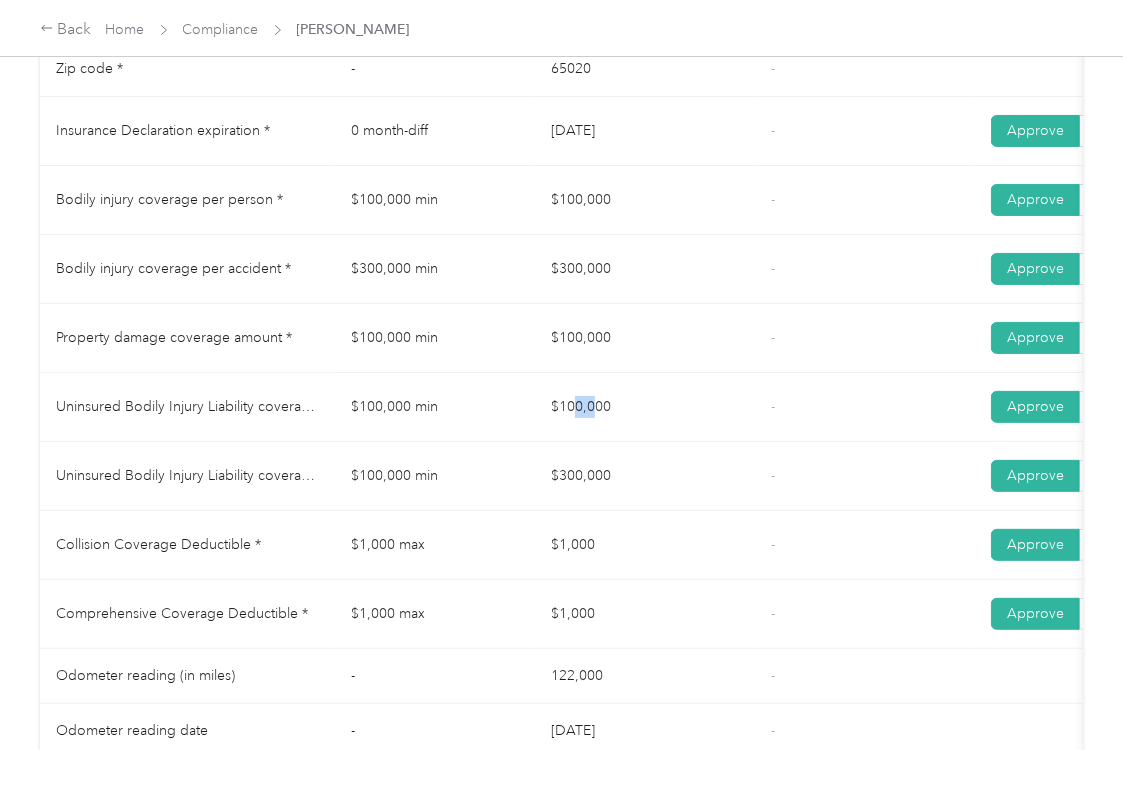 drag, startPoint x: 578, startPoint y: 436, endPoint x: 560, endPoint y: 490, distance: 56.920998 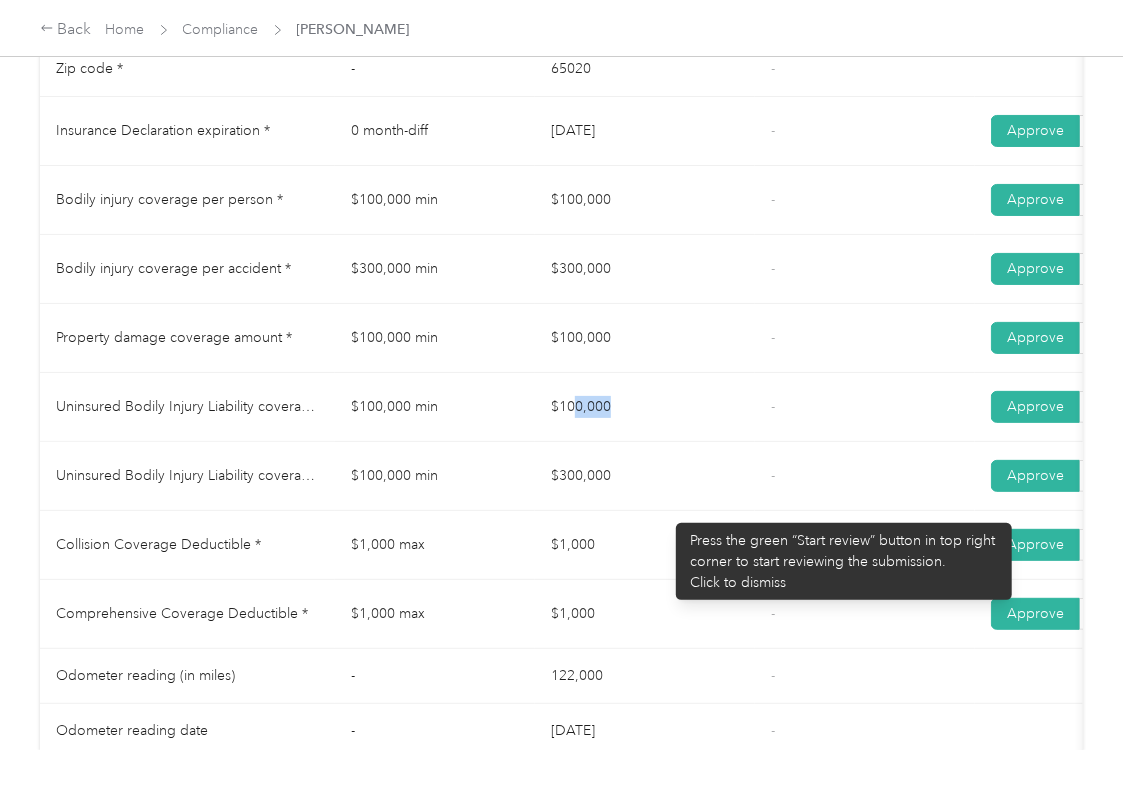 click on "$300,000" at bounding box center (645, 476) 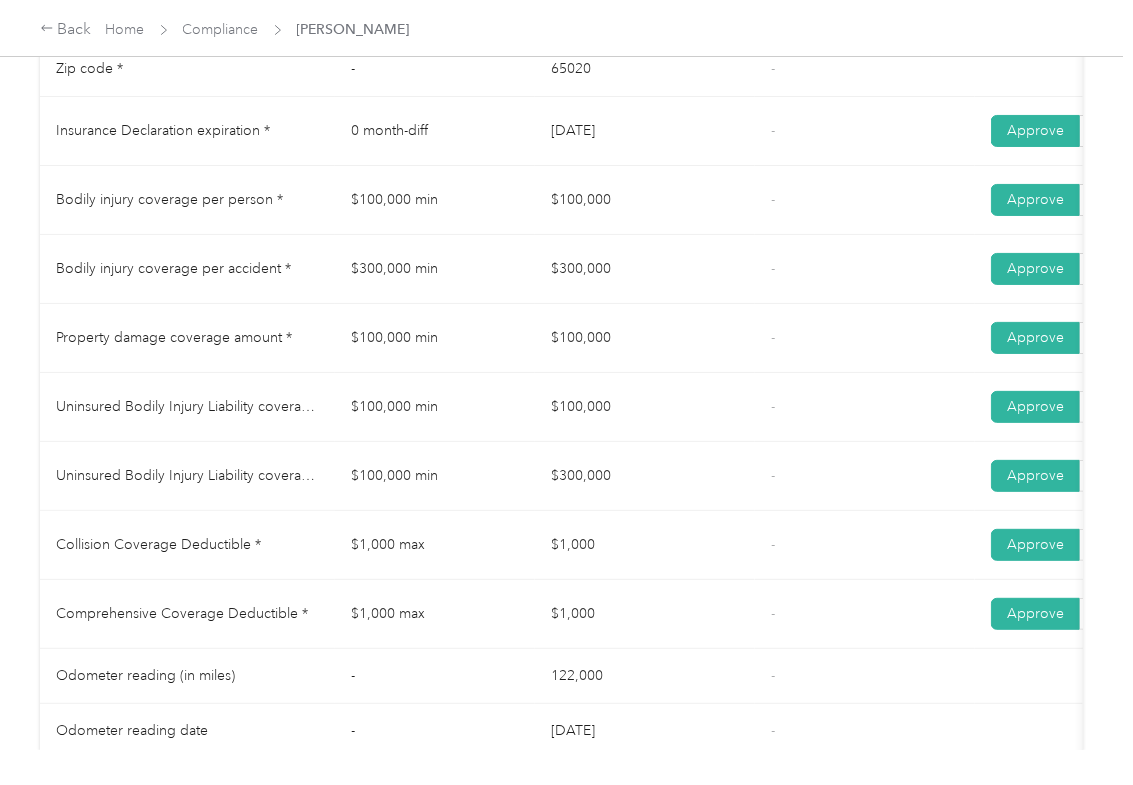 drag, startPoint x: 581, startPoint y: 560, endPoint x: 629, endPoint y: 590, distance: 56.603886 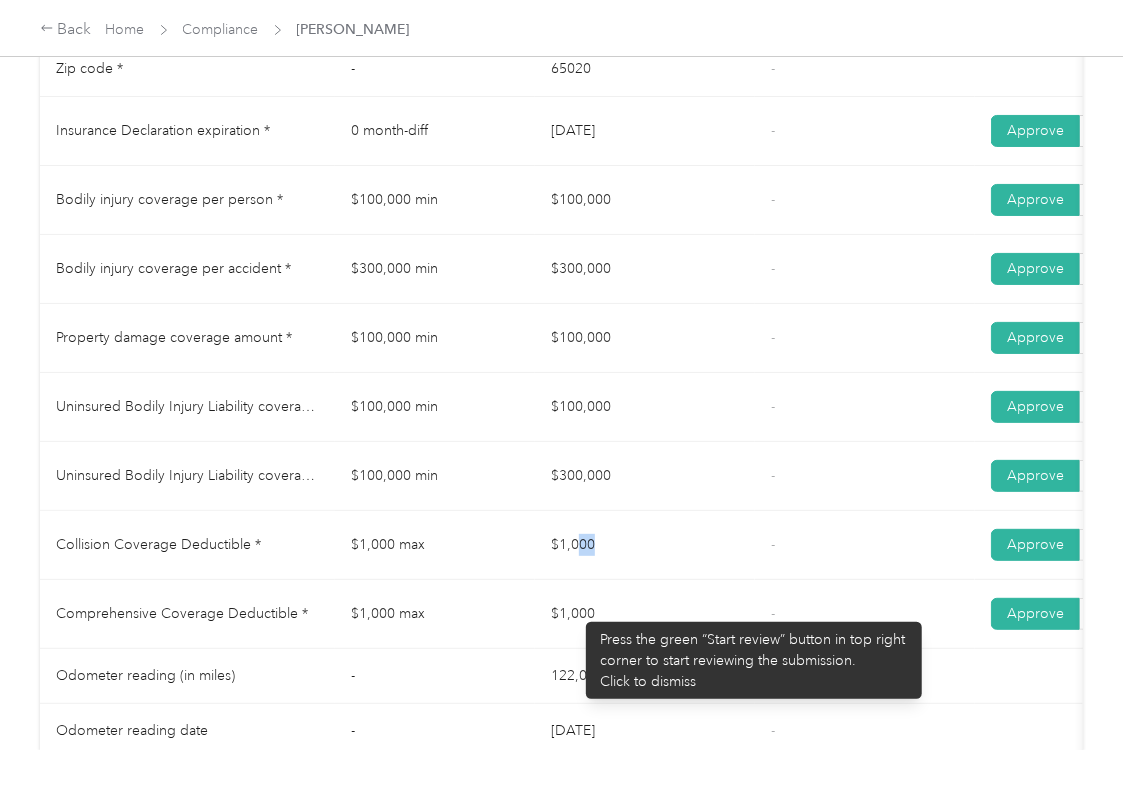 drag, startPoint x: 557, startPoint y: 629, endPoint x: 689, endPoint y: 602, distance: 134.73306 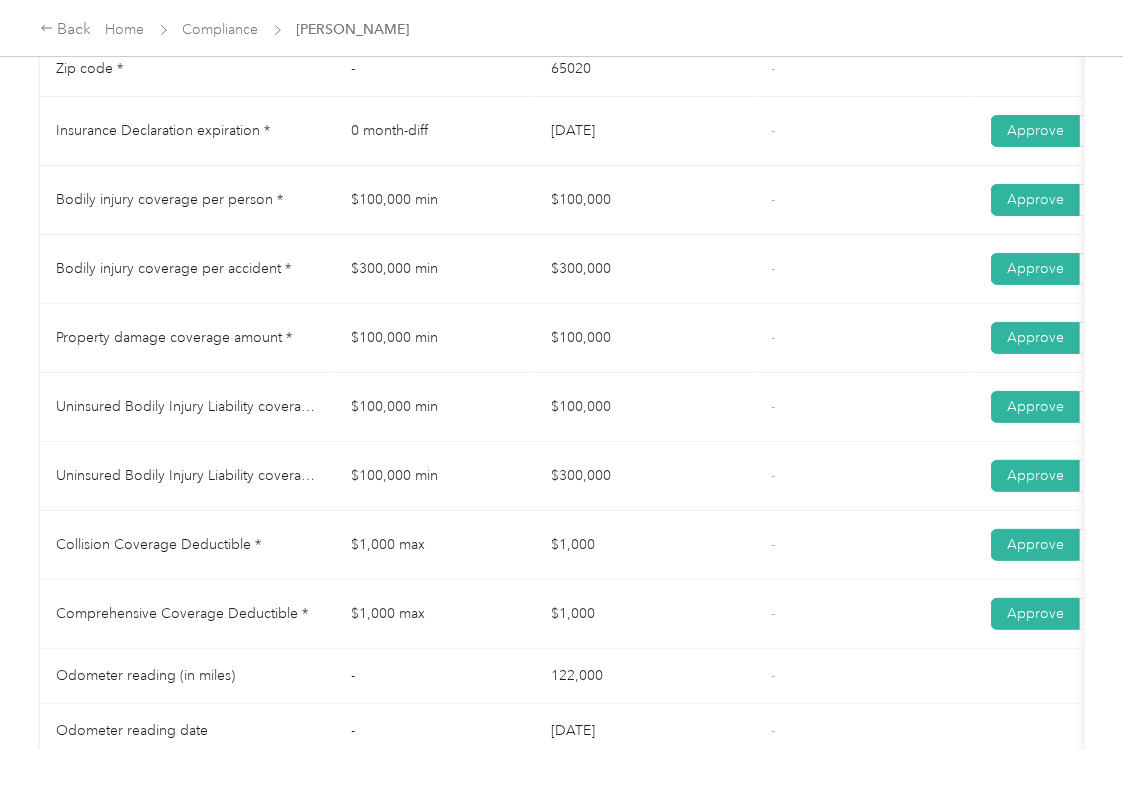 click on "$1,000" at bounding box center [645, 545] 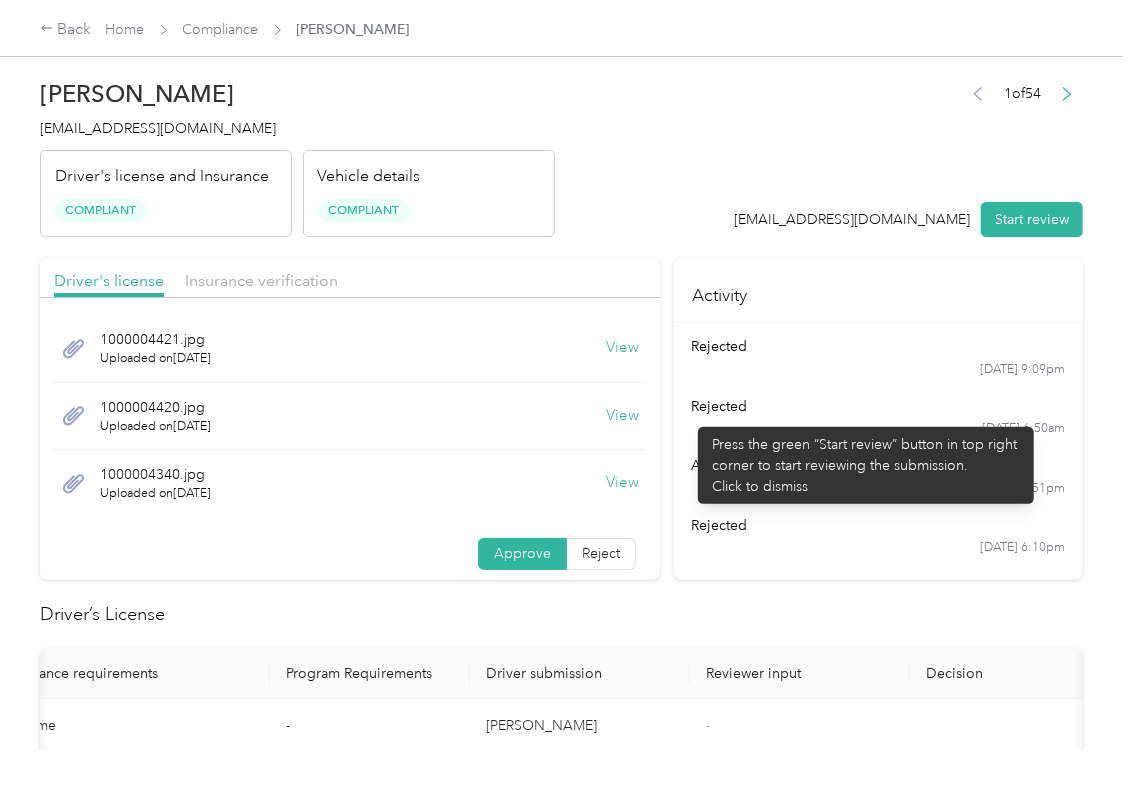 scroll, scrollTop: 0, scrollLeft: 0, axis: both 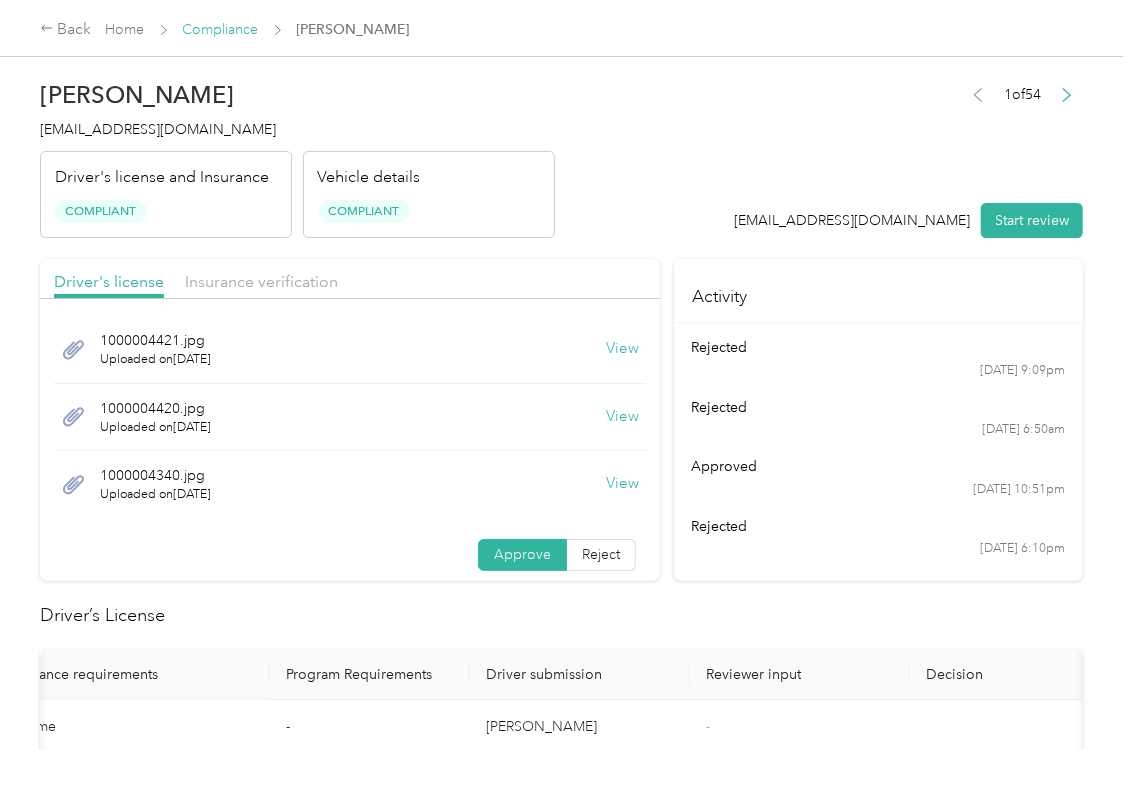 click on "Compliance" at bounding box center (221, 29) 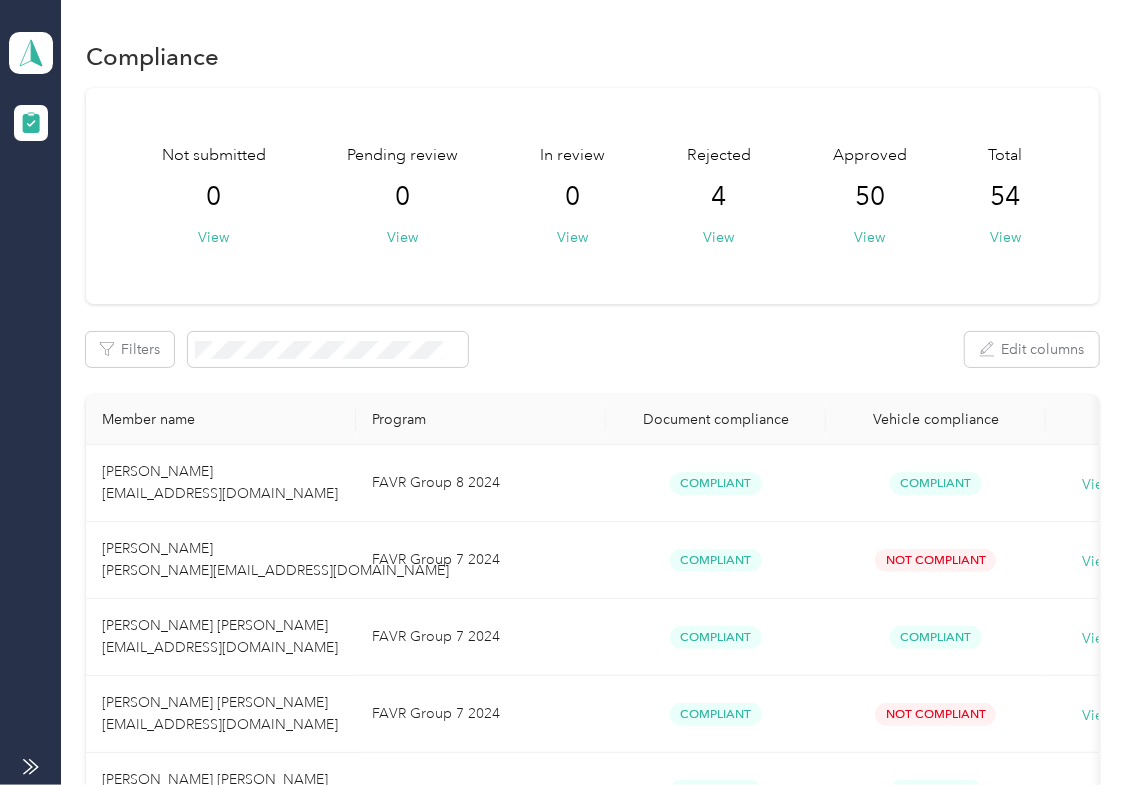 drag, startPoint x: 717, startPoint y: 334, endPoint x: 708, endPoint y: 328, distance: 10.816654 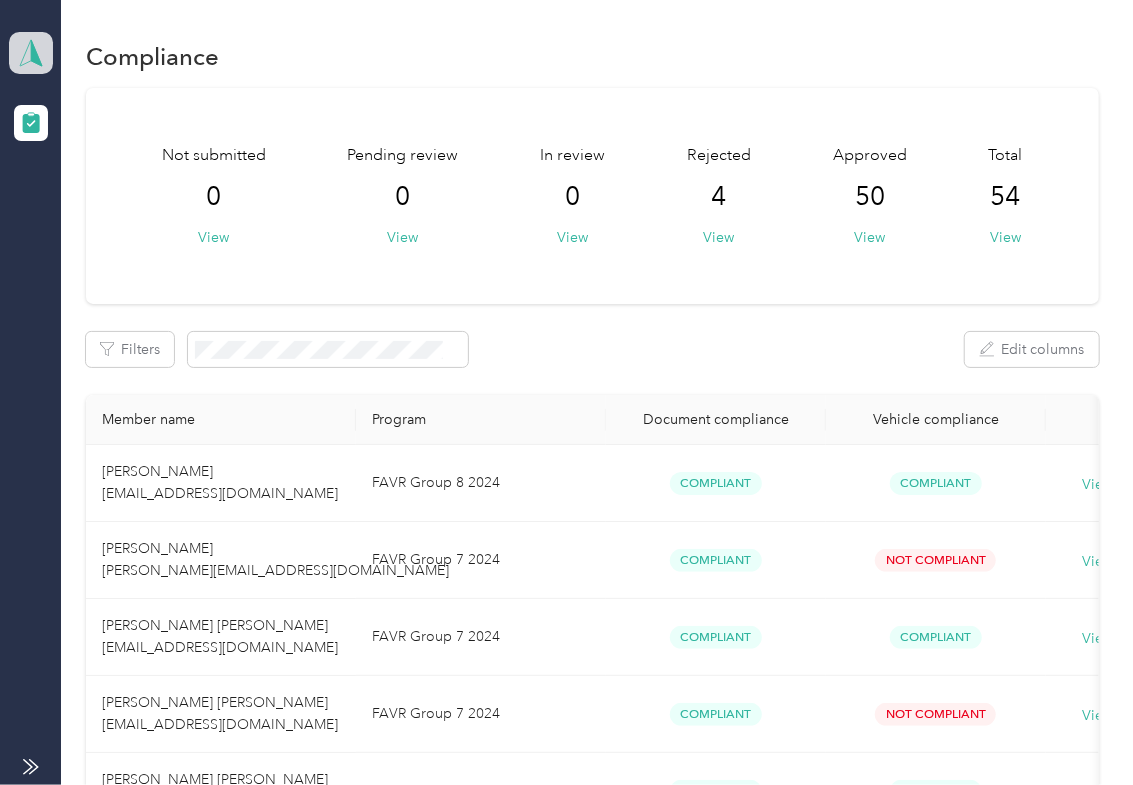 click 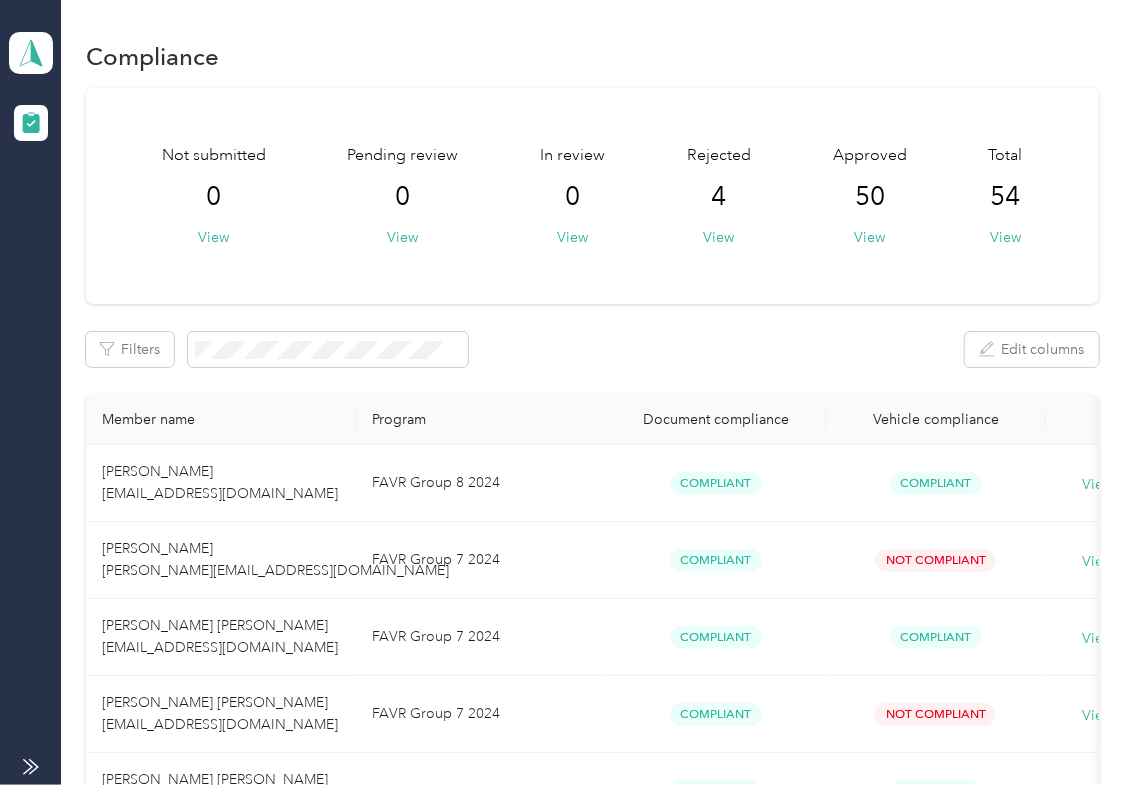 click on "Log out" at bounding box center (64, 209) 